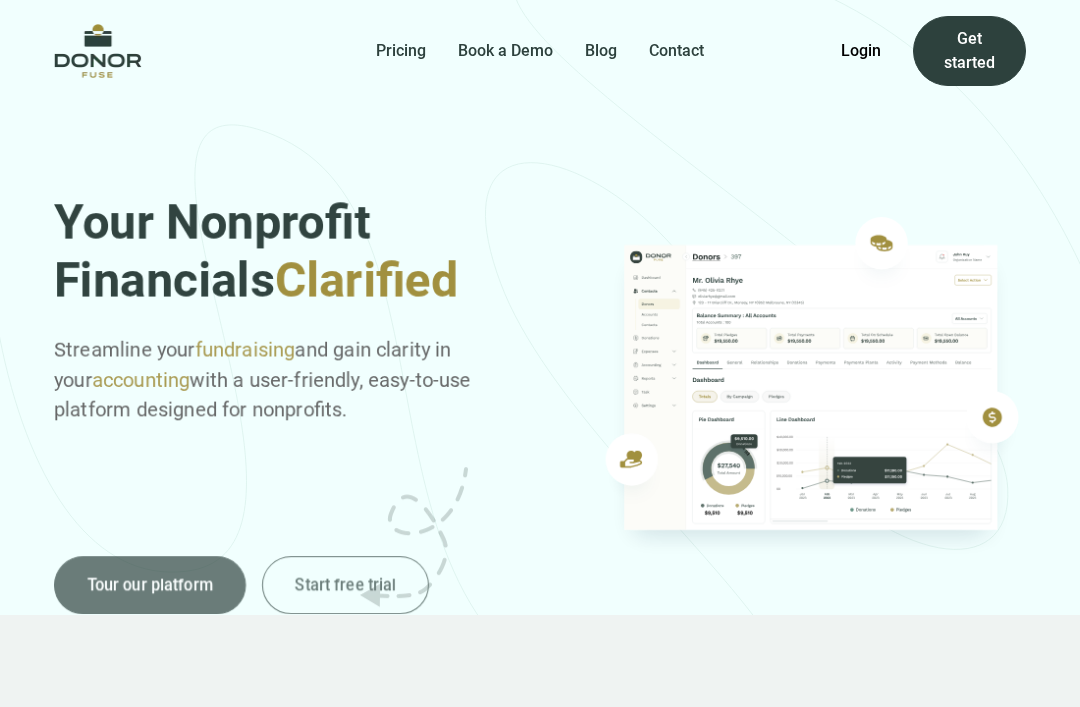 scroll, scrollTop: 0, scrollLeft: 0, axis: both 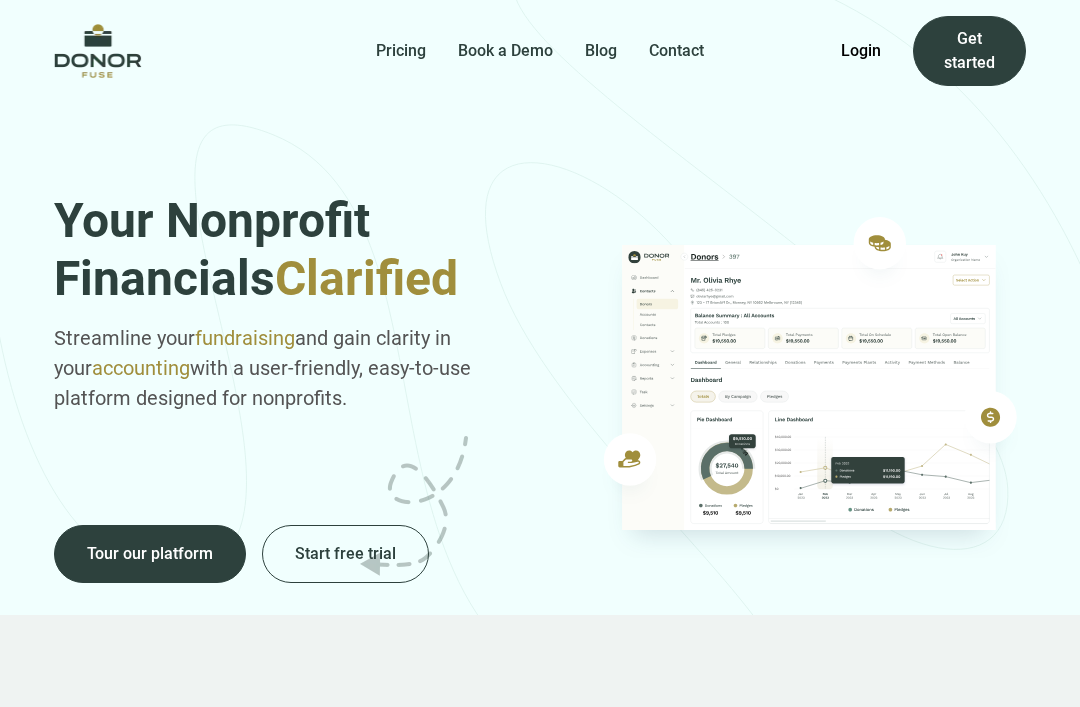 click on "Pricing Book a Demo Blog Contact Get Started Login Login Get started" at bounding box center (540, 51) 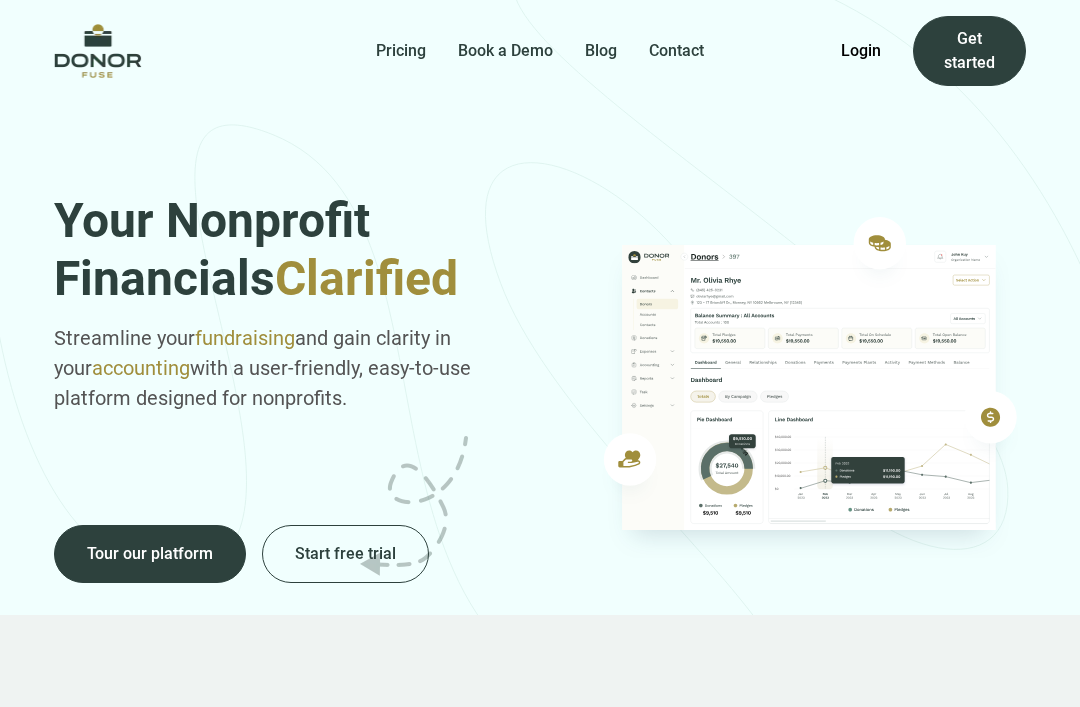 click on "Login" at bounding box center (861, 51) 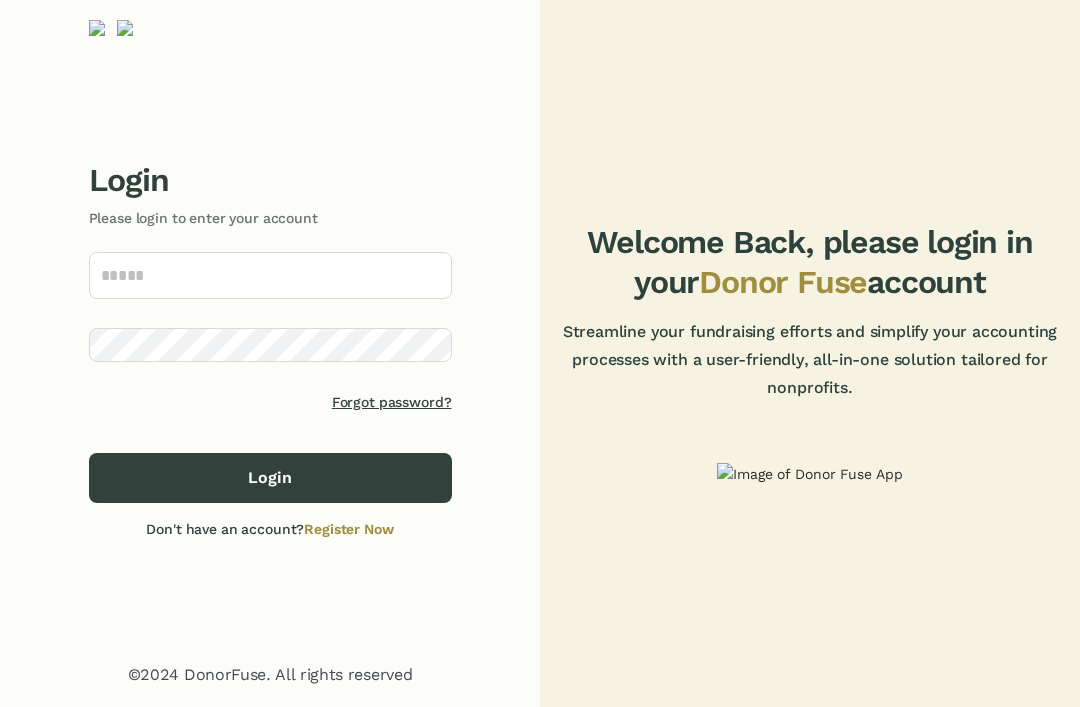 scroll, scrollTop: 0, scrollLeft: 0, axis: both 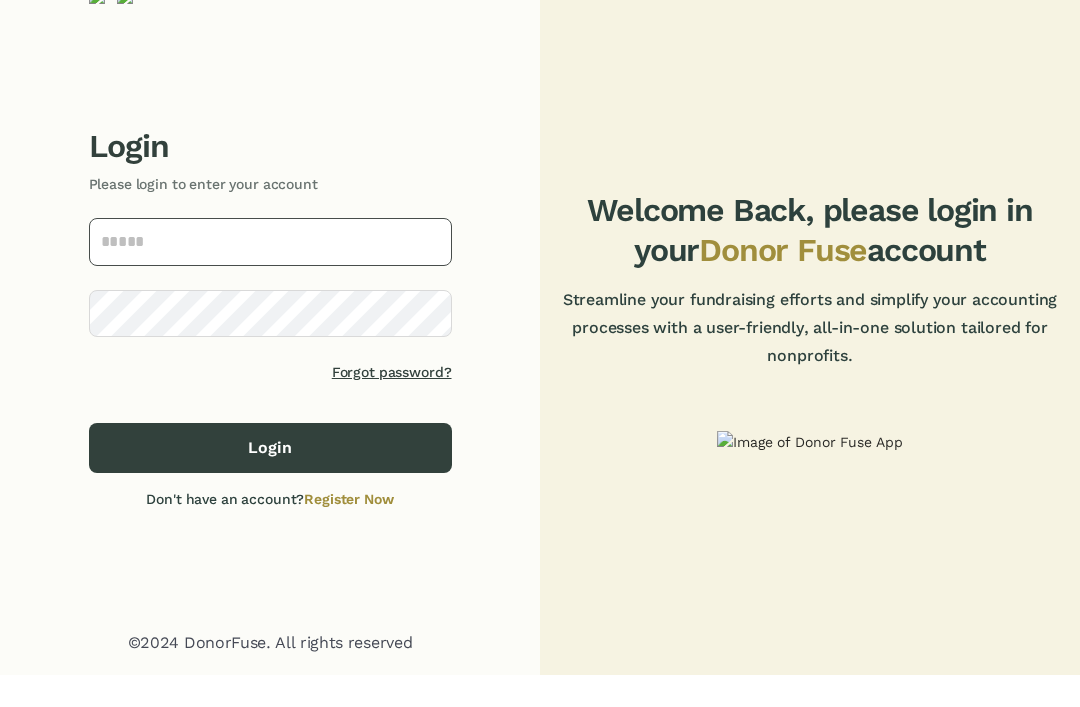 type on "**********" 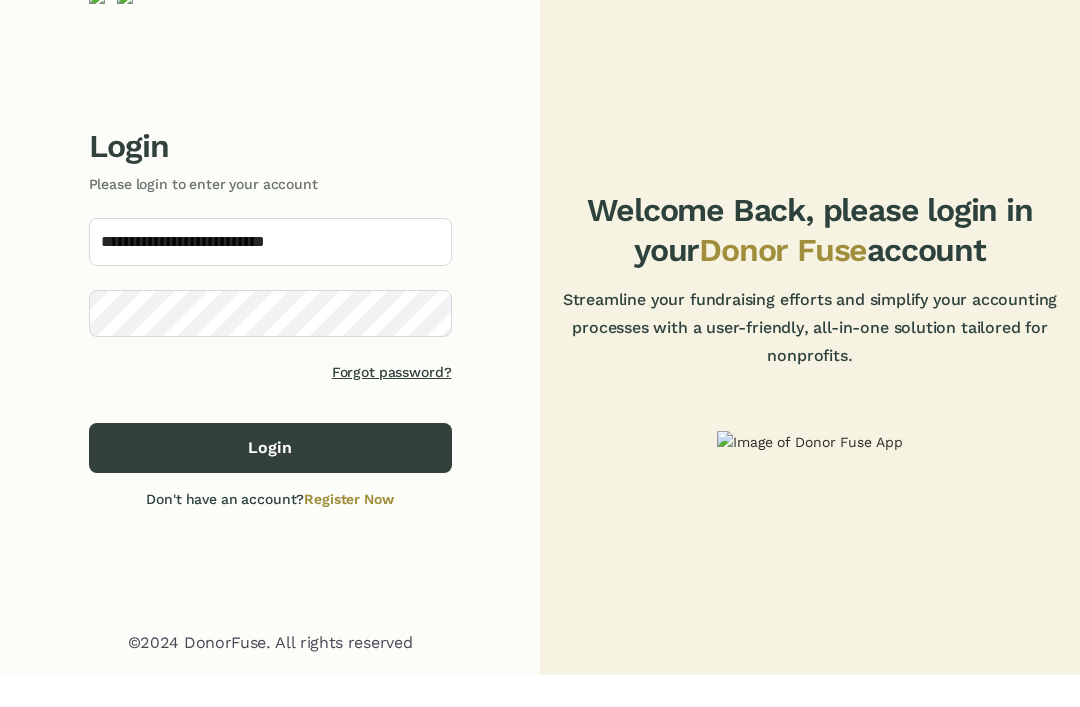 click on "Login" 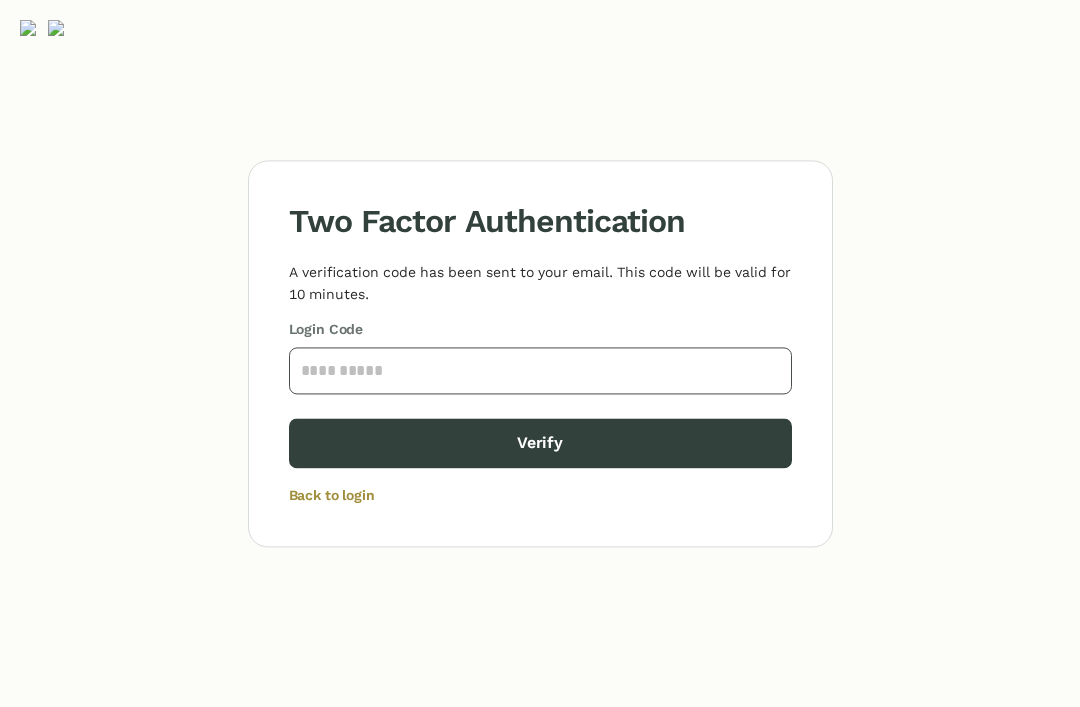 click 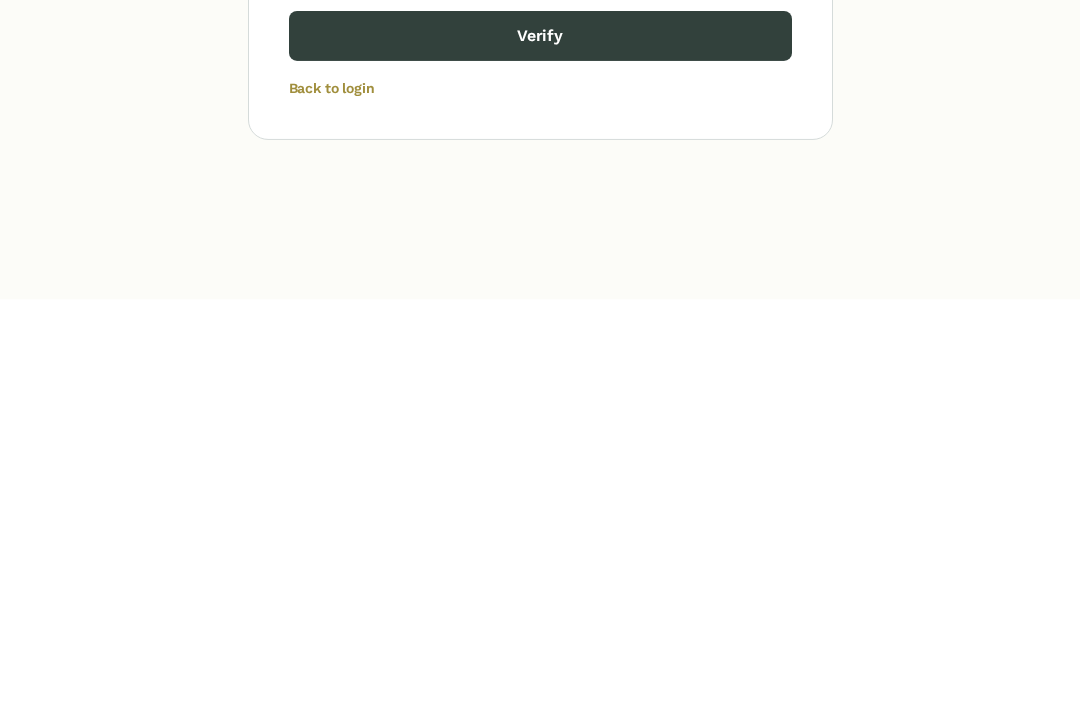 type on "****" 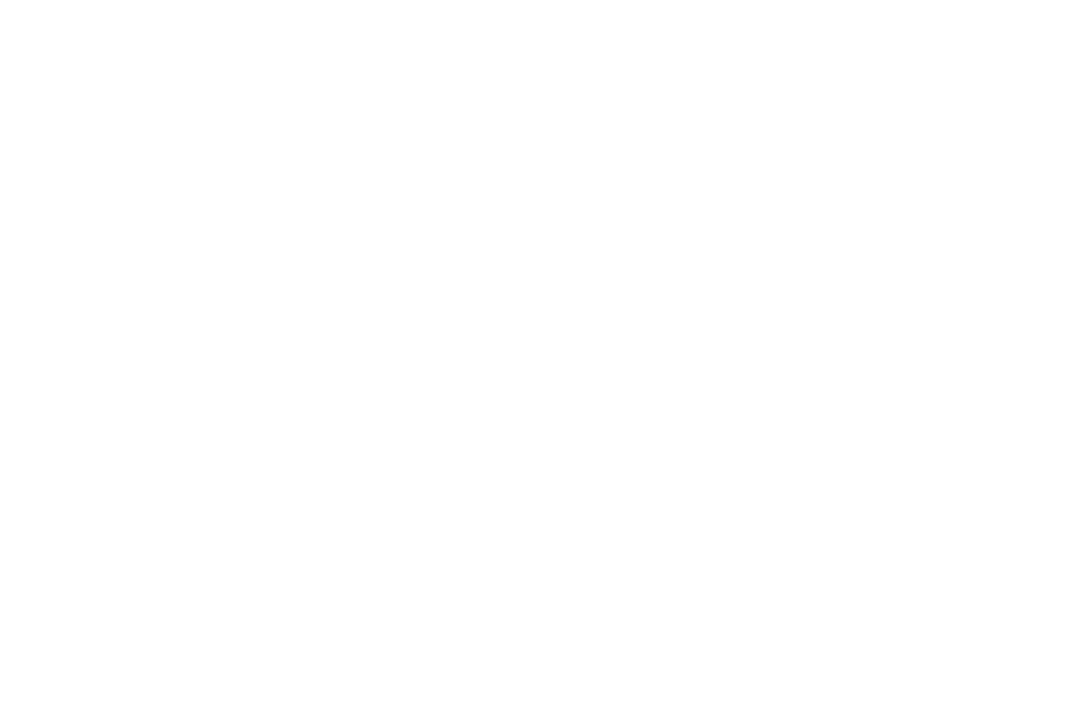scroll, scrollTop: 0, scrollLeft: 0, axis: both 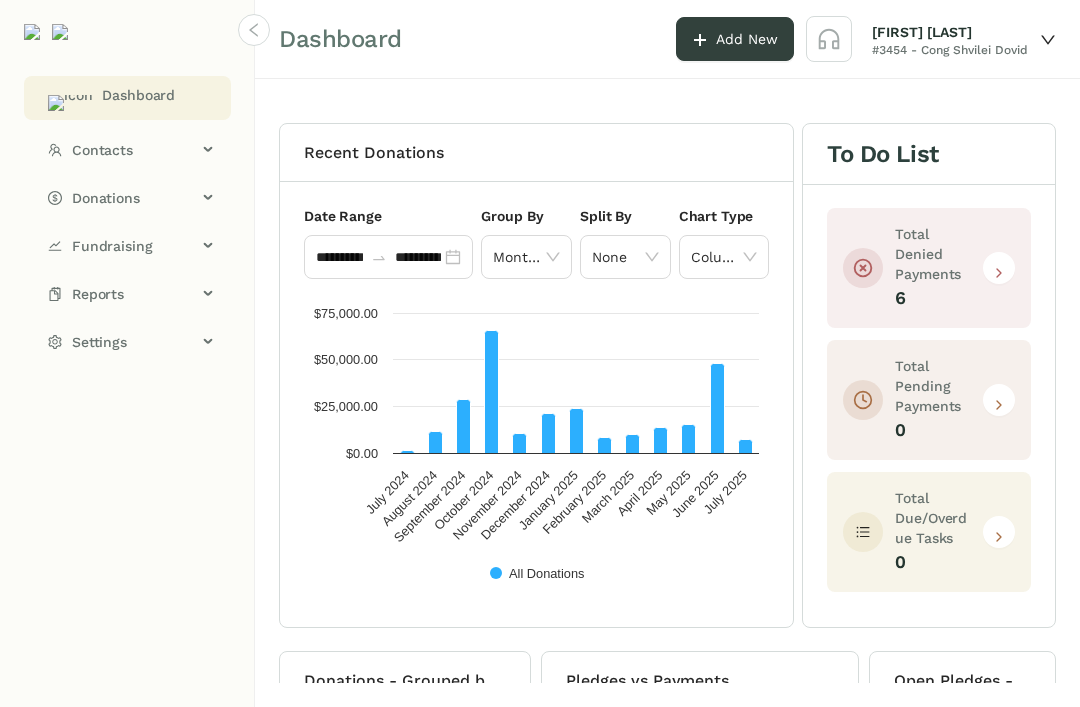 click 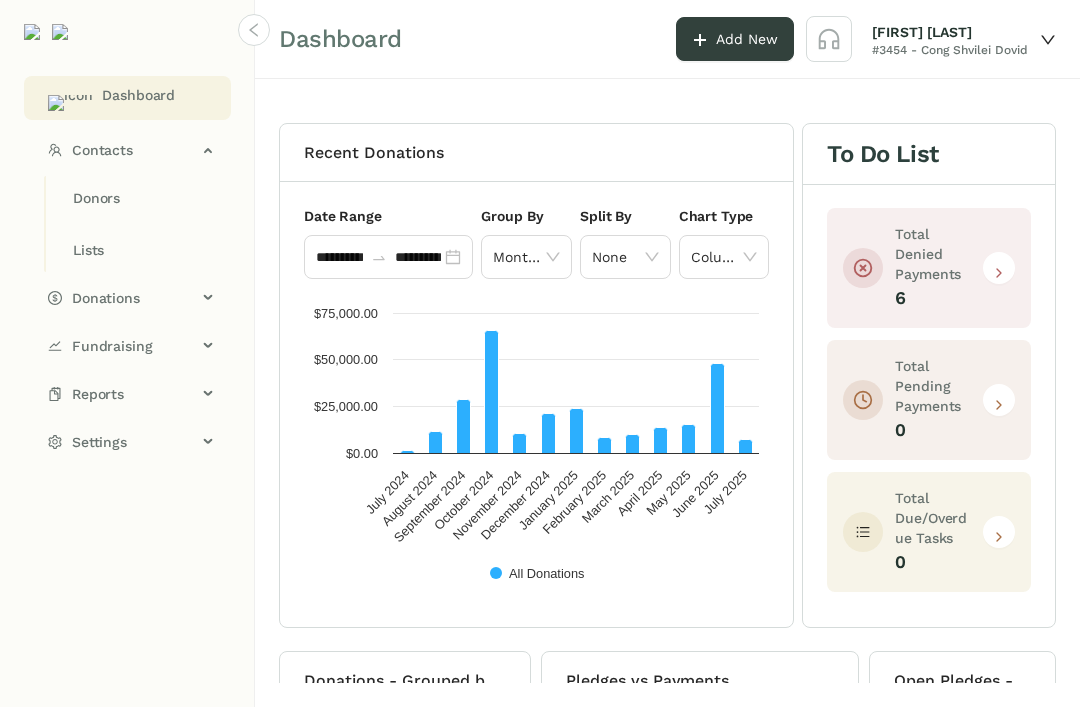 click on "Donors" 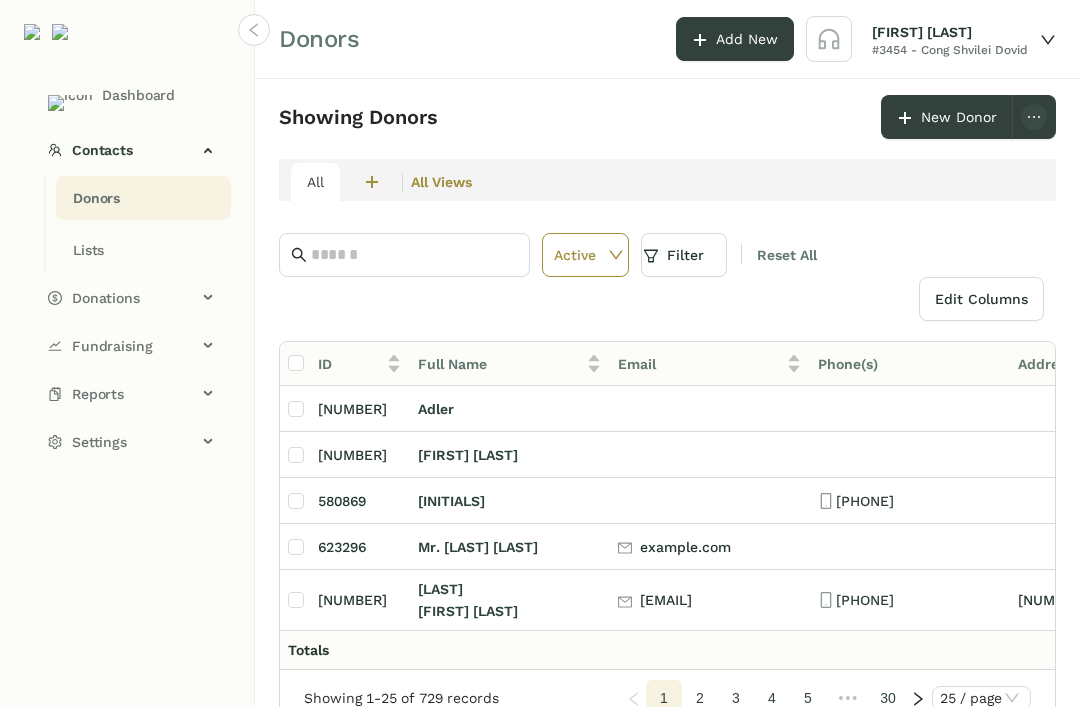 click on "New Donor" 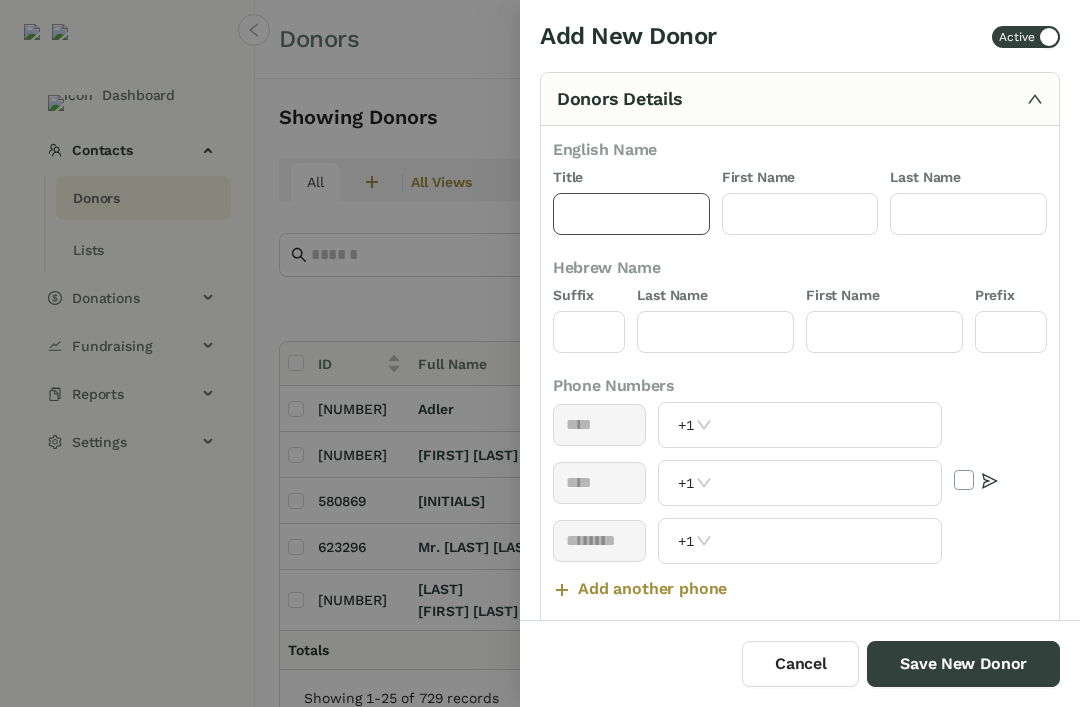 click 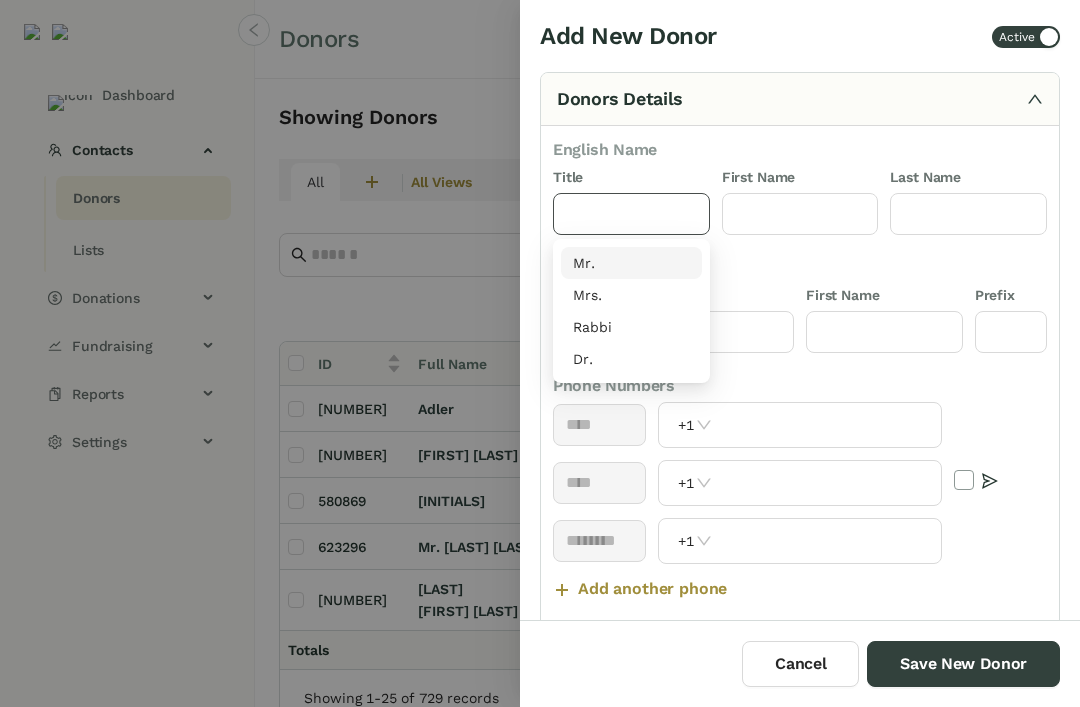 click on "Mr." at bounding box center [631, 263] 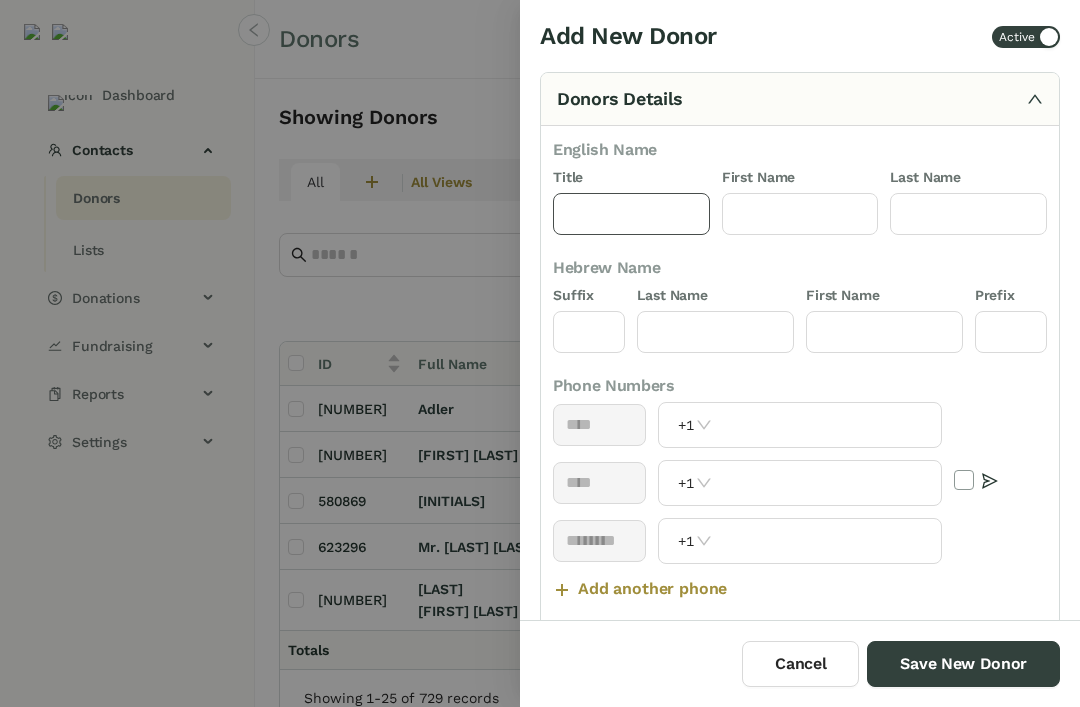 type on "***" 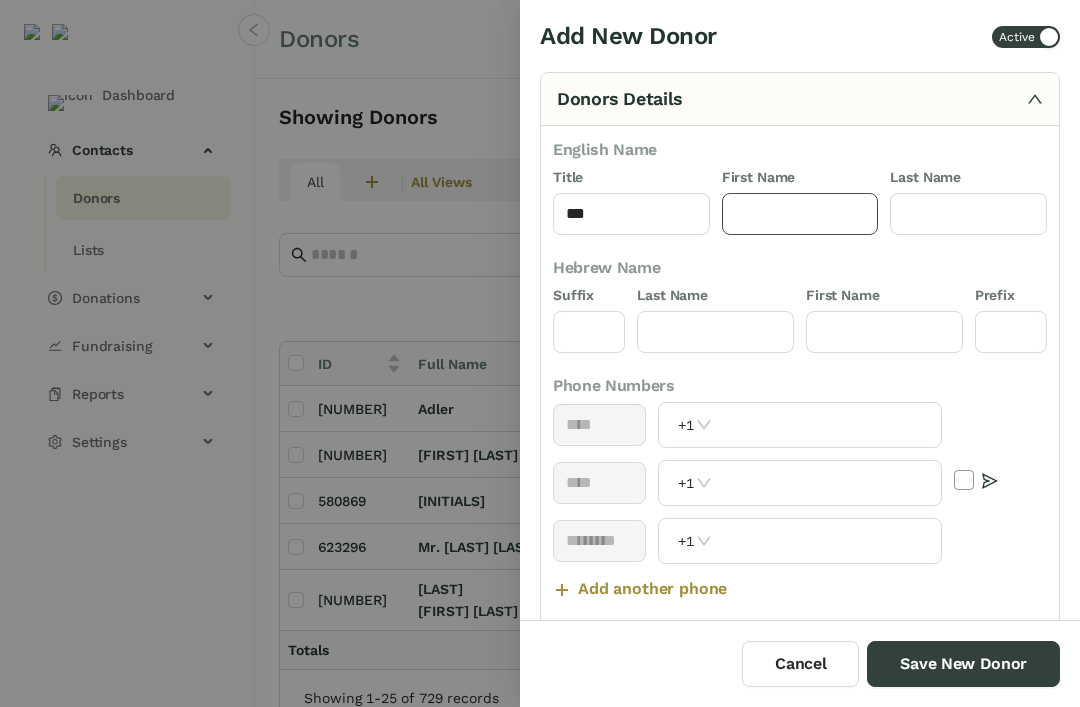 click 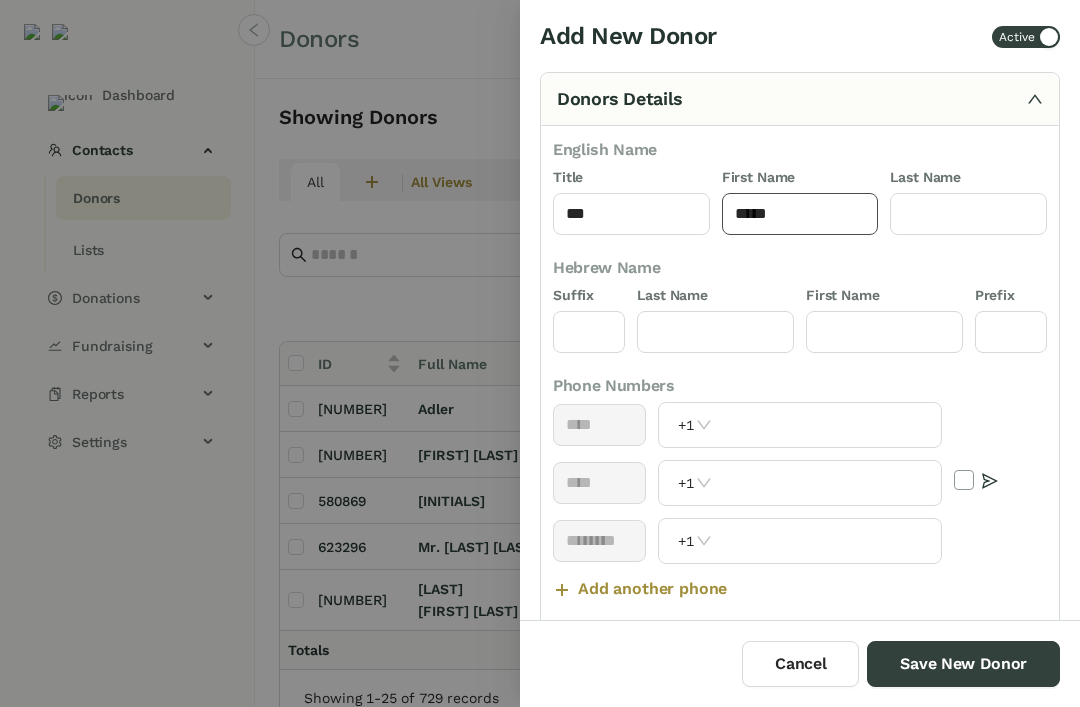 type on "*****" 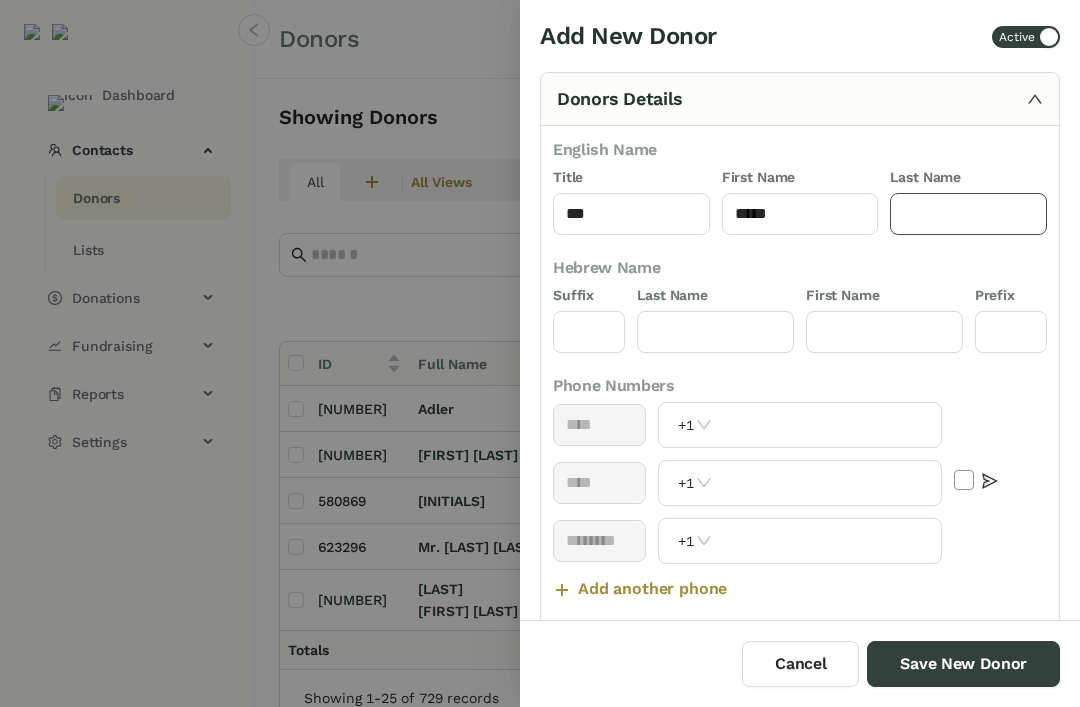 click 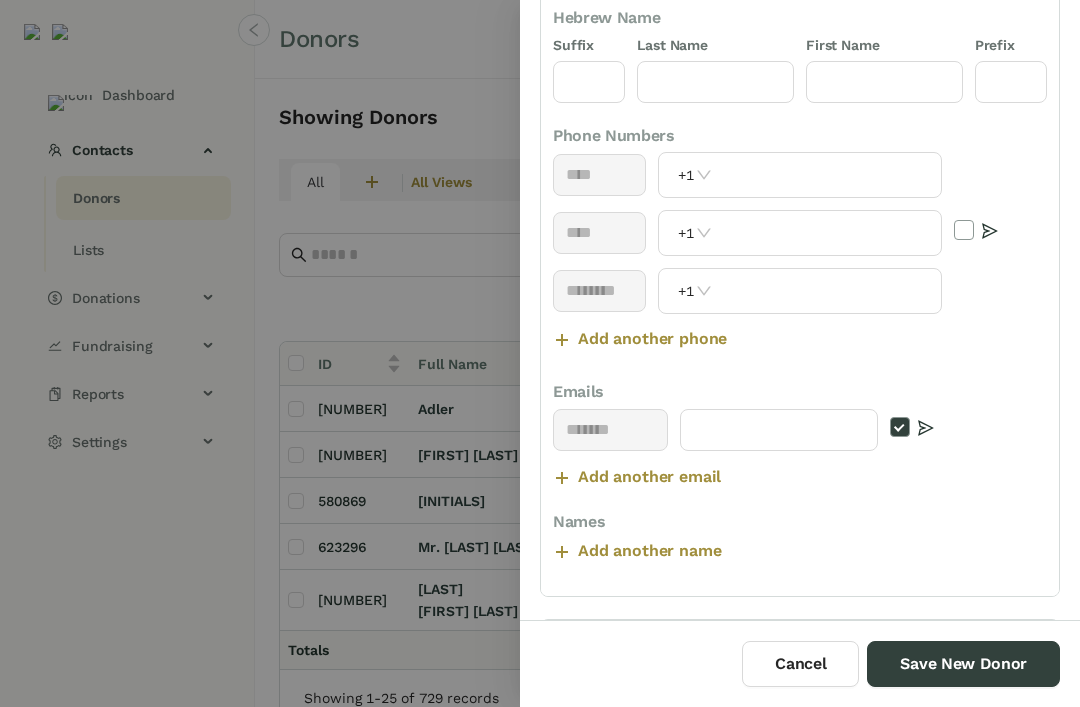 scroll, scrollTop: 277, scrollLeft: 0, axis: vertical 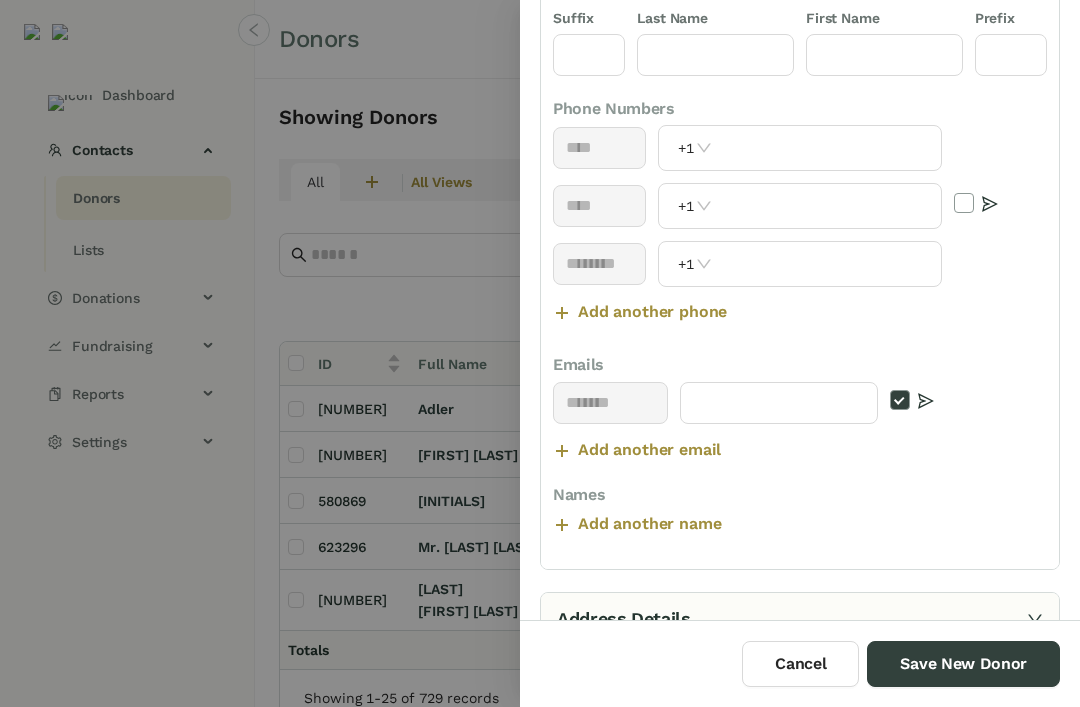 type on "*********" 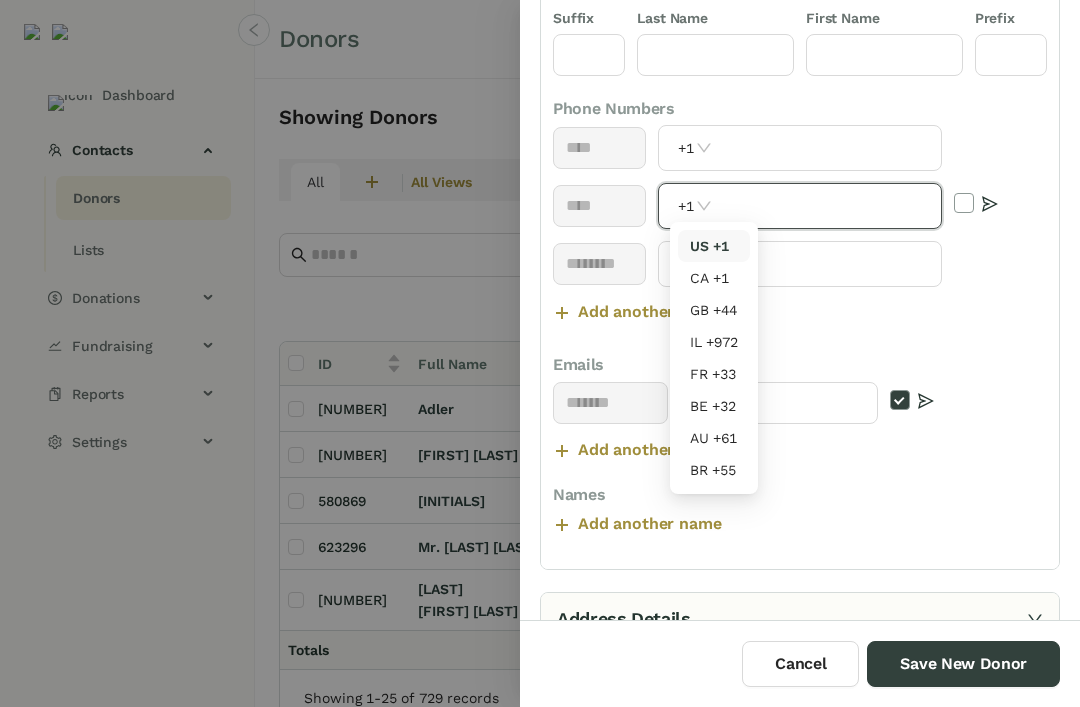 click at bounding box center (828, 206) 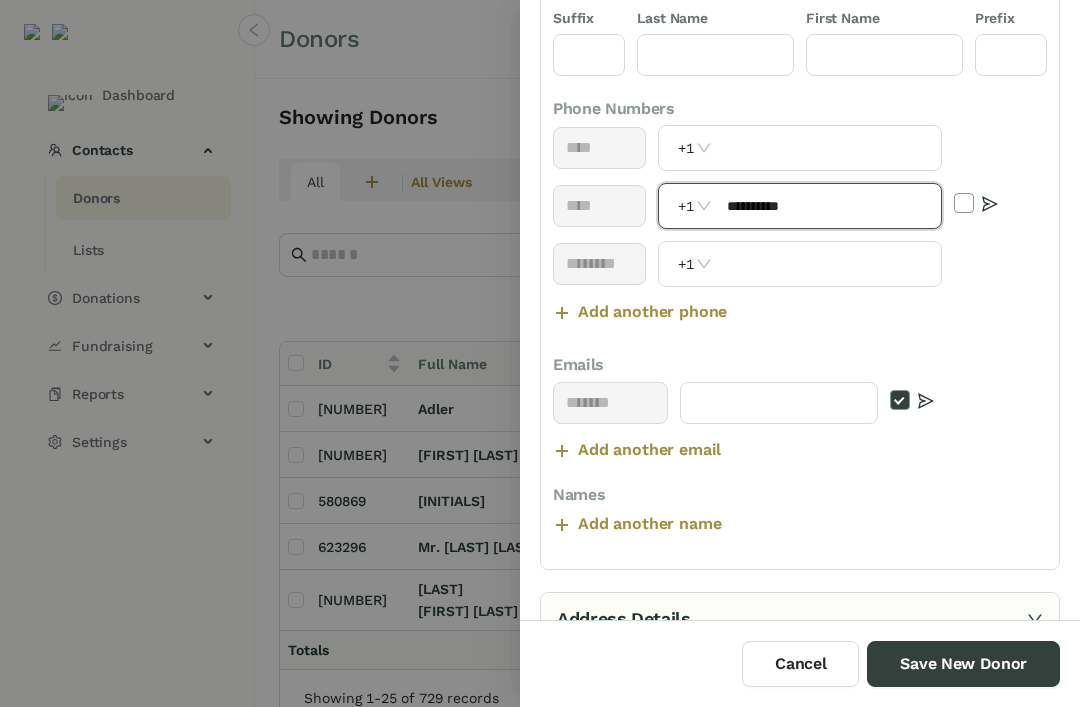 click on "**********" at bounding box center (828, 206) 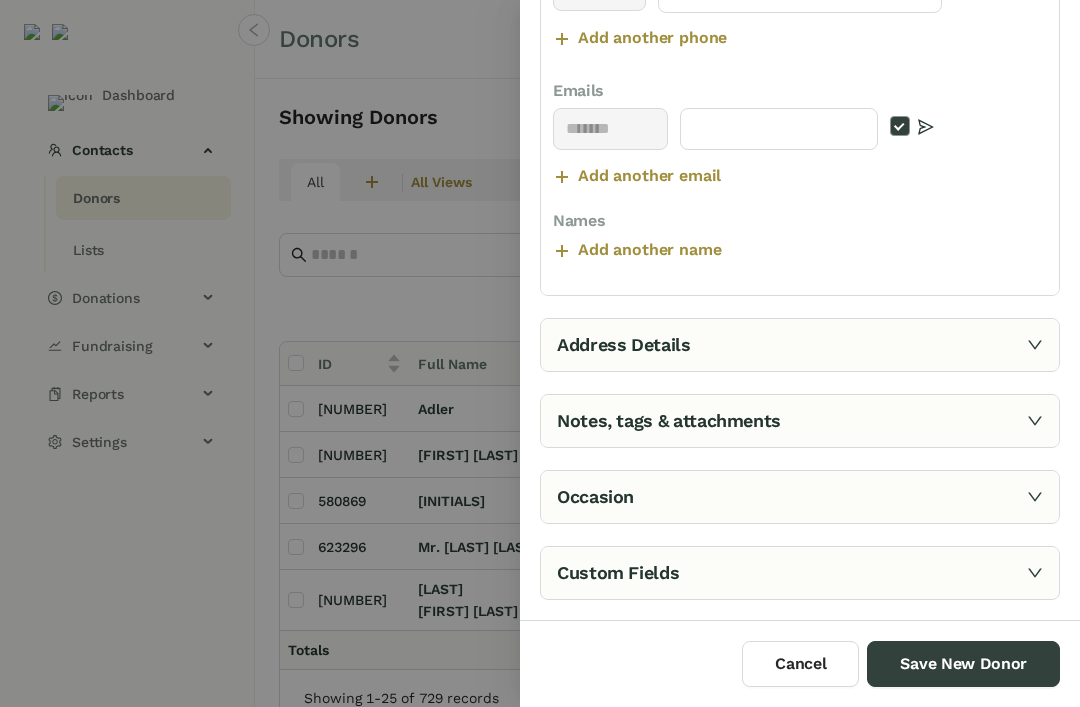 scroll, scrollTop: 551, scrollLeft: 0, axis: vertical 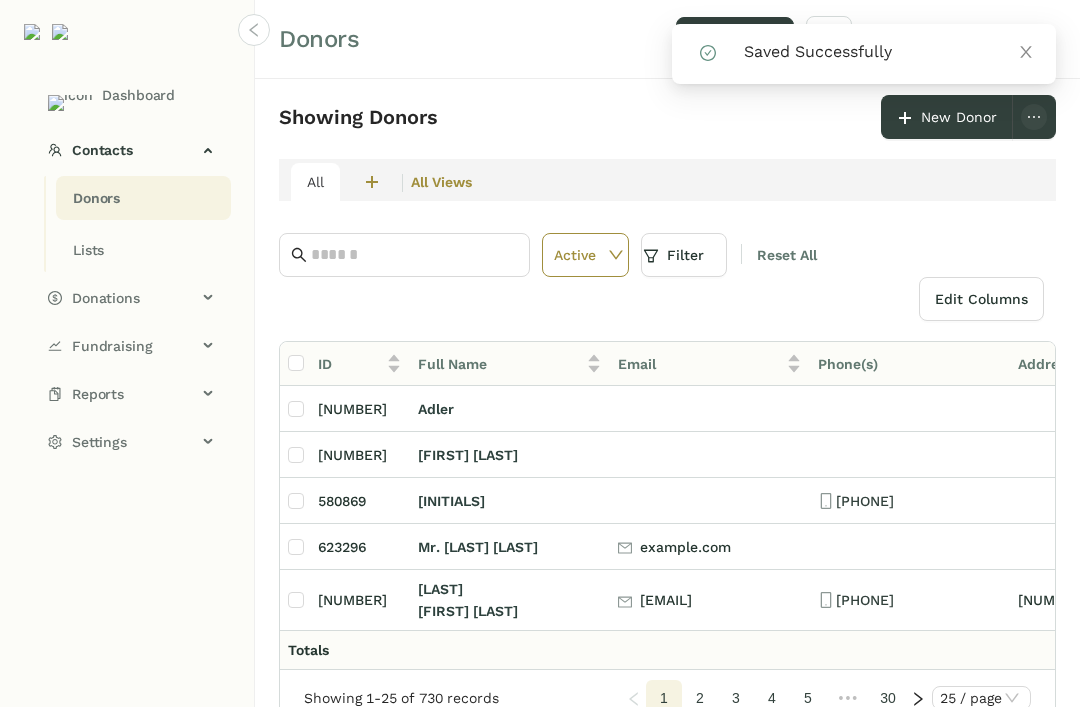 click 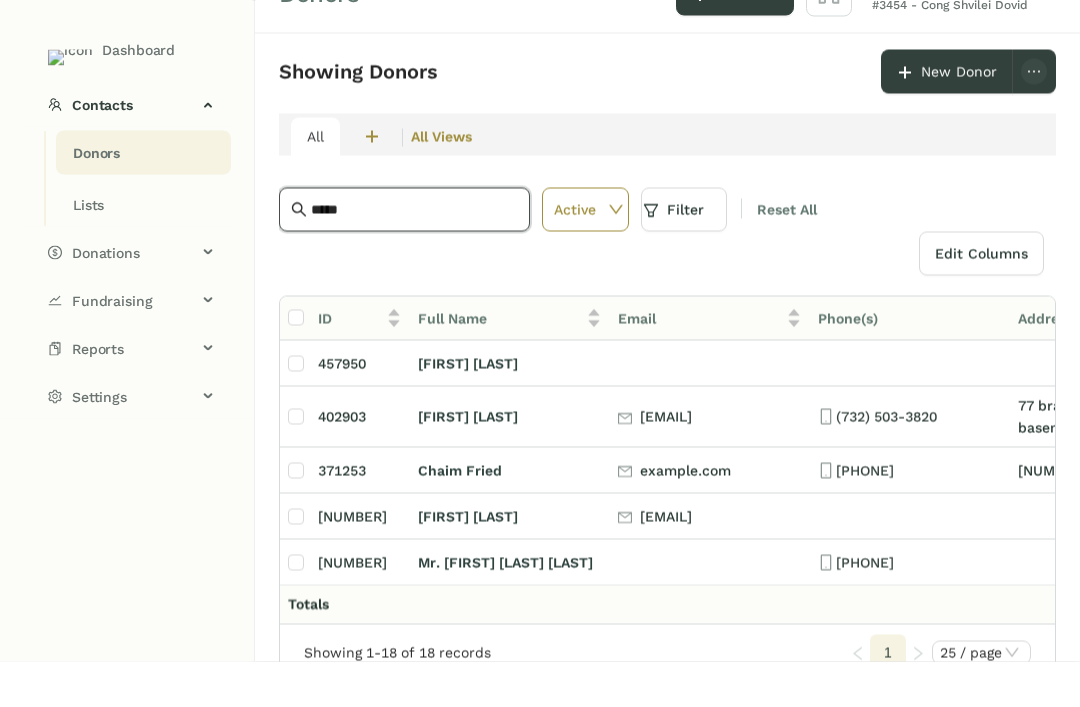 scroll, scrollTop: 0, scrollLeft: 0, axis: both 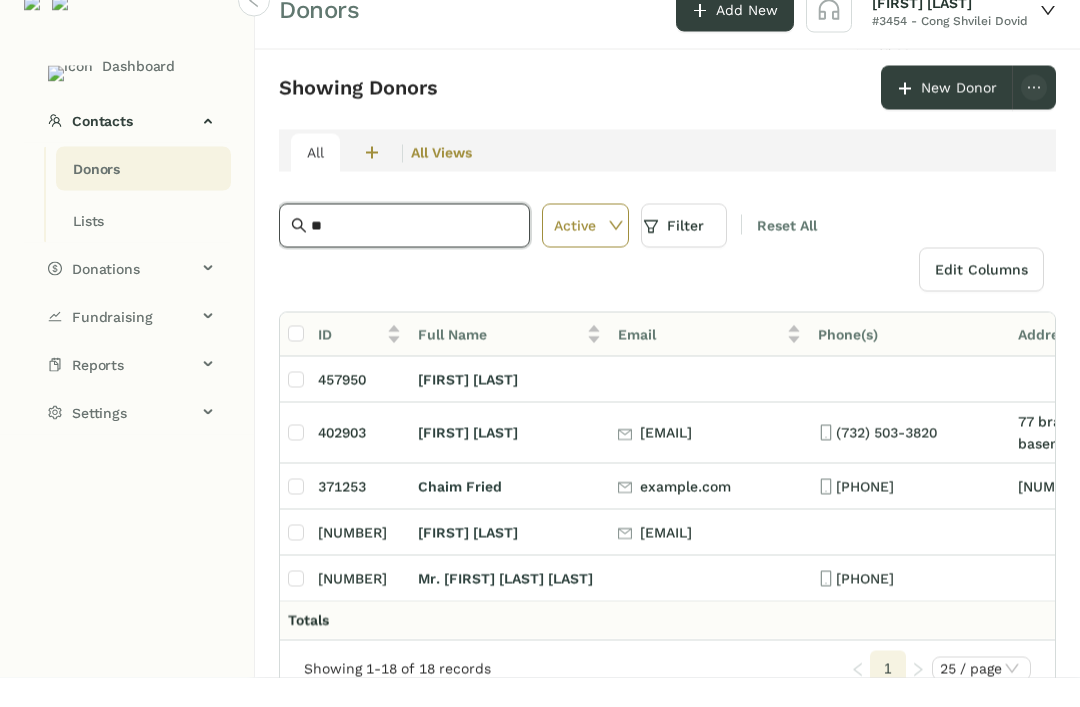 type on "*" 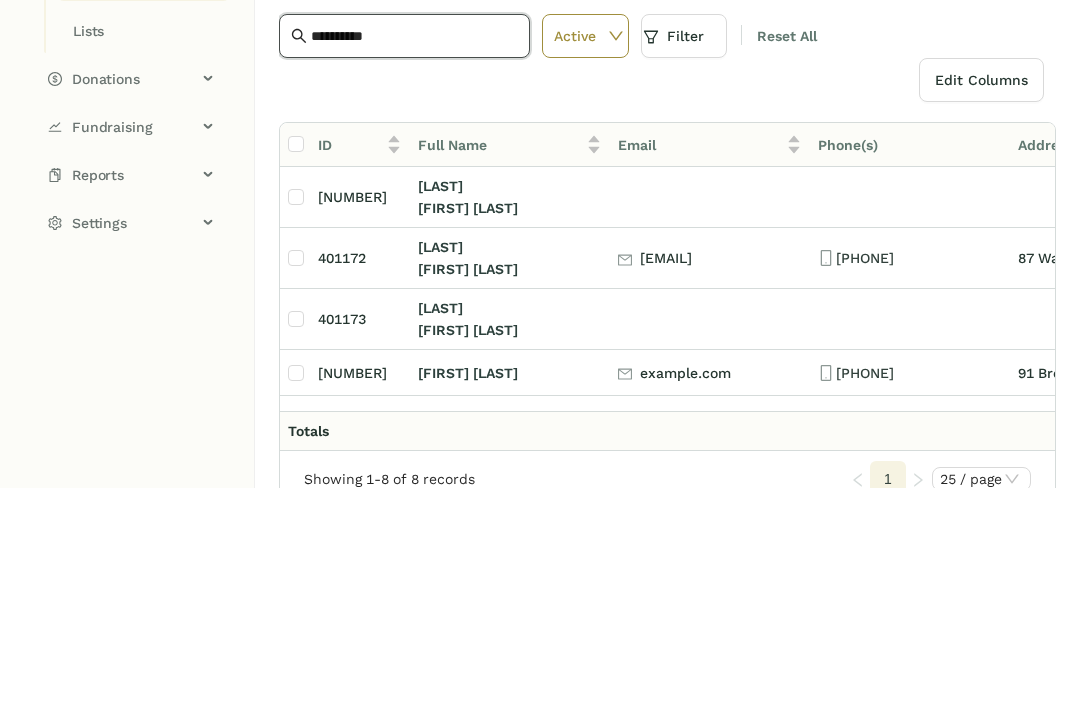 scroll, scrollTop: 58, scrollLeft: 29, axis: both 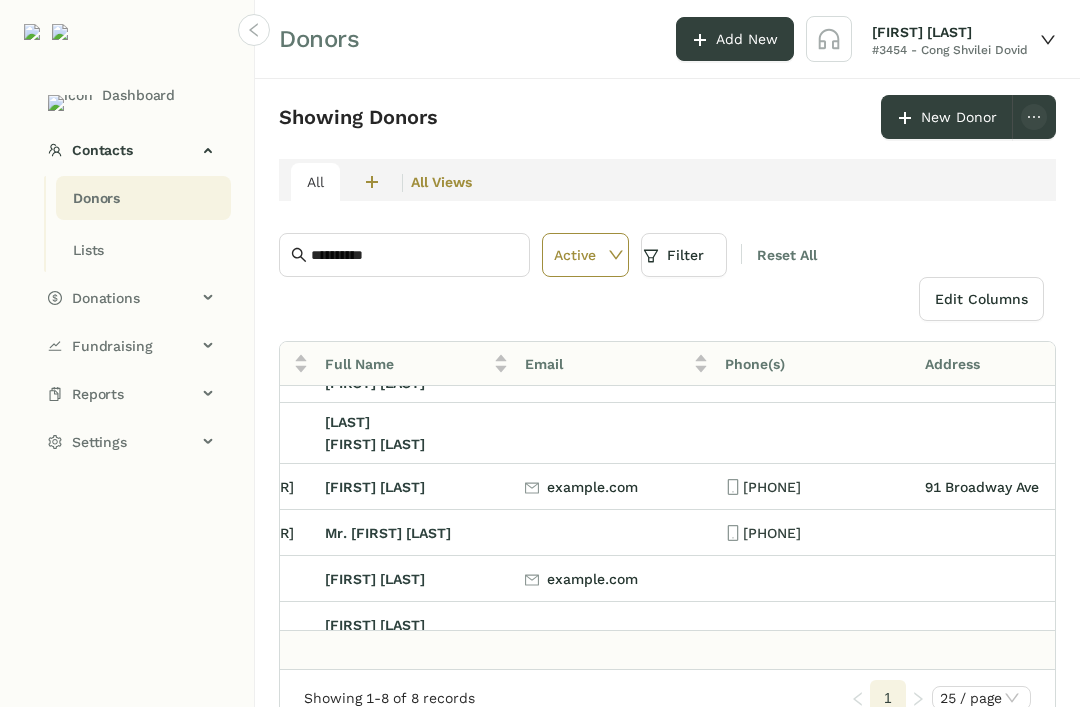 click on "*********" 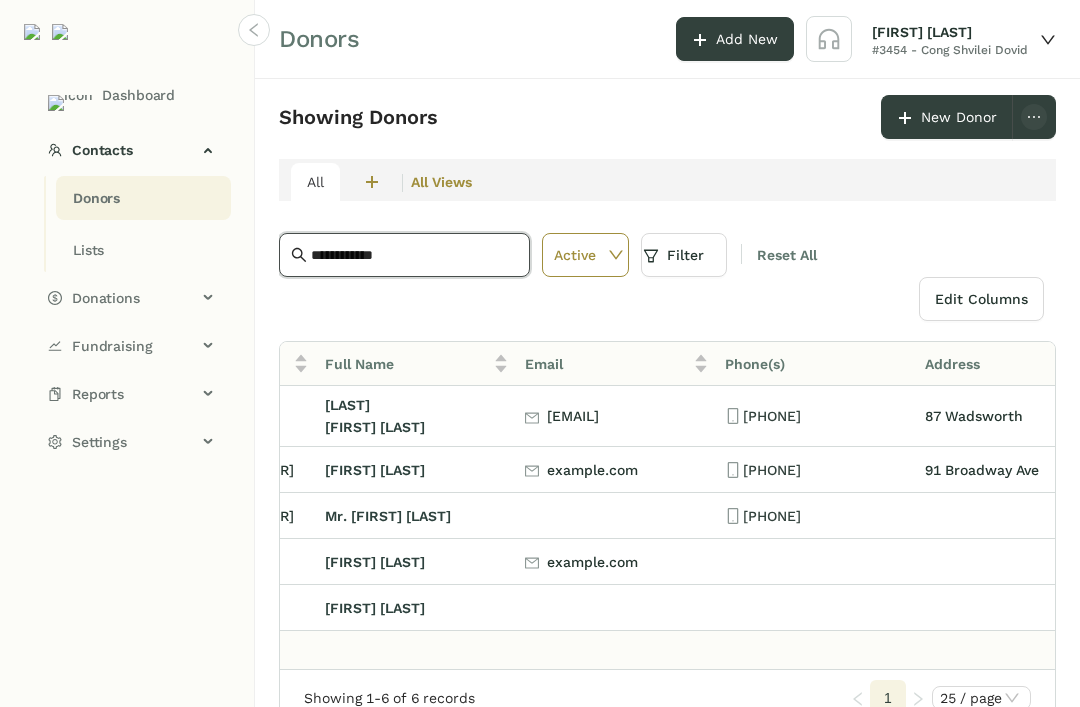 type on "**********" 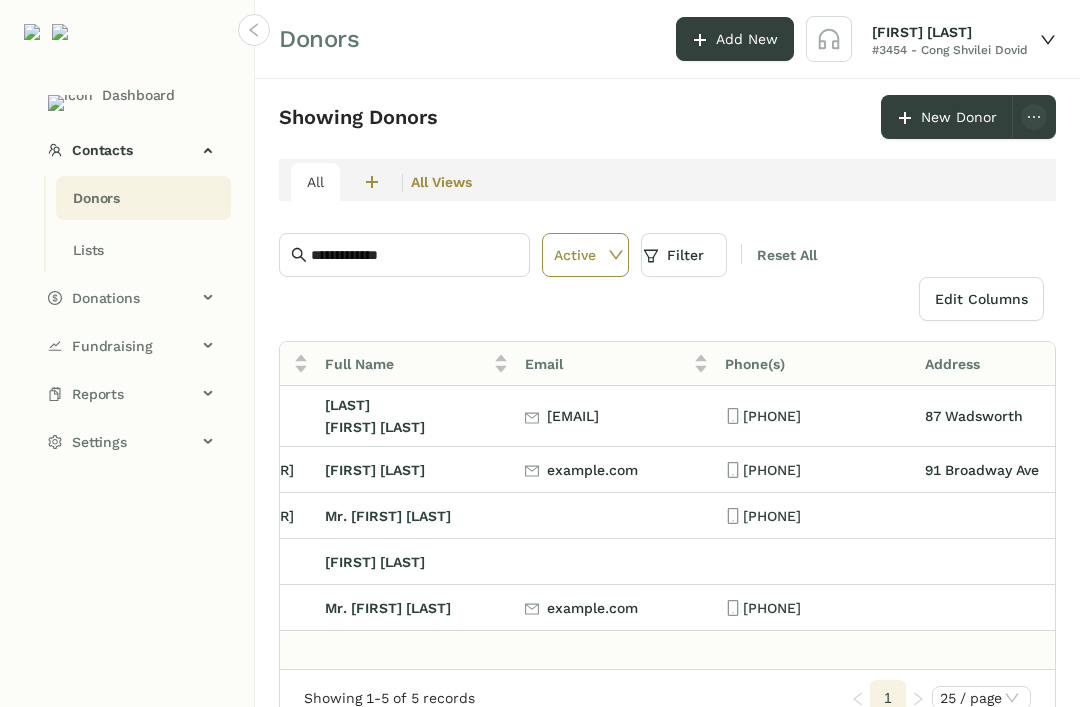 click on "Mr. [FIRST] [LAST]" 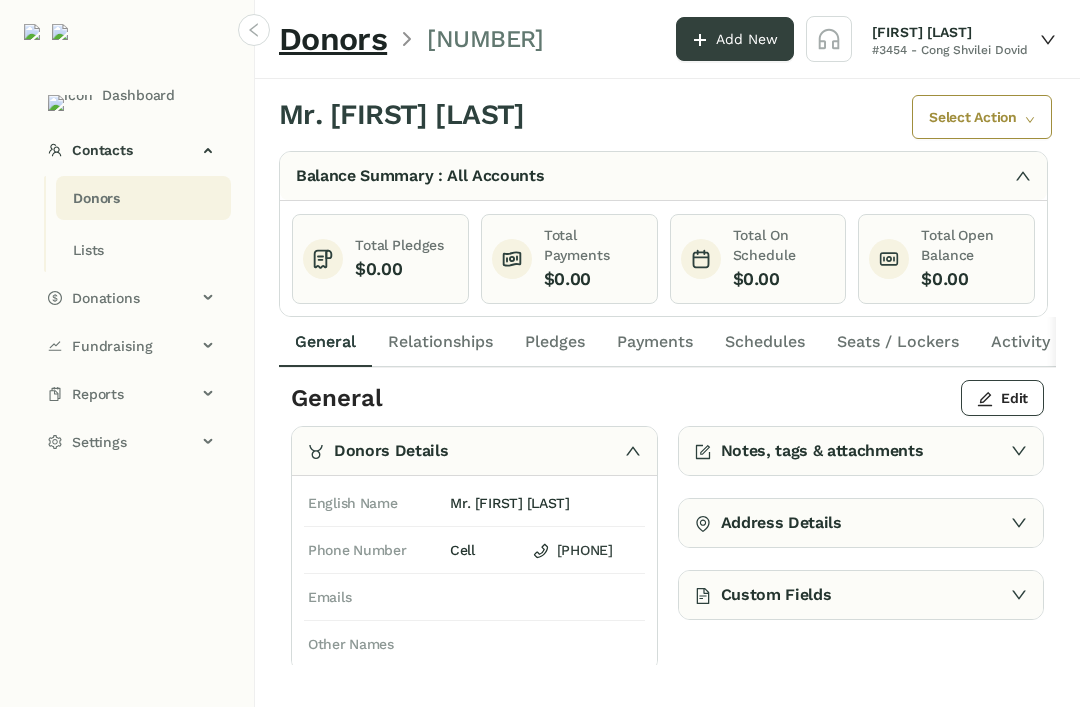 click on "Pledges" 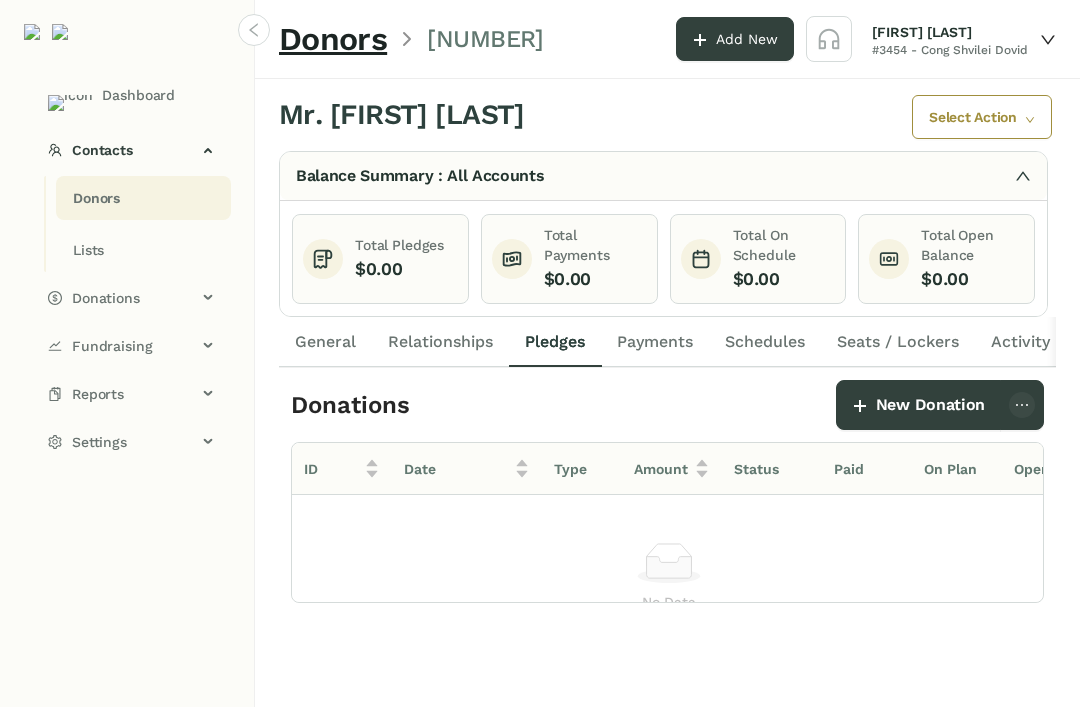 click on "New Donation" 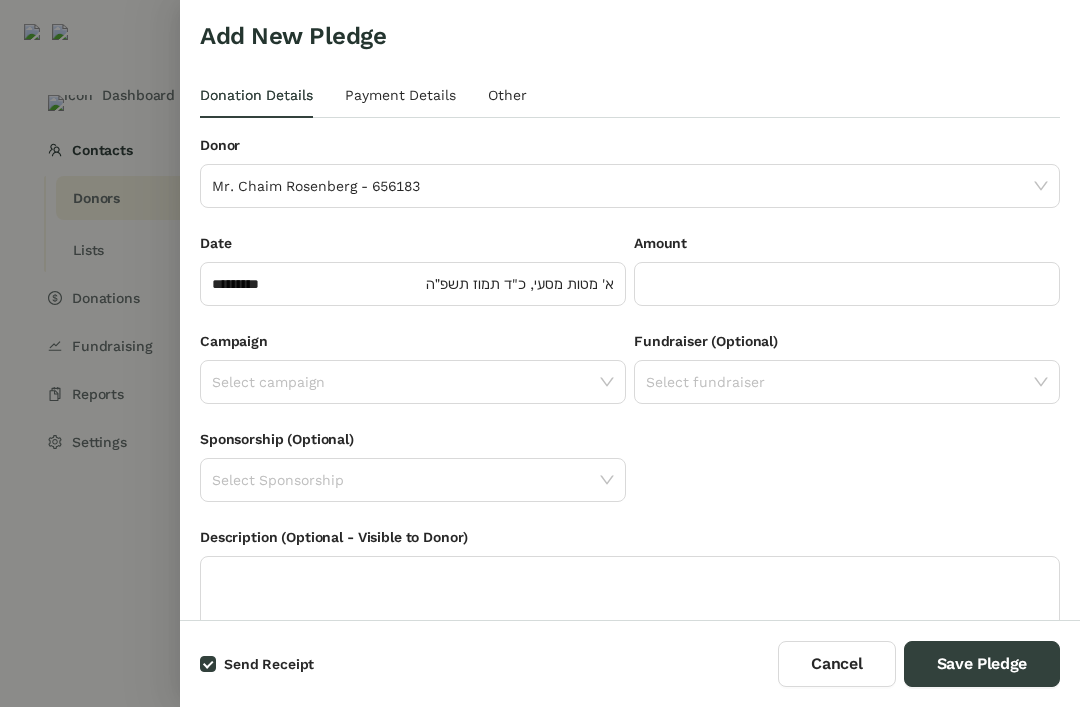click 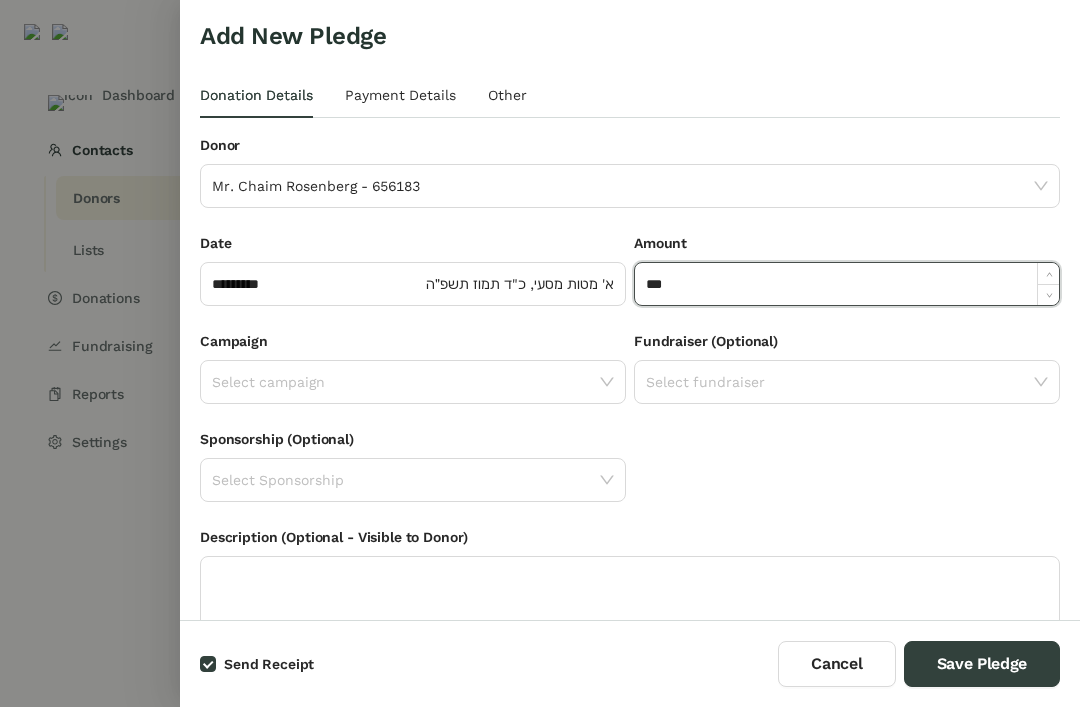 click on "Amount ***" at bounding box center [847, 281] 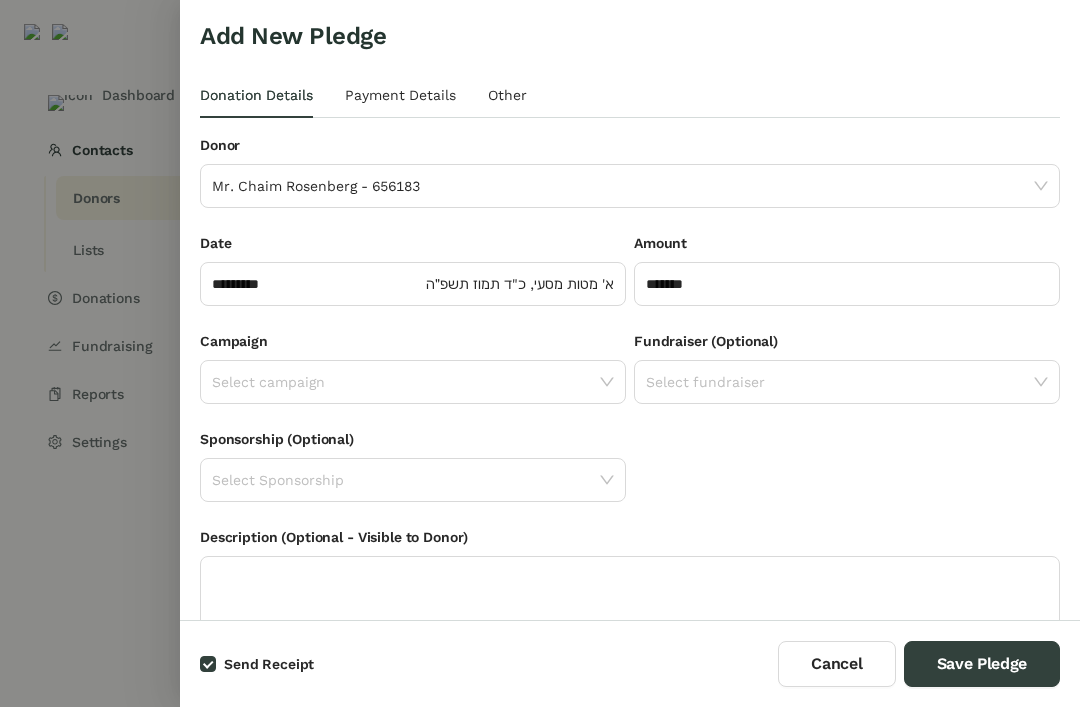 click 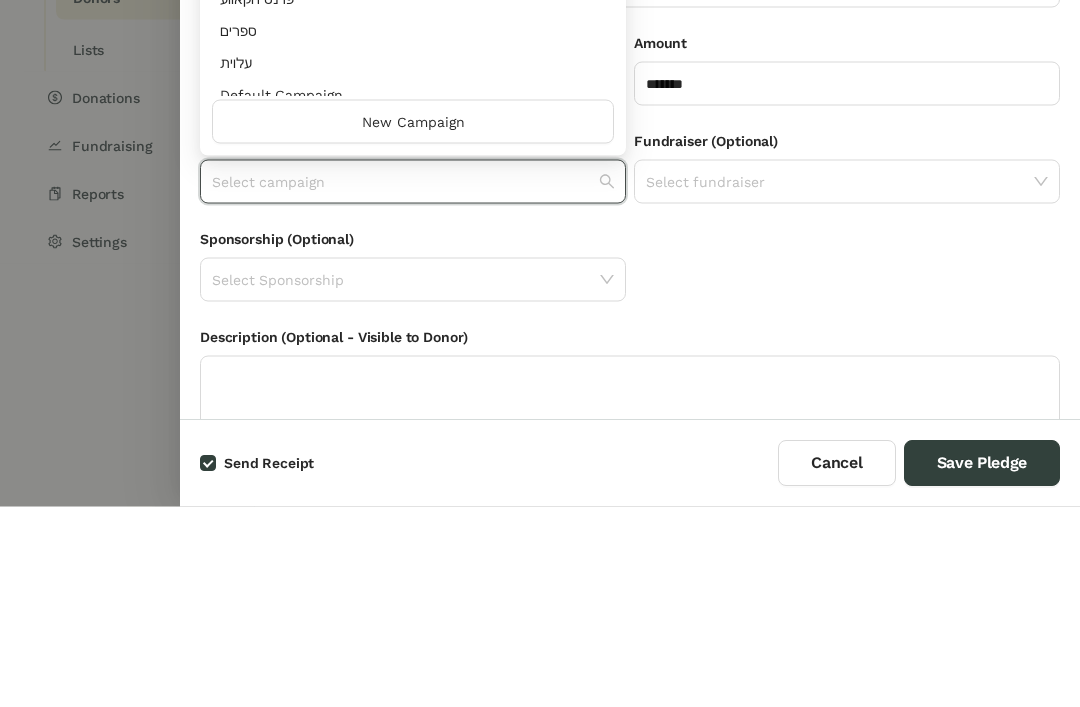 click on "‫עלוית‬" at bounding box center (413, 264) 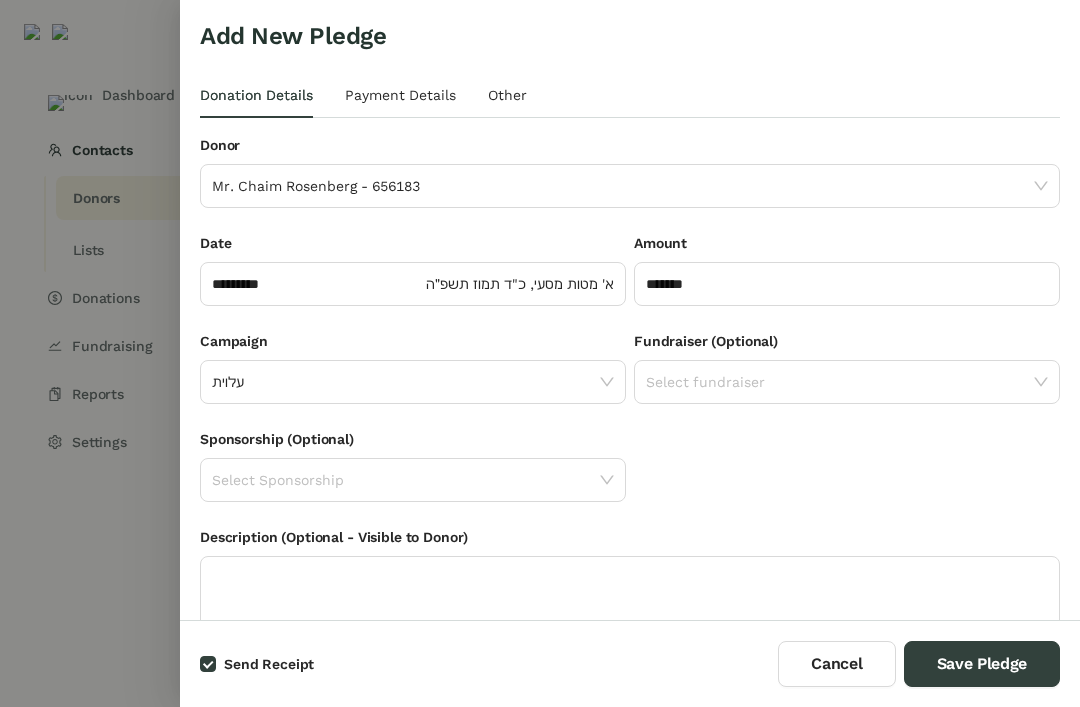 click on "Save Pledge" at bounding box center (982, 664) 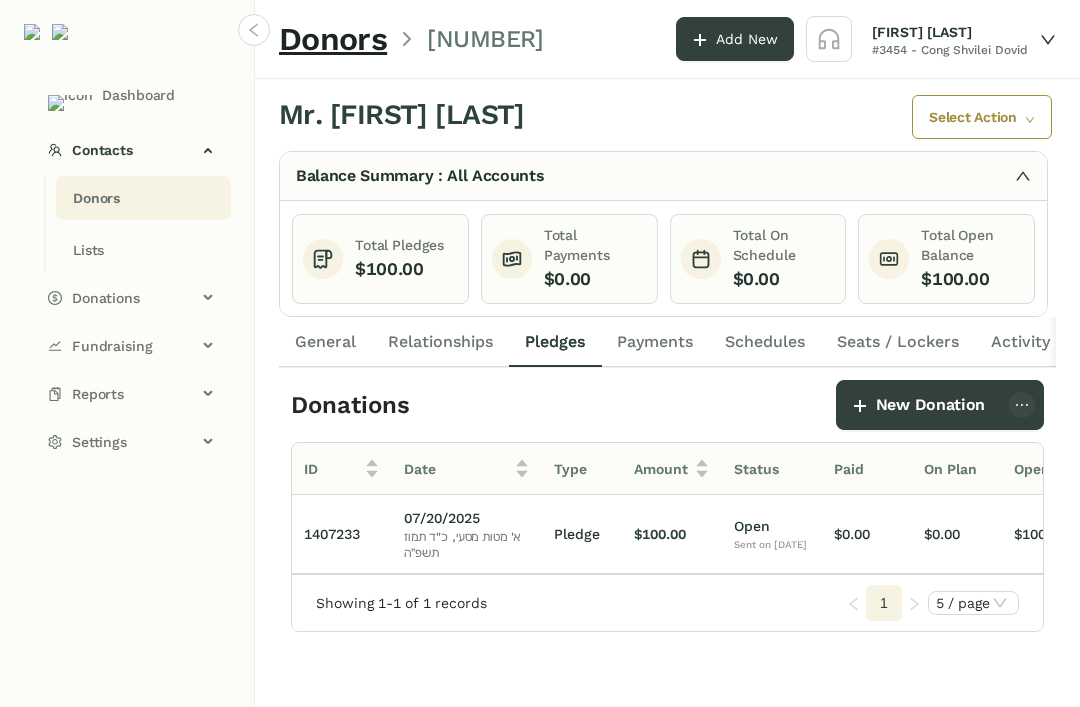 click on "Contacts" 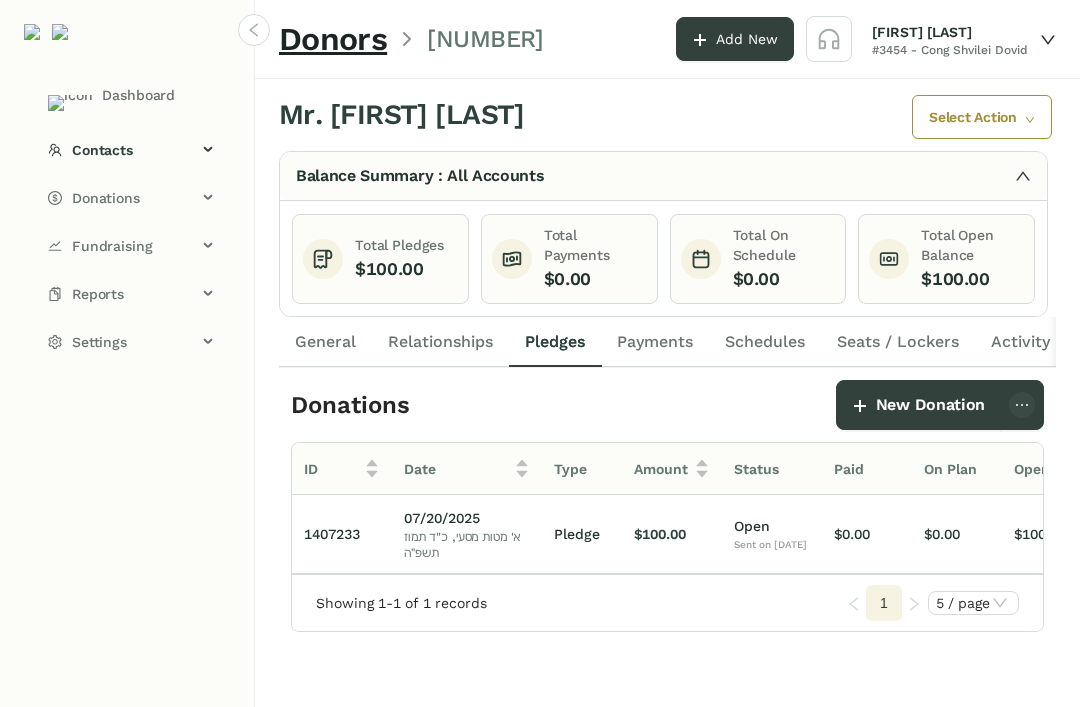 click on "Contacts" 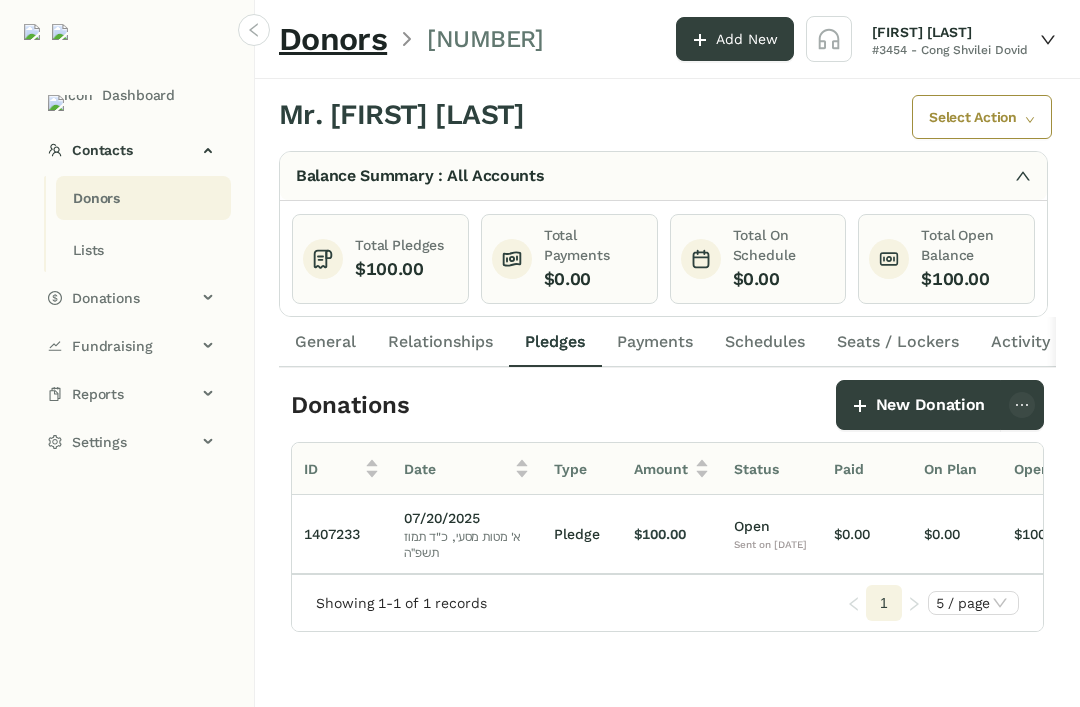 click on "Donors" 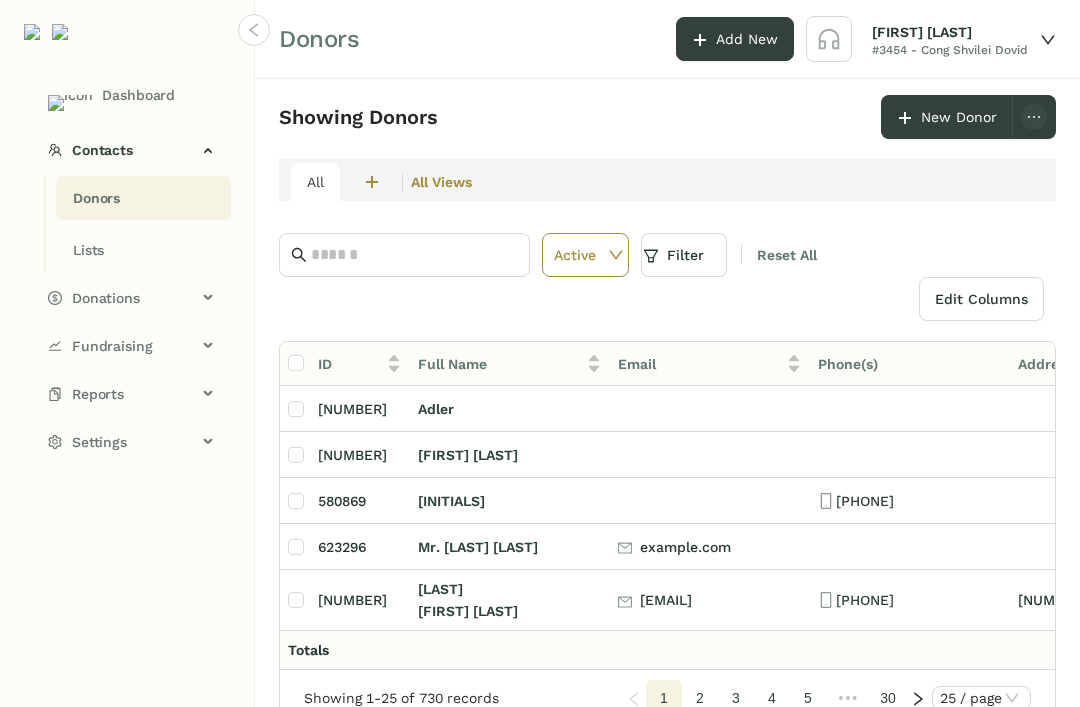 click 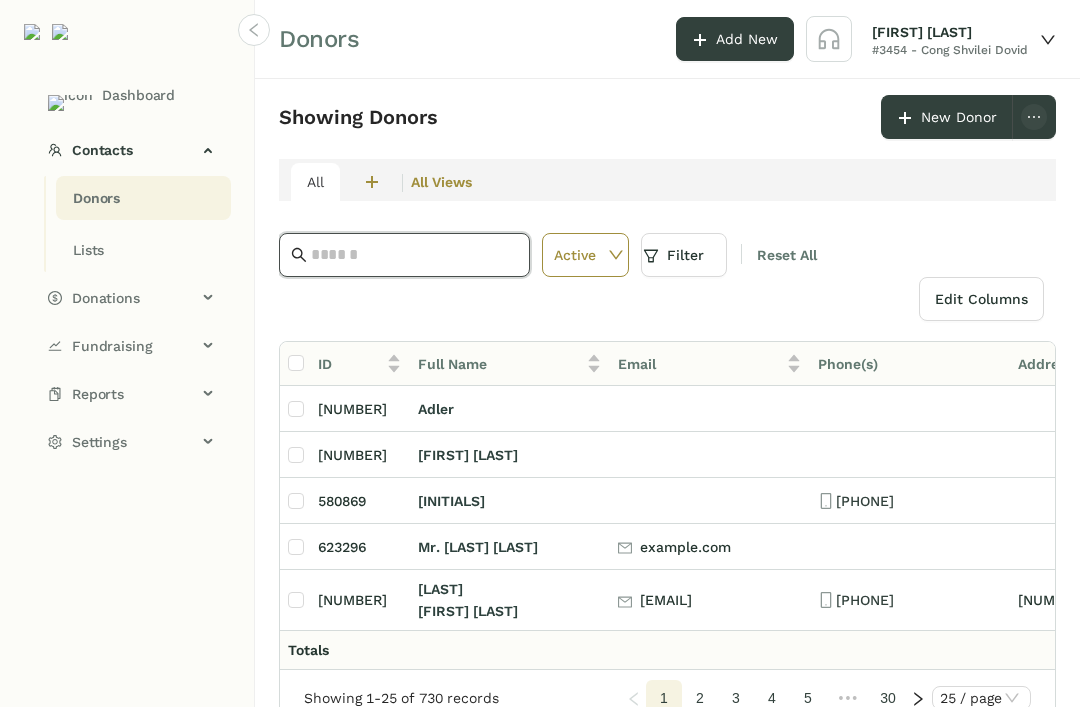 type on "*" 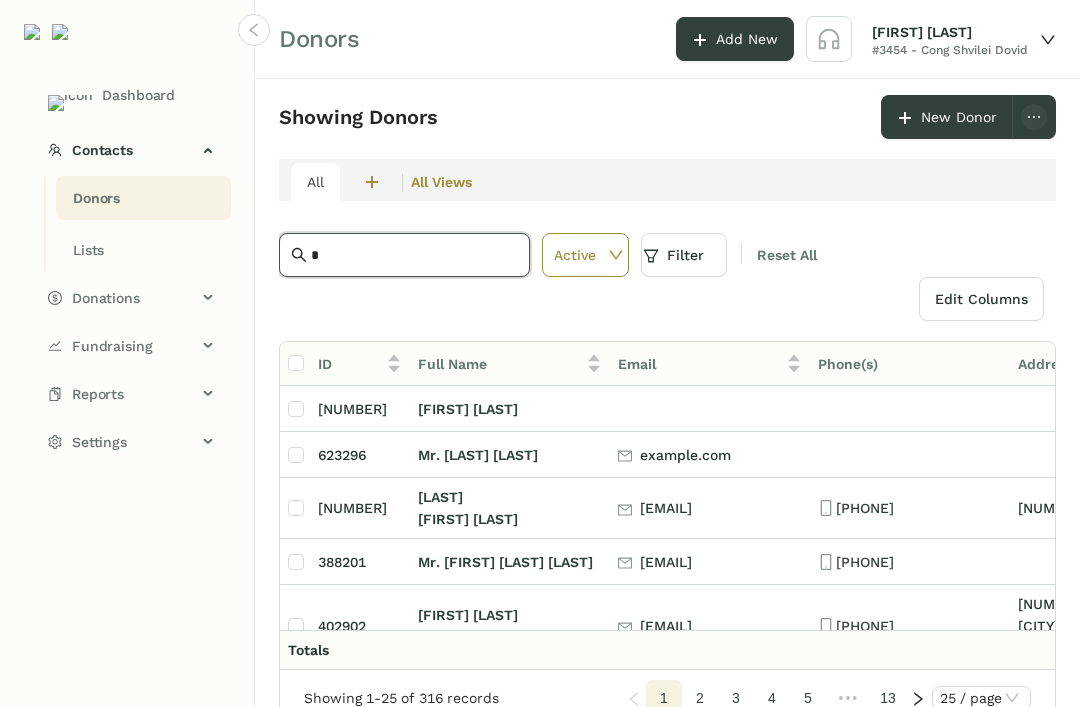 type 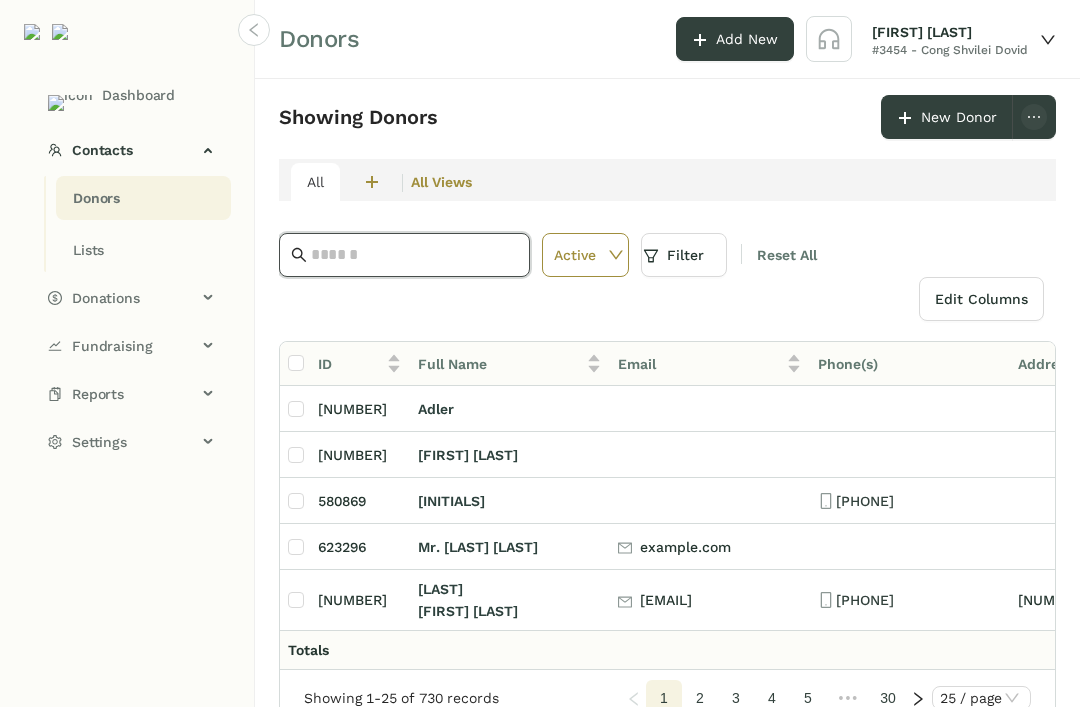 click on "Add New" 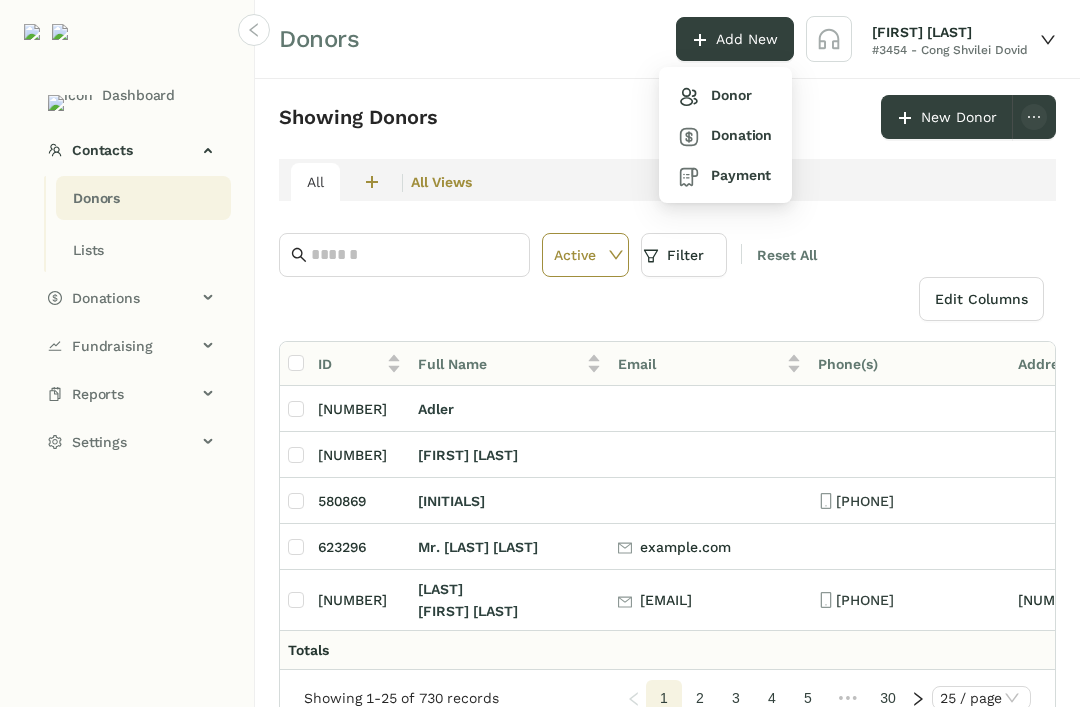 click on "Donor" at bounding box center [715, 95] 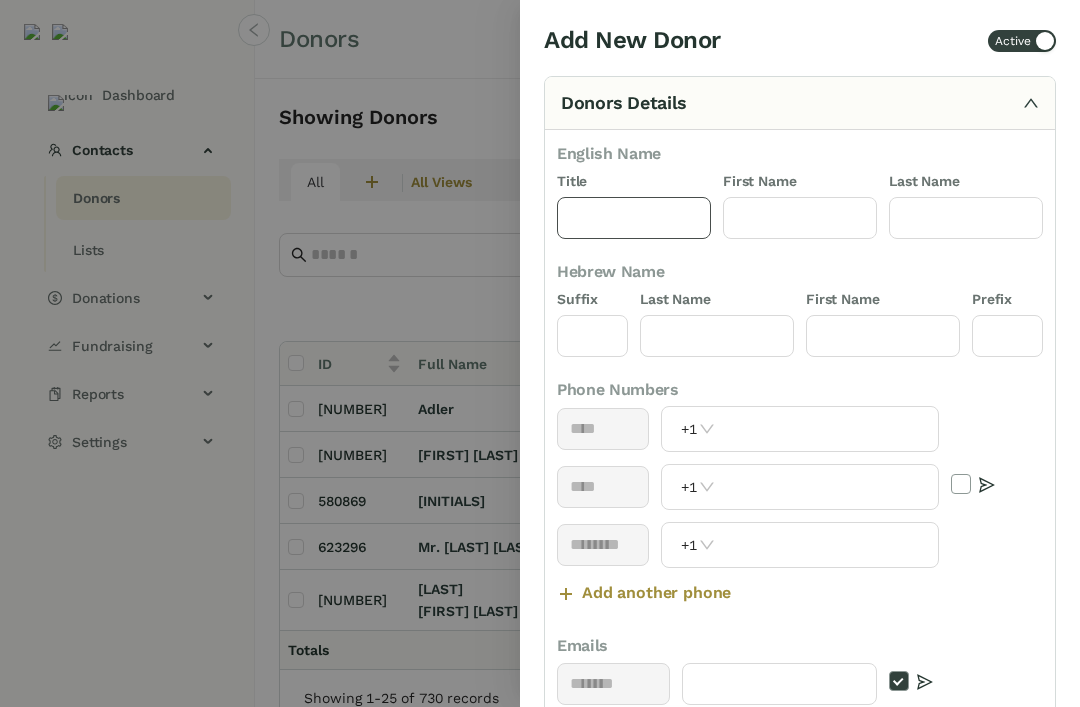 click 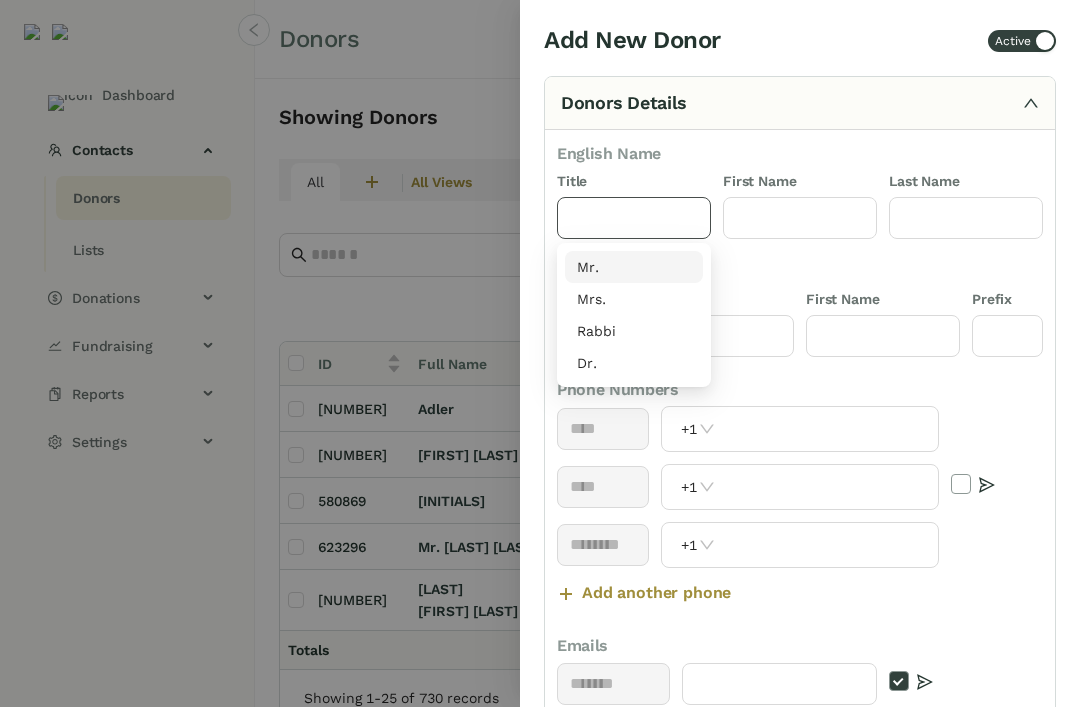 click on "Mr." at bounding box center (634, 267) 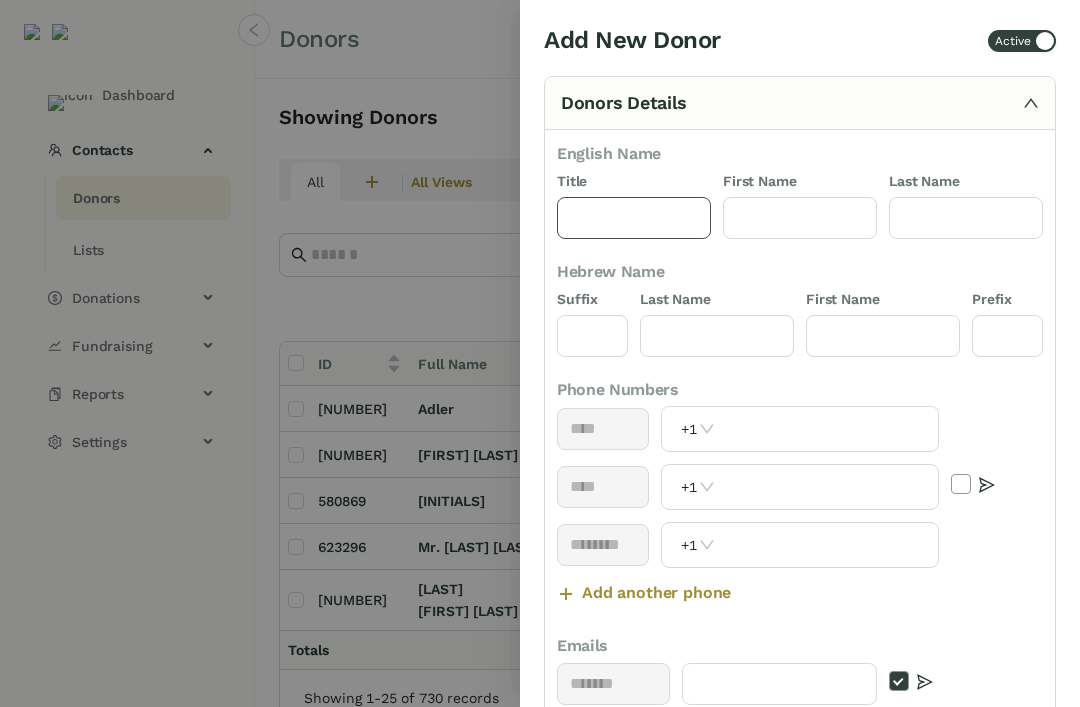 type on "***" 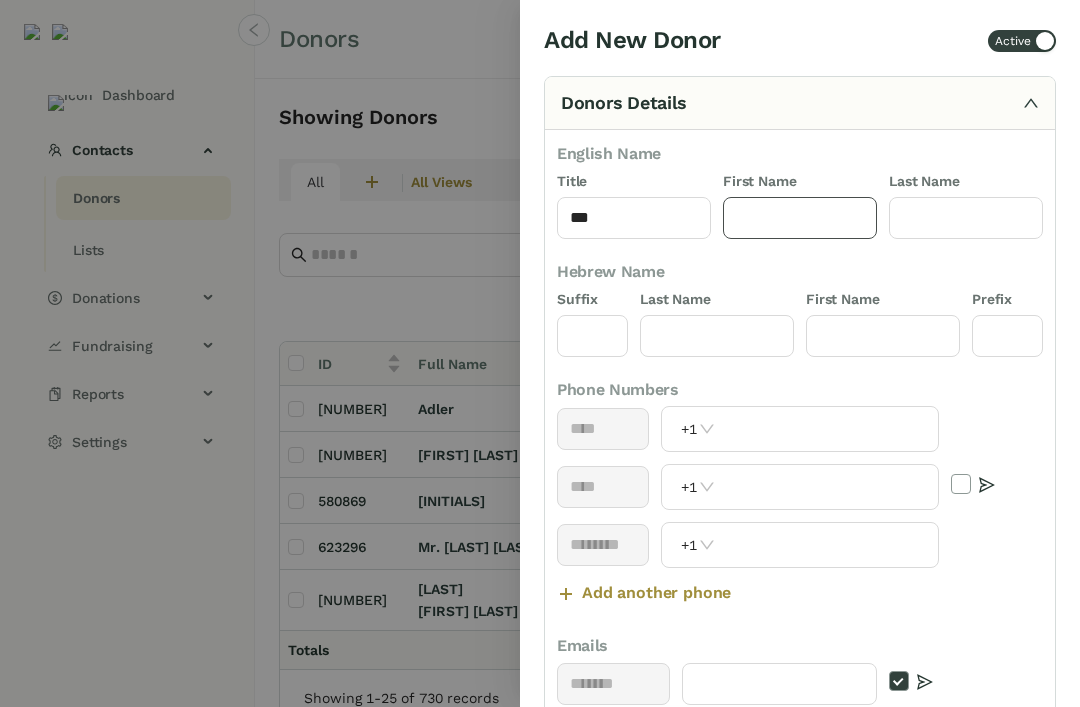 click 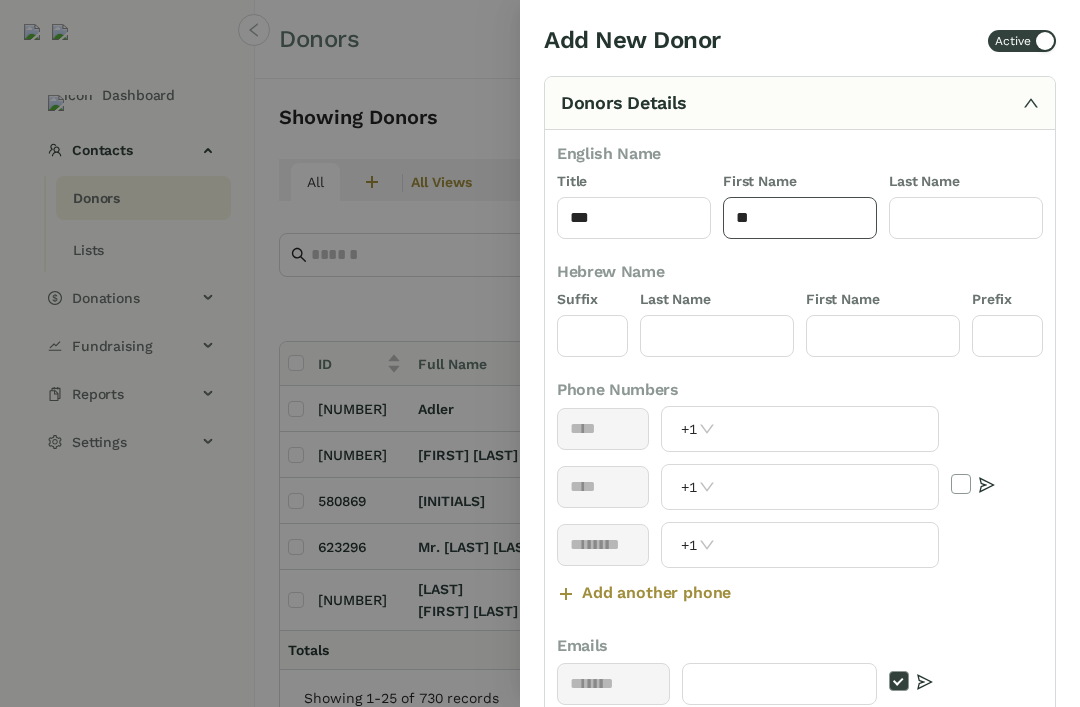 type on "*" 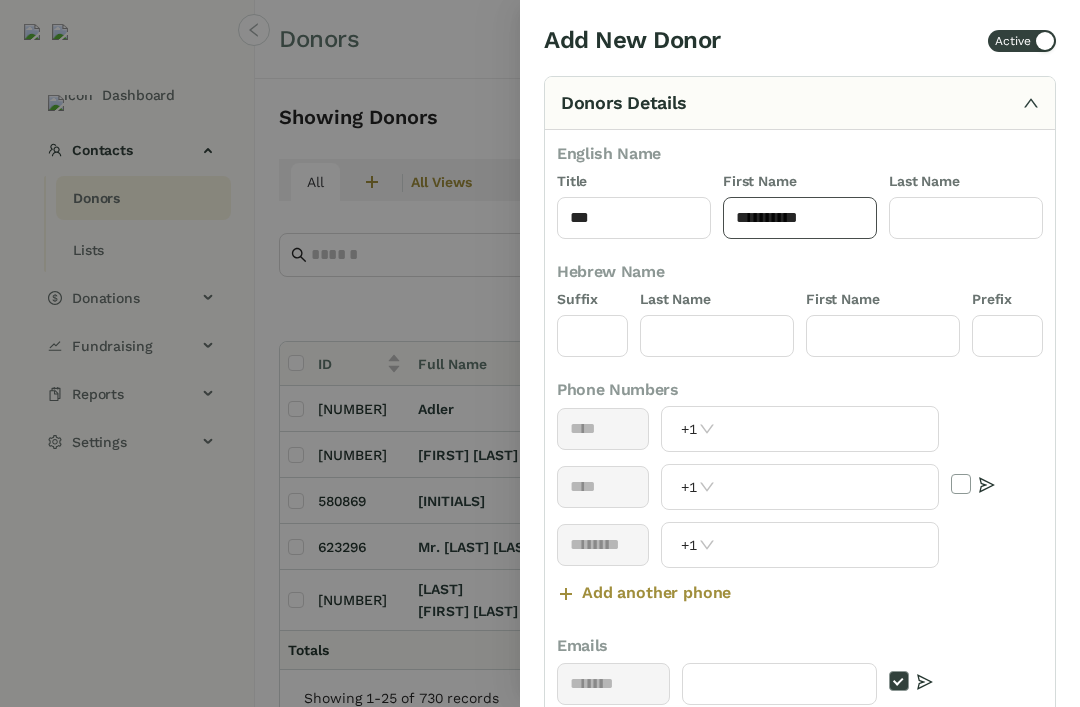 type on "*********" 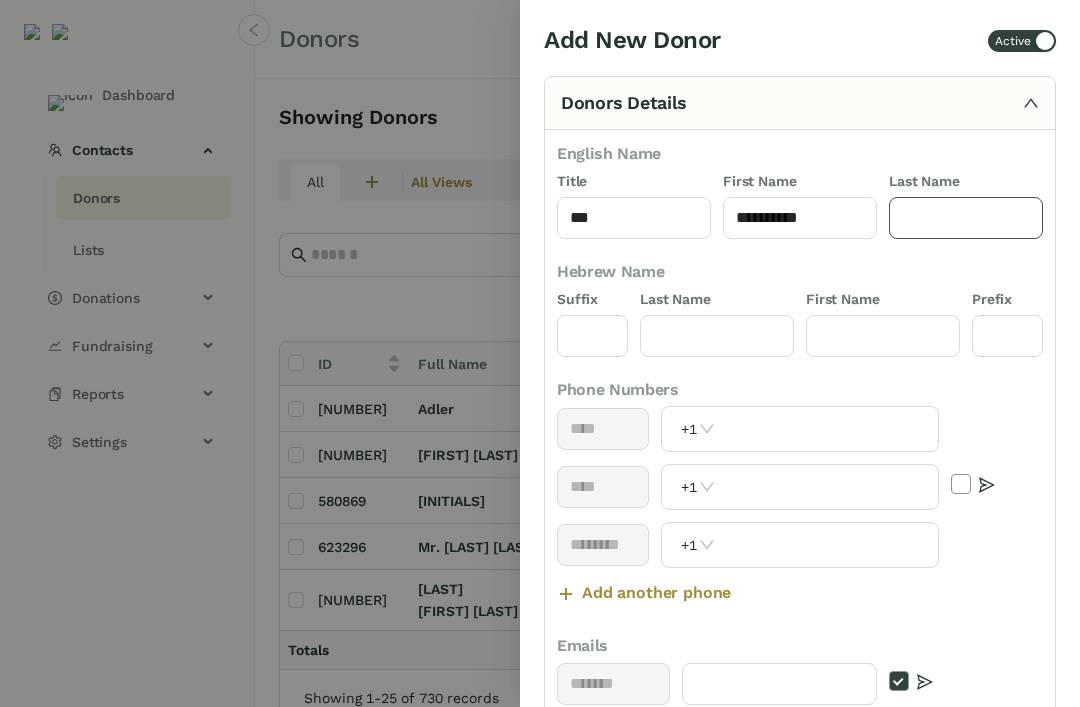click 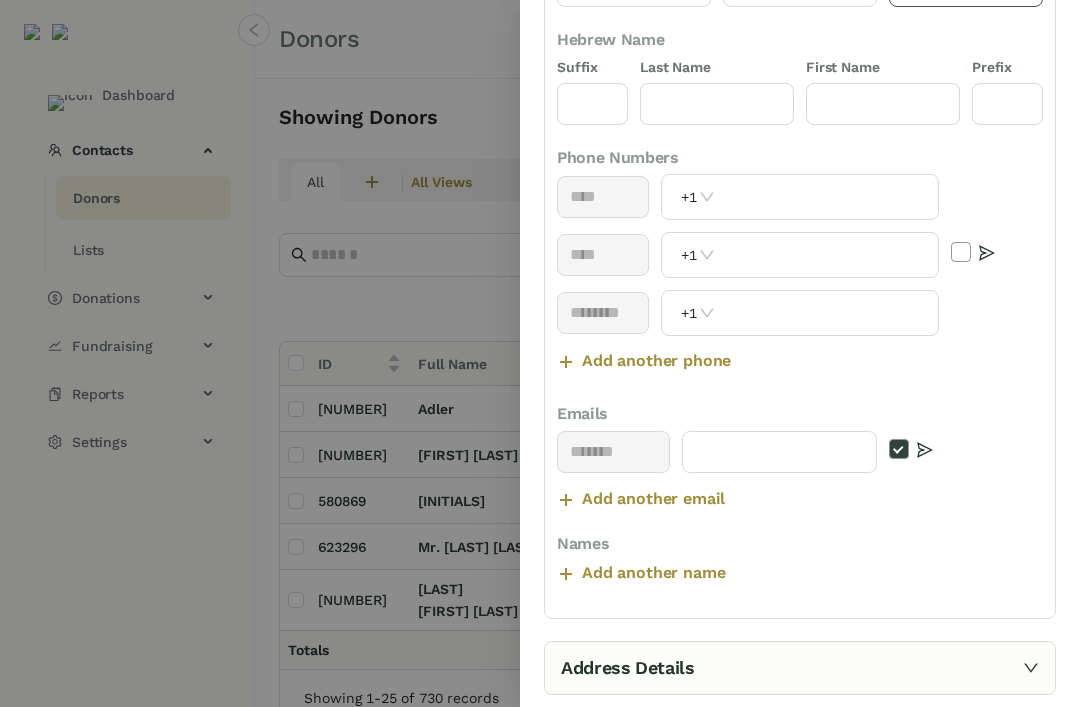 scroll, scrollTop: 233, scrollLeft: 0, axis: vertical 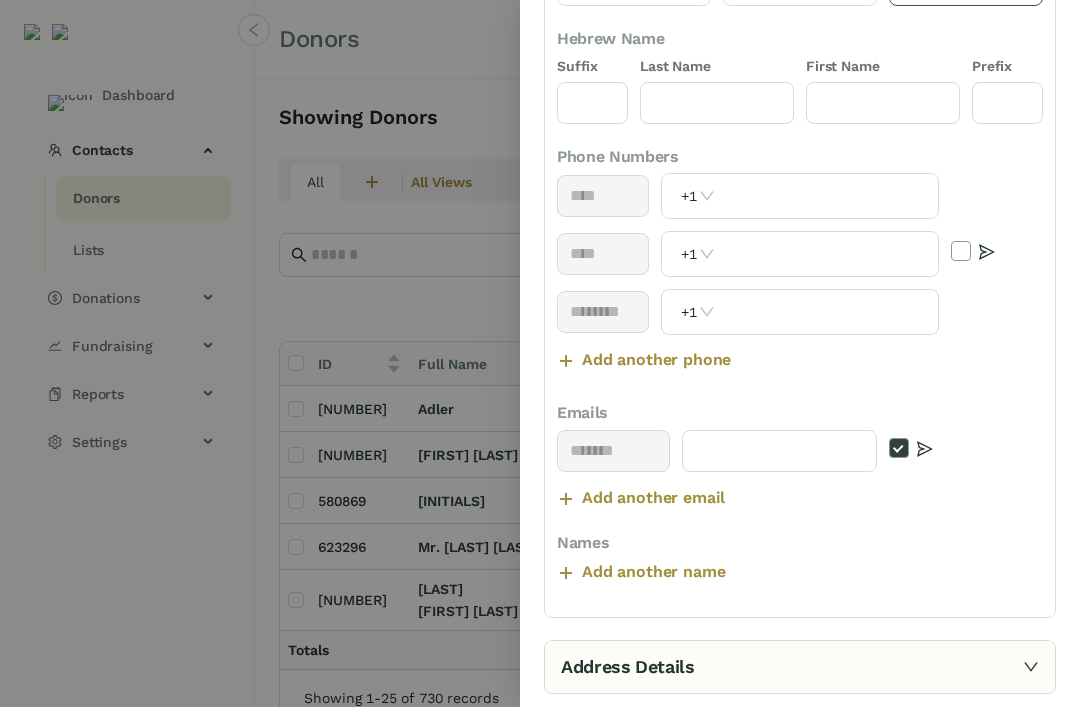 type on "*****" 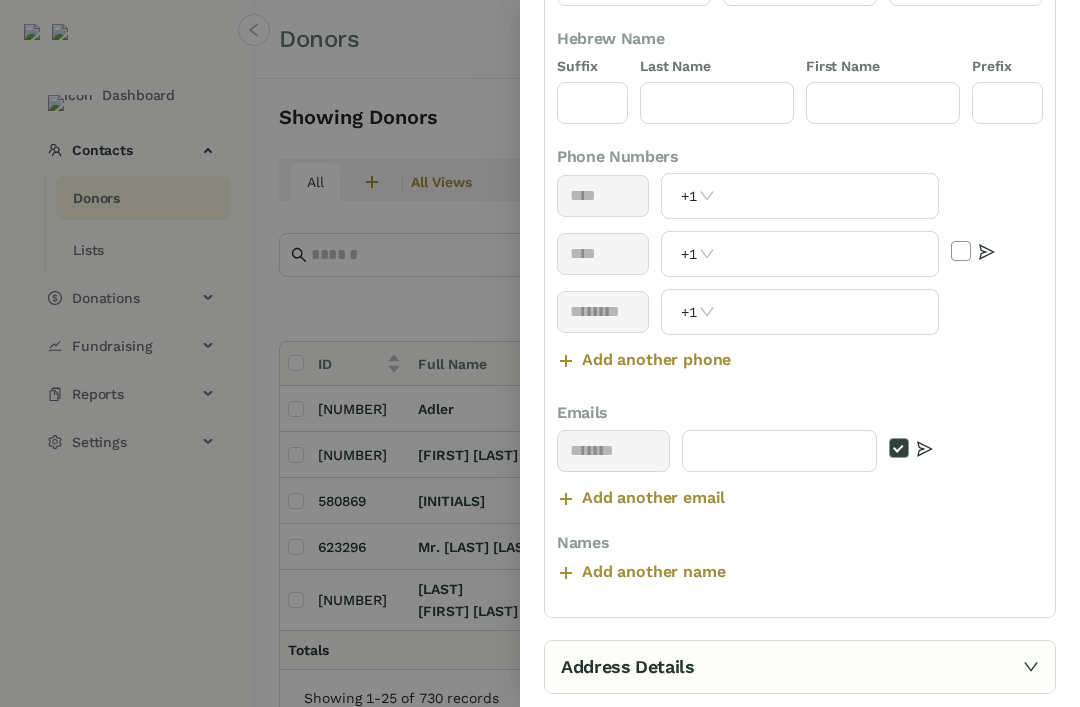 click at bounding box center (829, 254) 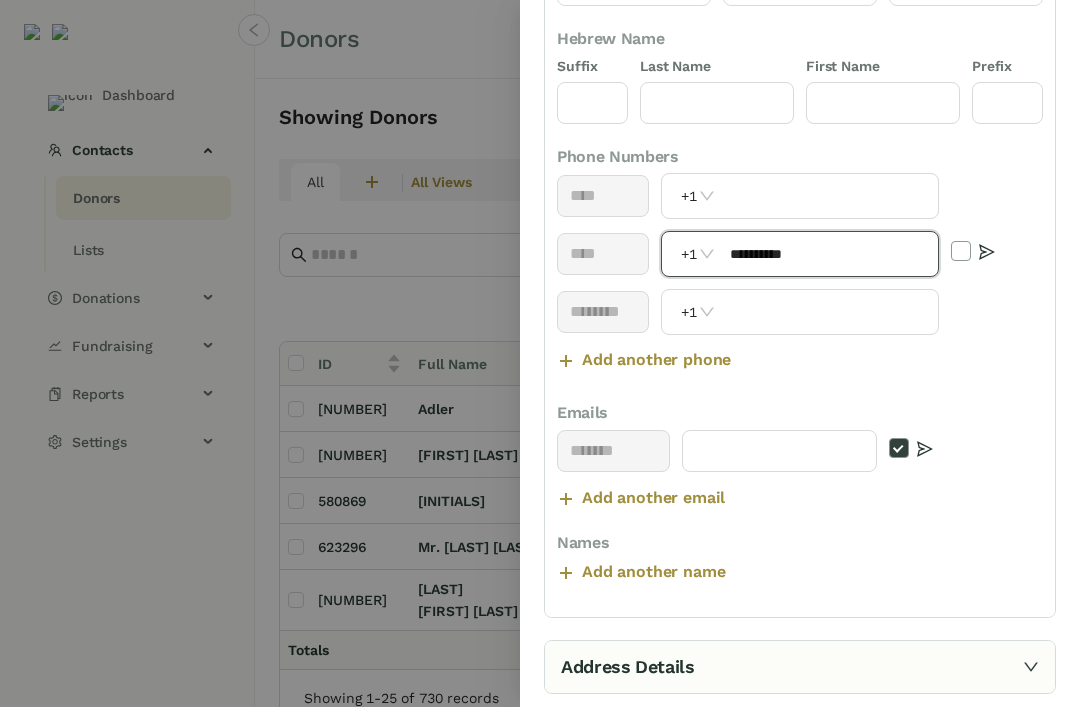 type on "**********" 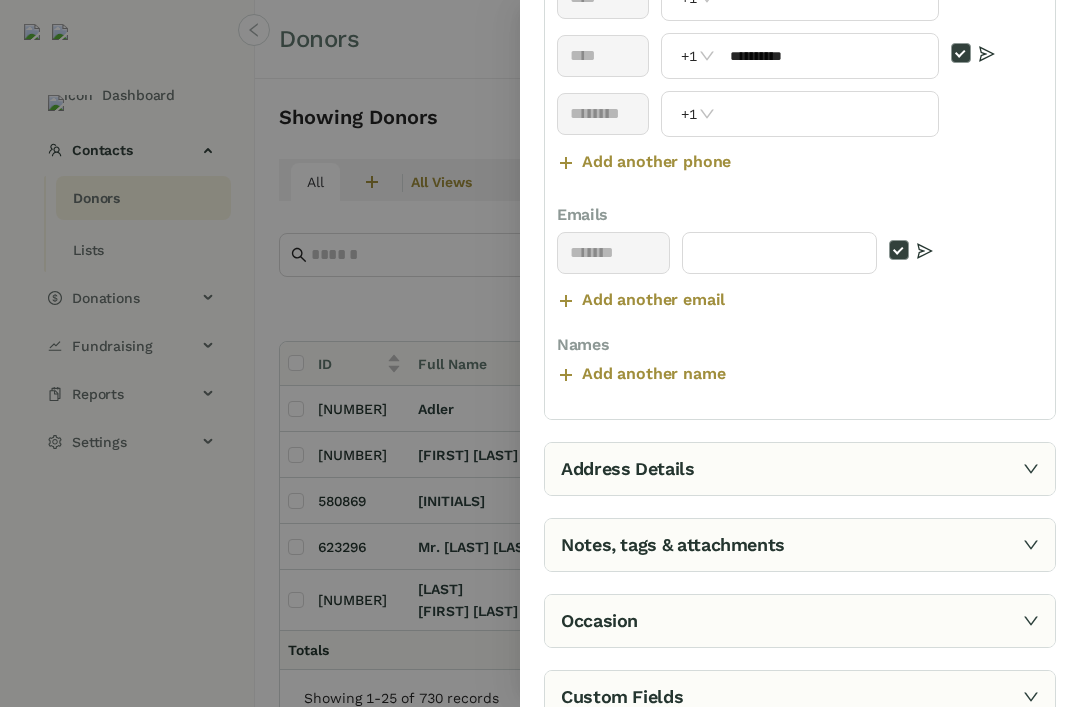 scroll, scrollTop: 430, scrollLeft: 0, axis: vertical 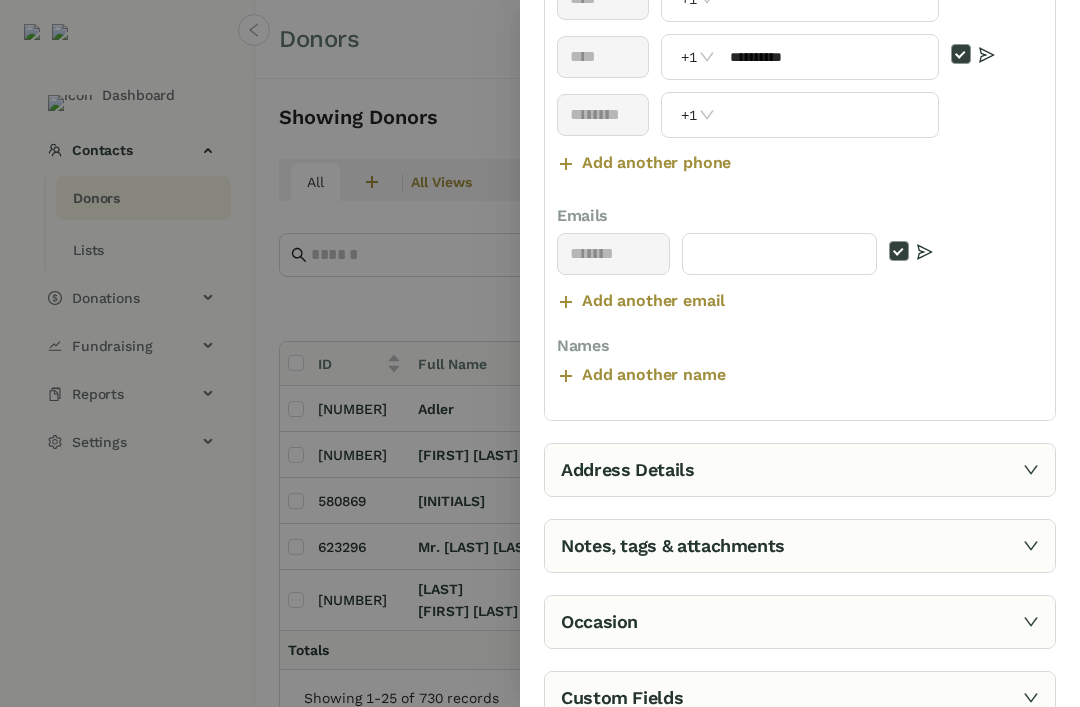 click on "Save New Donor" at bounding box center [959, 748] 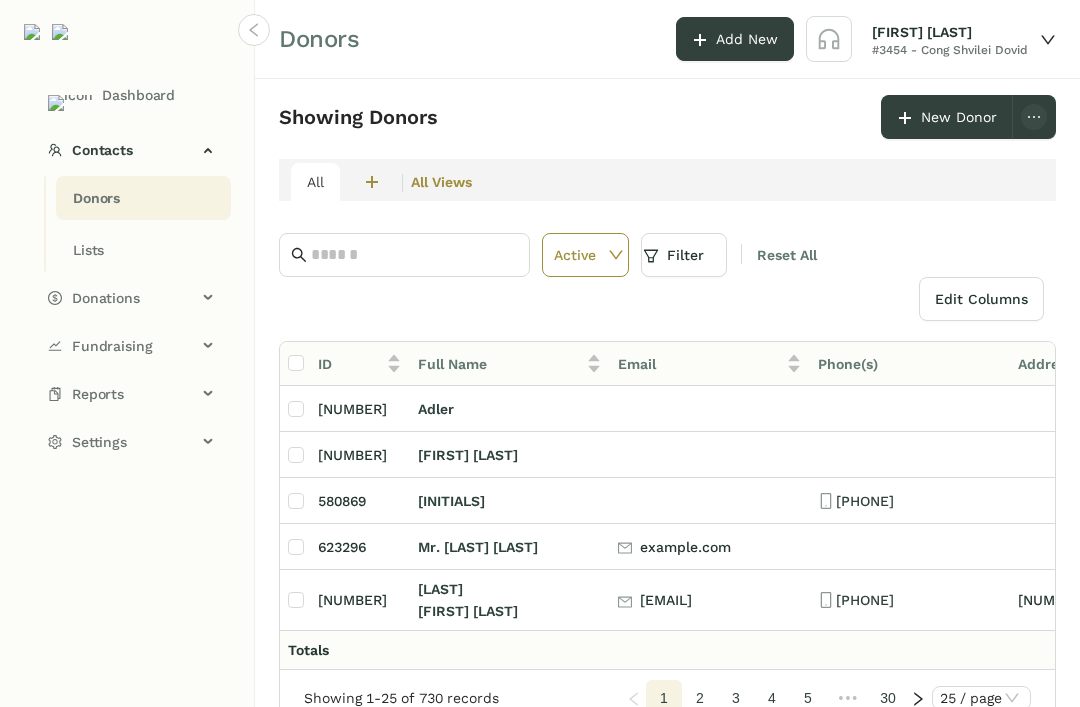 click on "Edit Columns" 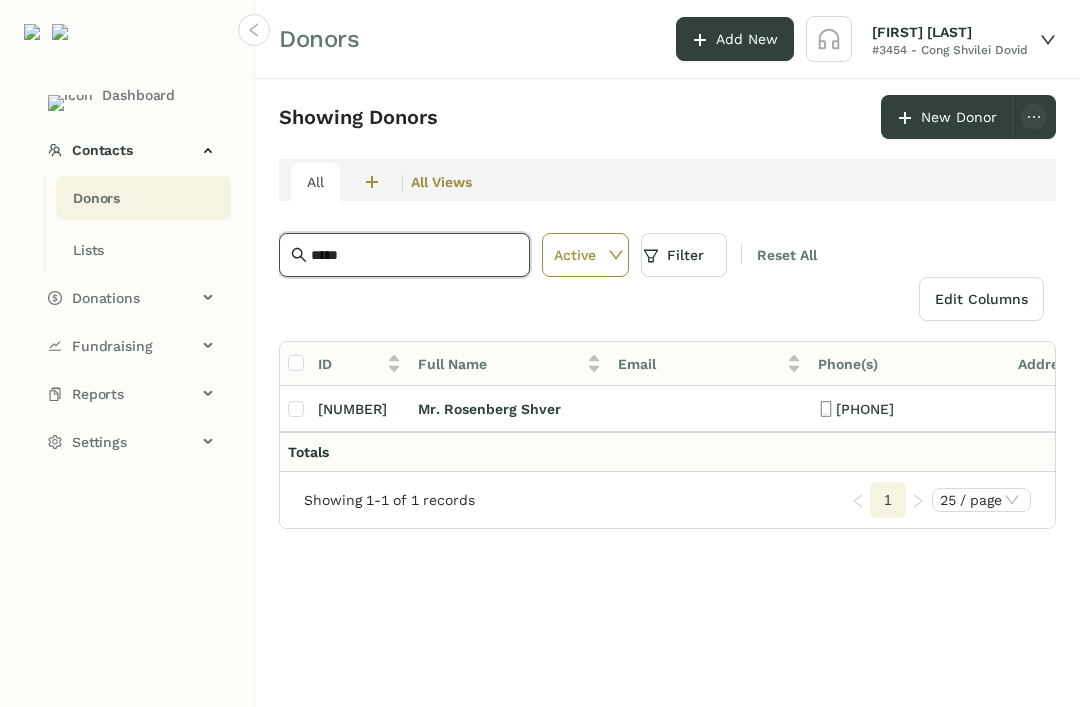 type on "*****" 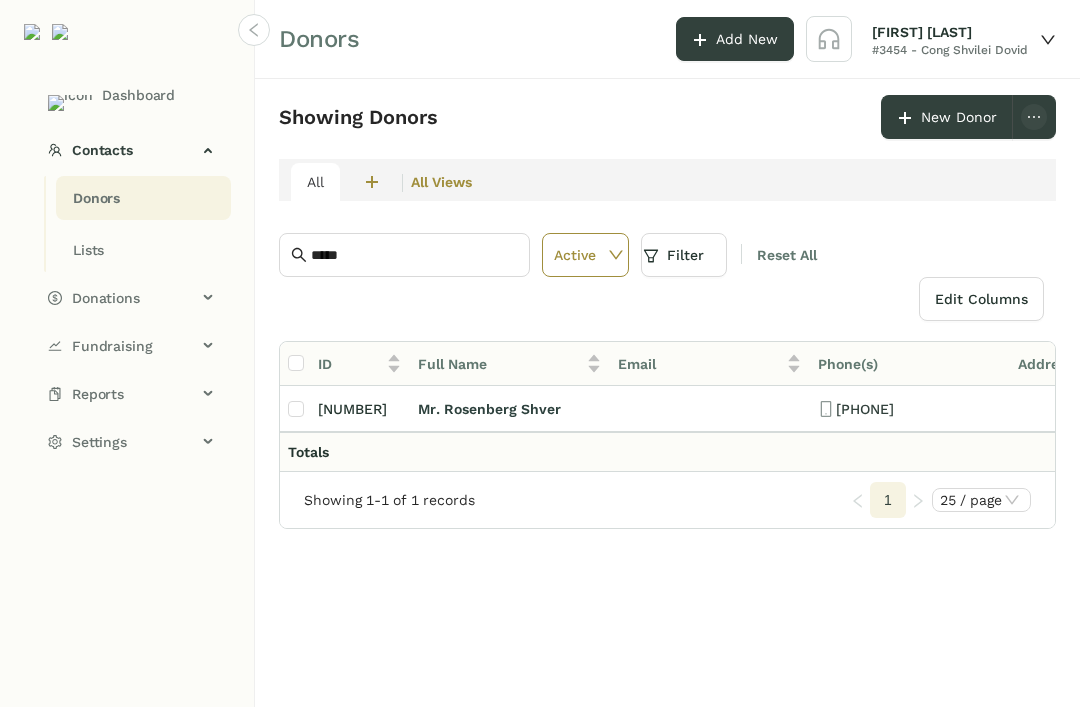 click on "Mr. Rosenberg Shver" 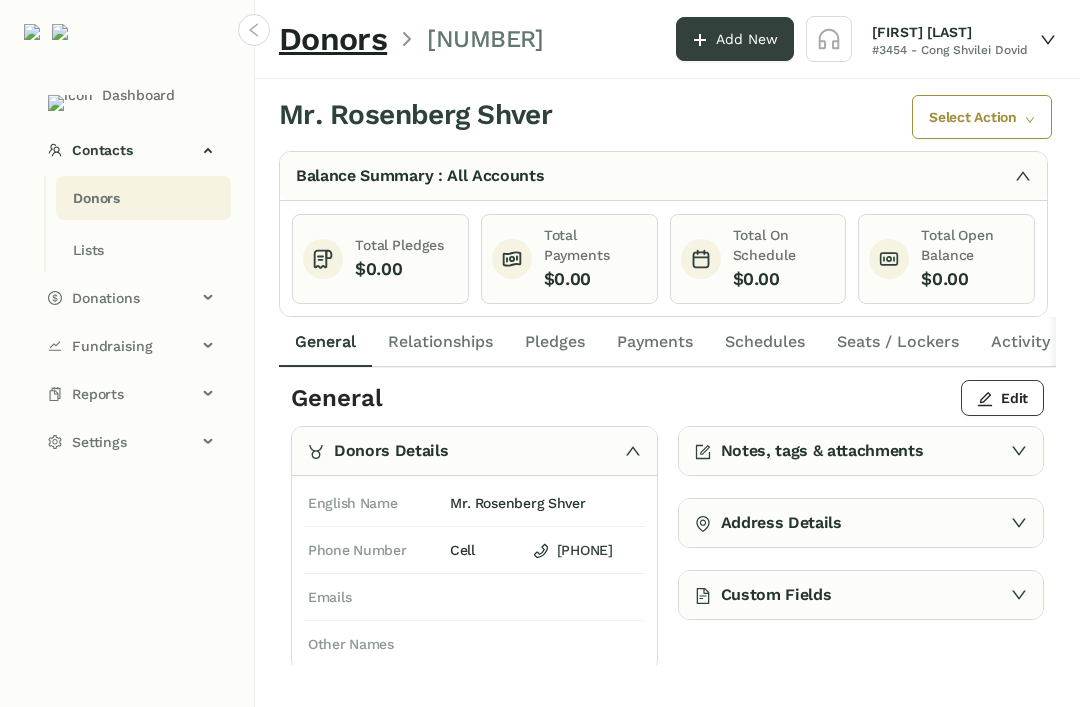 click on "Pledges" 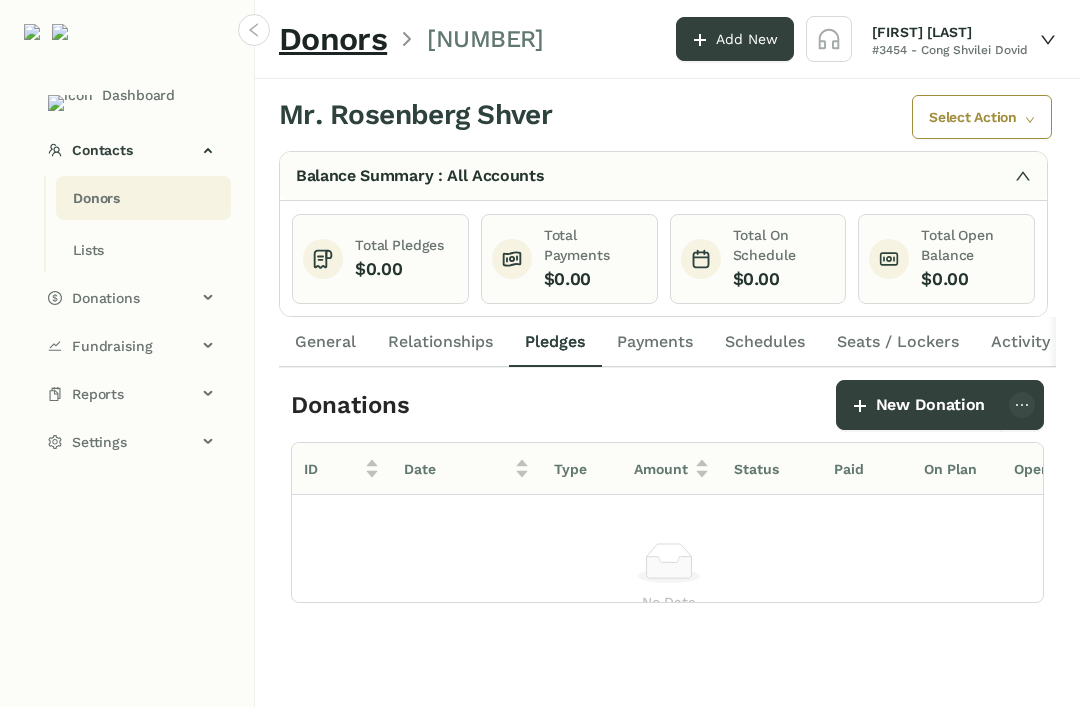 click on "New Donation" 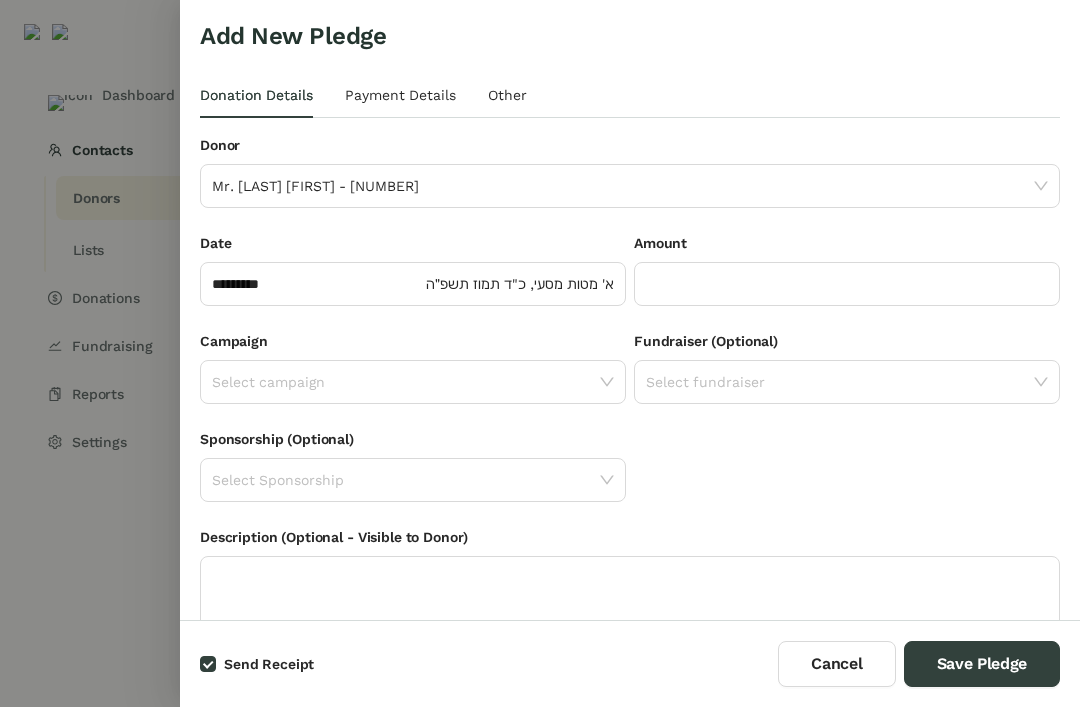 click 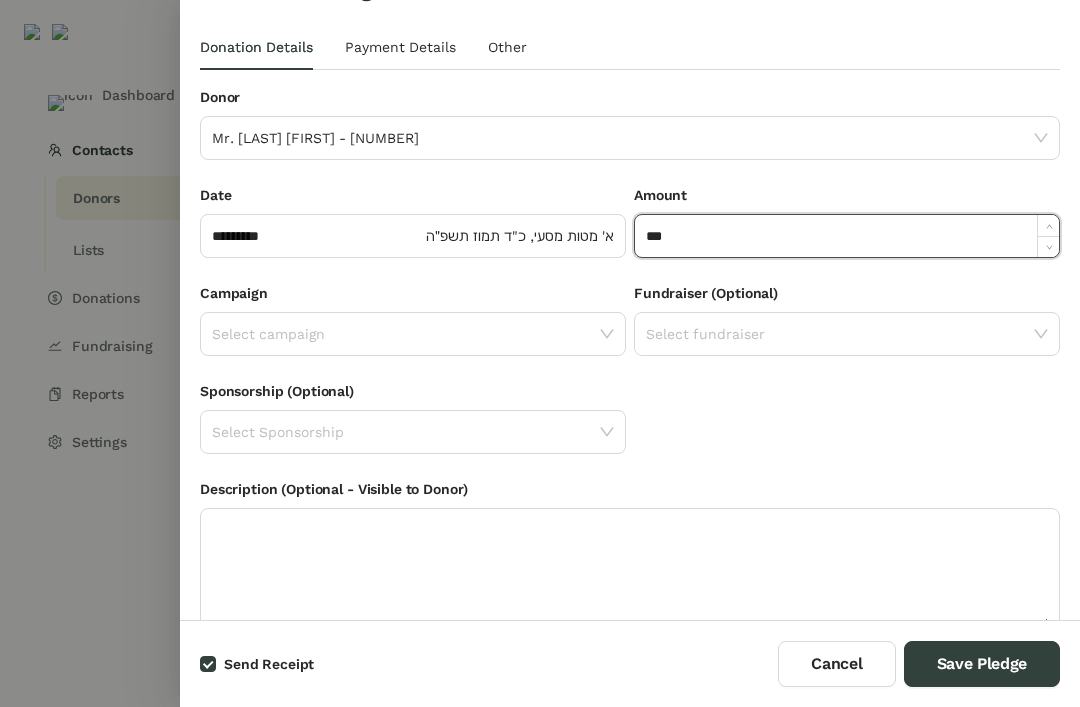 scroll, scrollTop: 46, scrollLeft: 0, axis: vertical 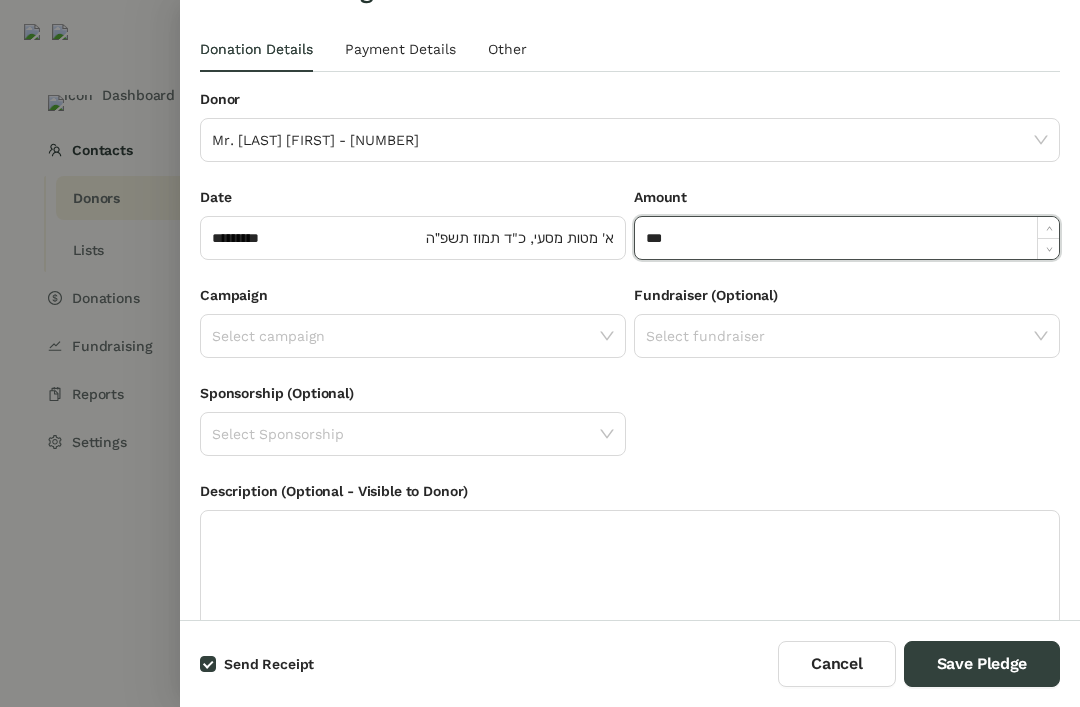 click on "Select campaign" 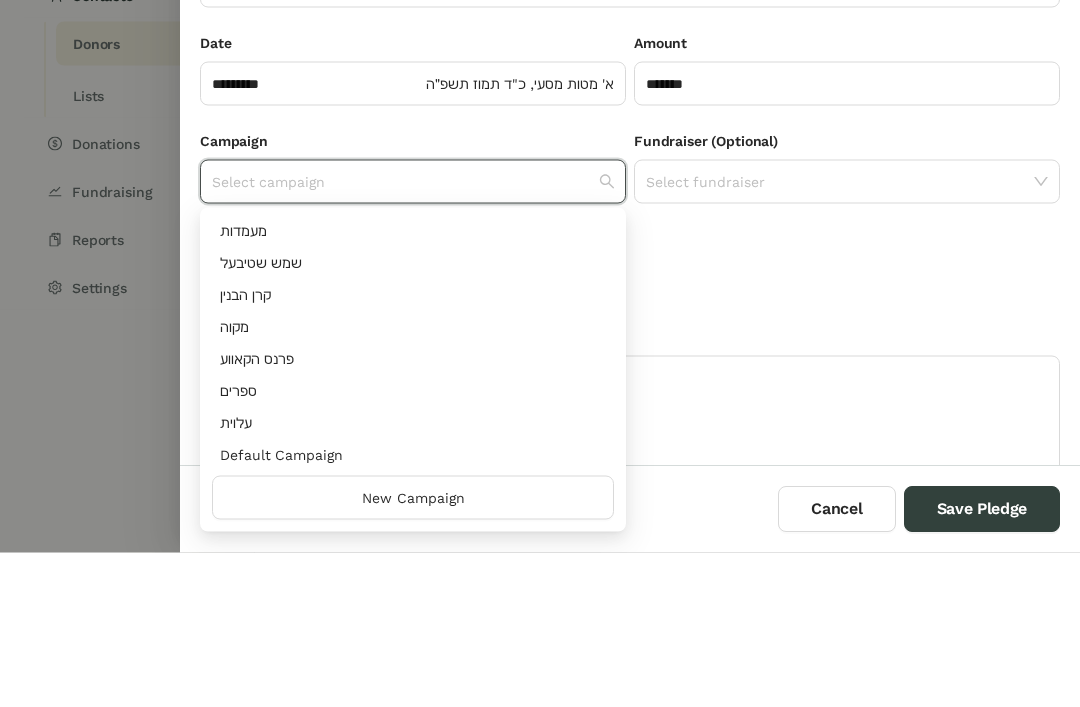 scroll, scrollTop: 384, scrollLeft: 0, axis: vertical 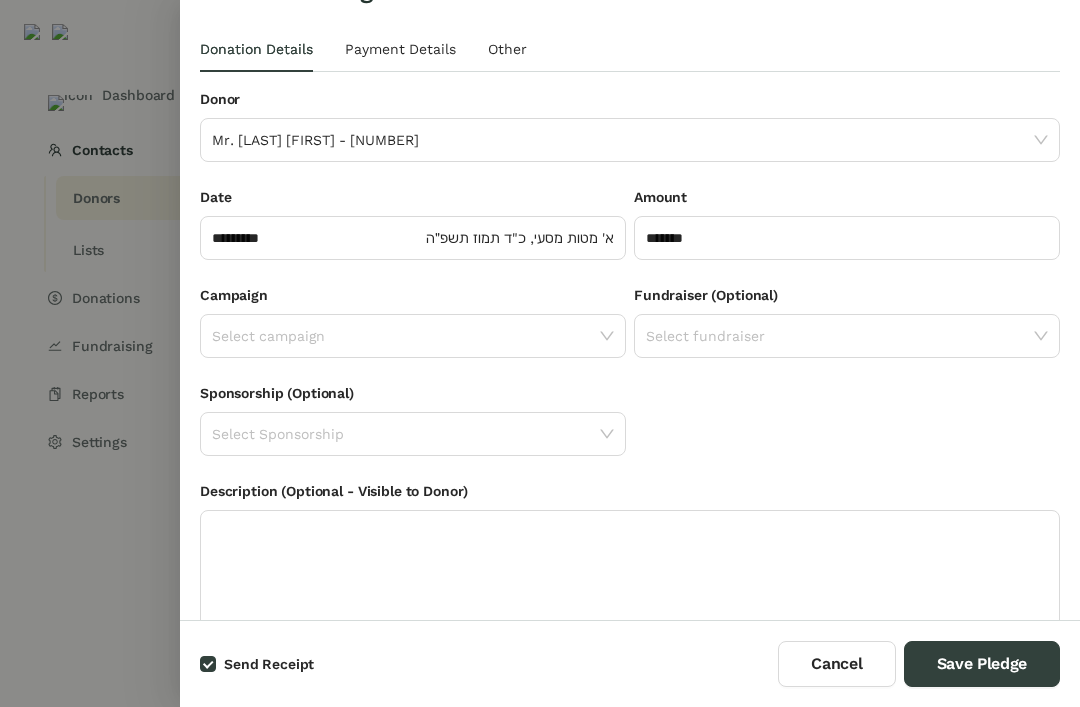 click 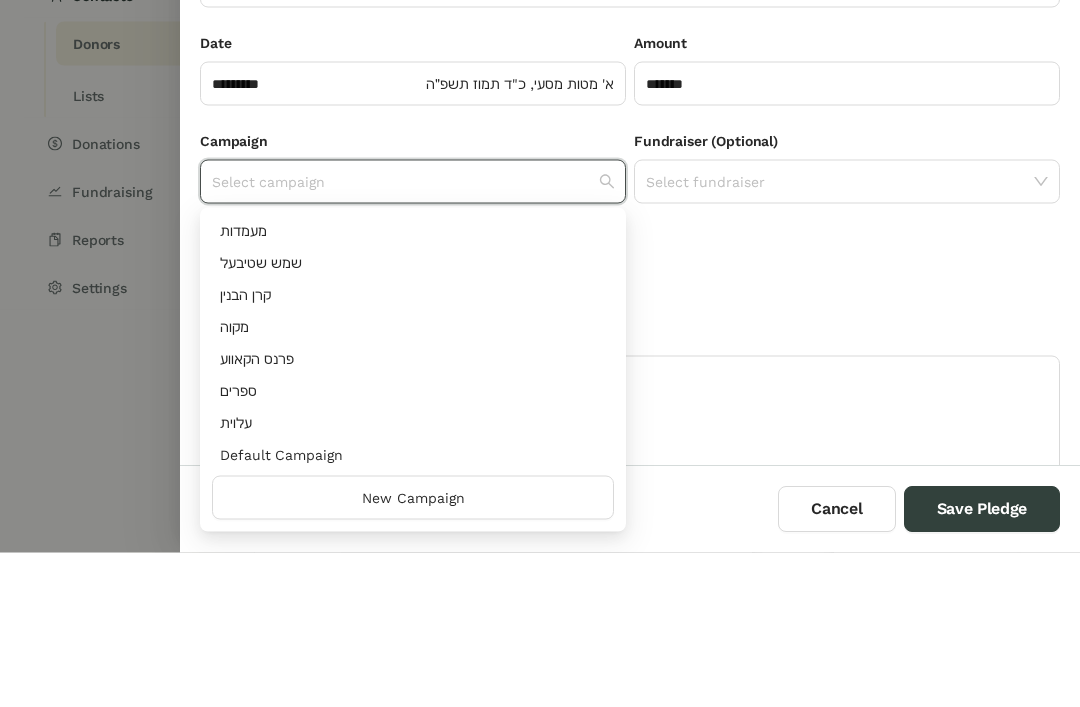 scroll, scrollTop: 384, scrollLeft: 0, axis: vertical 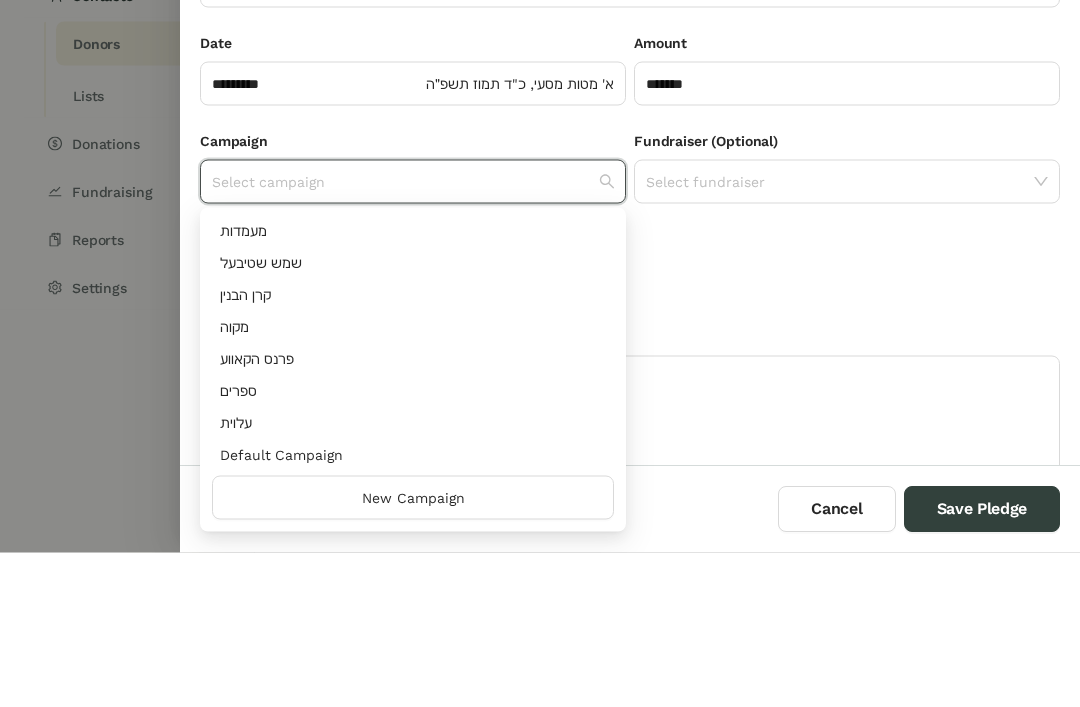 click on "Sponsorship (Optional)  Select Sponsorship" at bounding box center (630, 431) 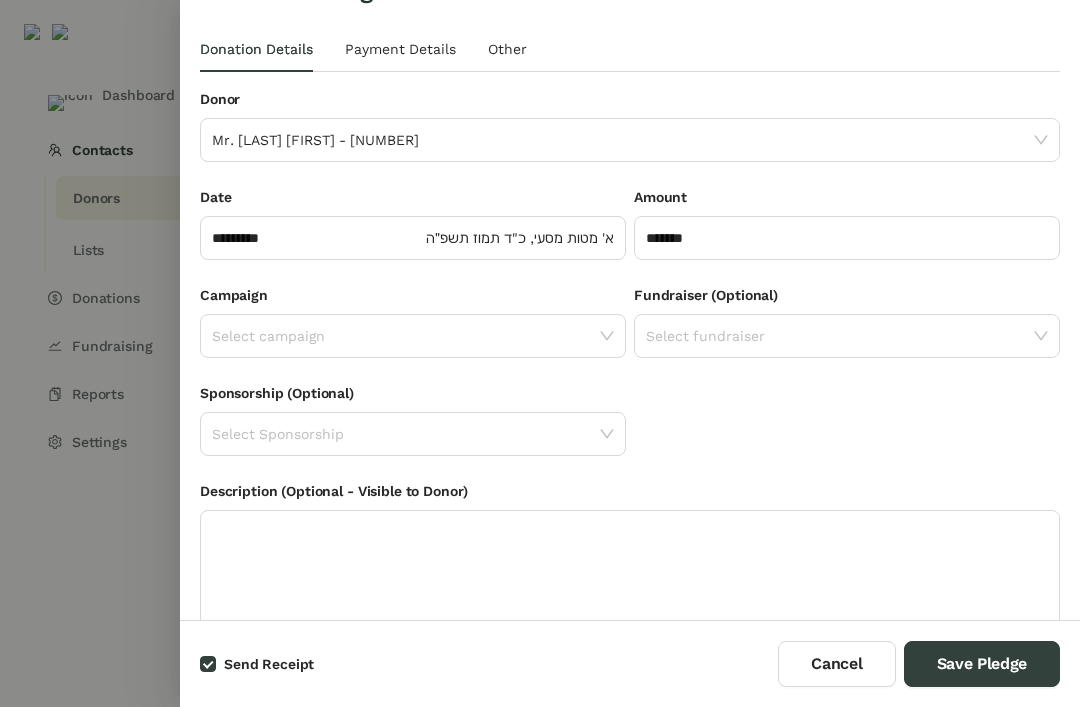 click 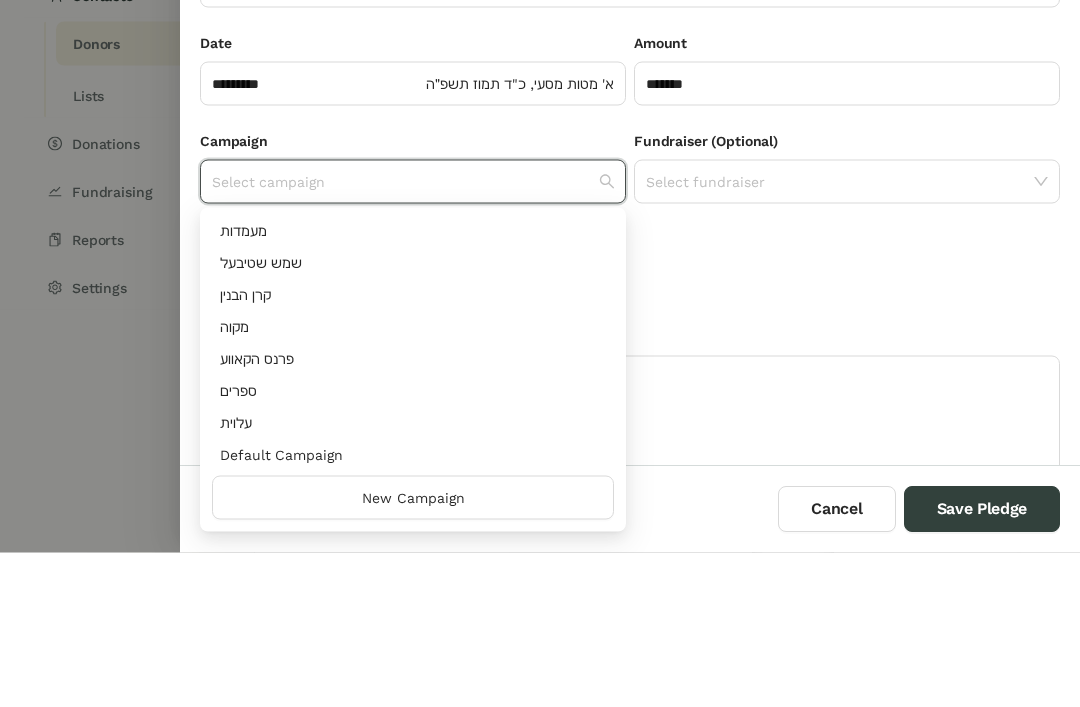 scroll, scrollTop: 384, scrollLeft: 0, axis: vertical 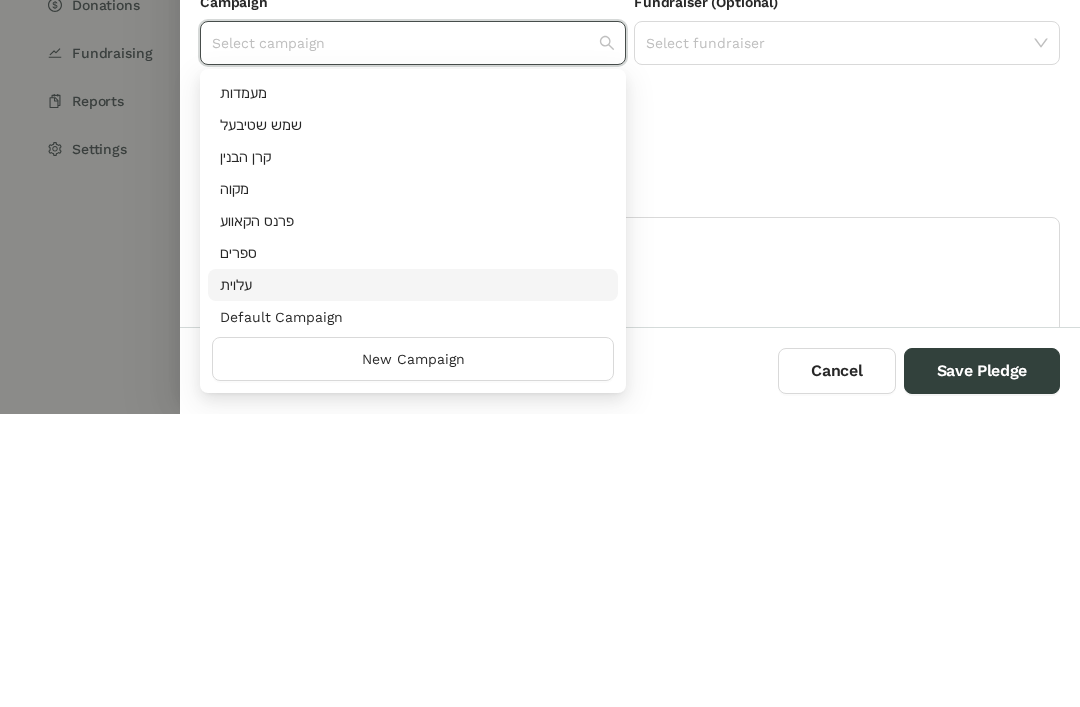 click on "‫עלוית‬" at bounding box center [413, 578] 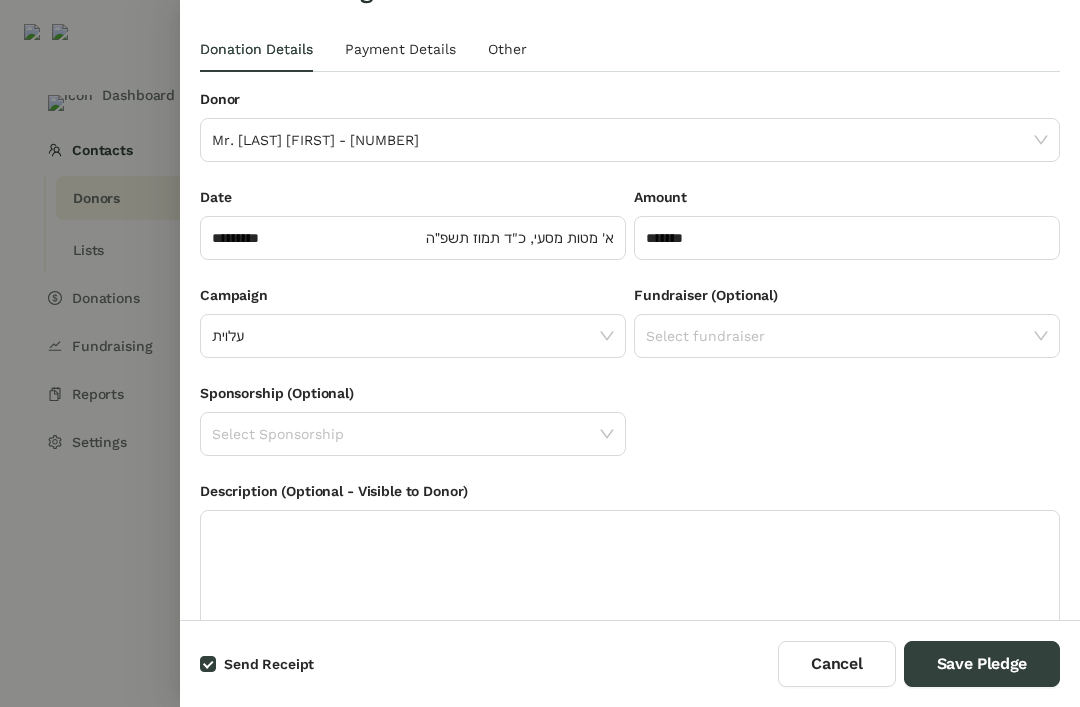 click on "*********" 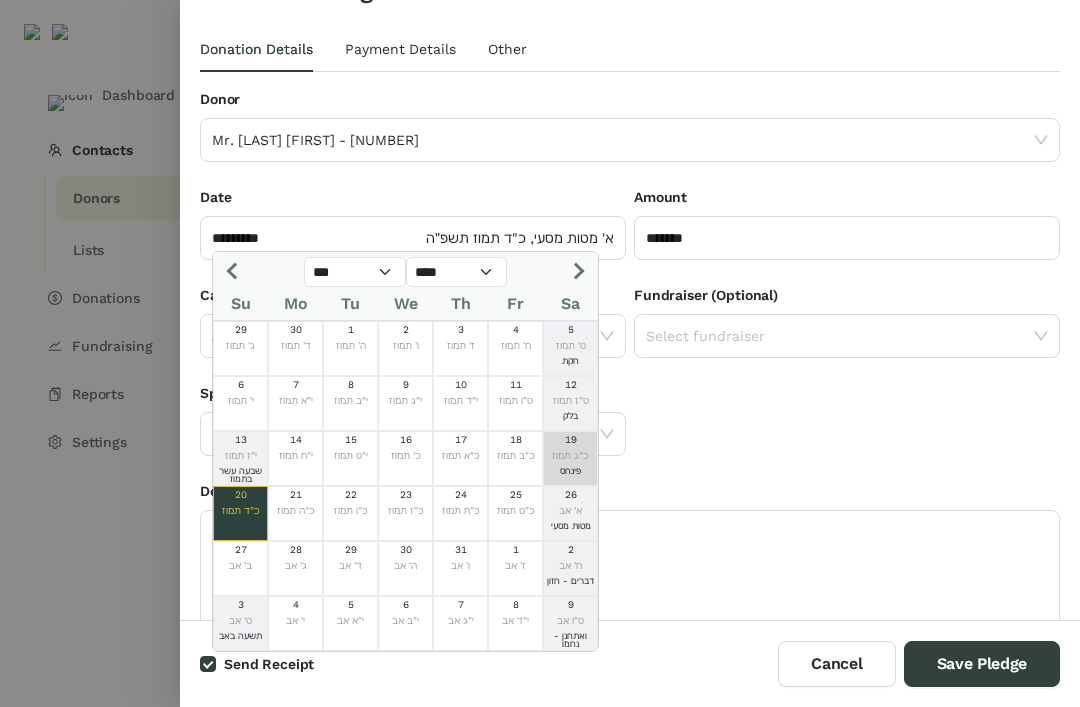 click on "19" 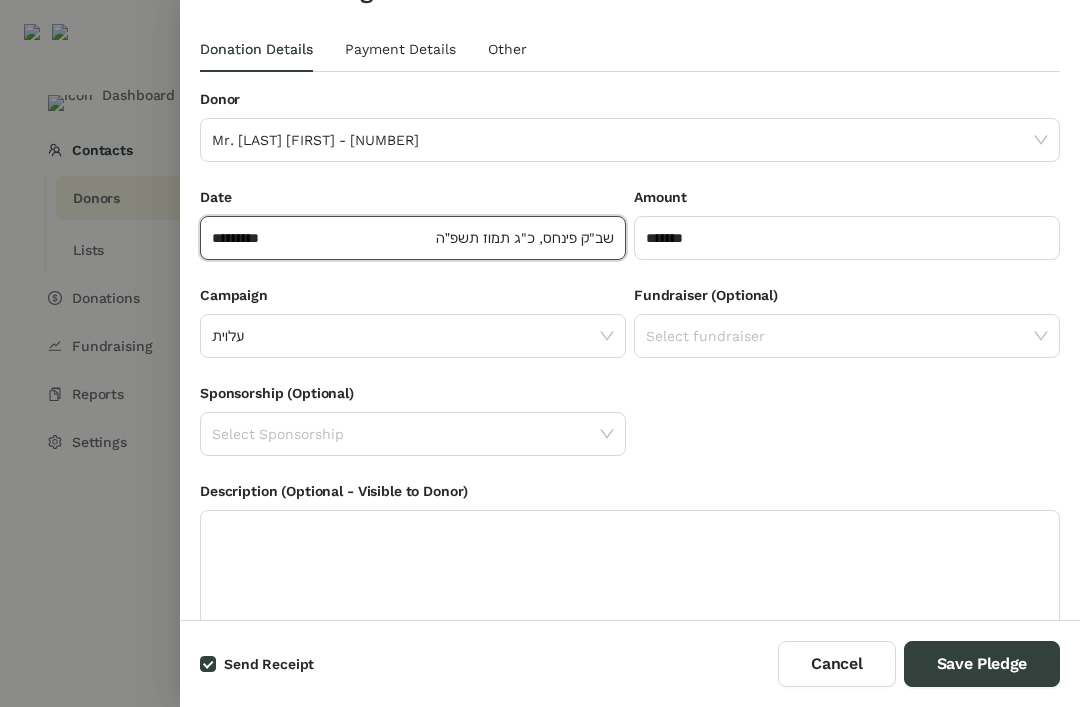 click on "Save Pledge" at bounding box center [982, 664] 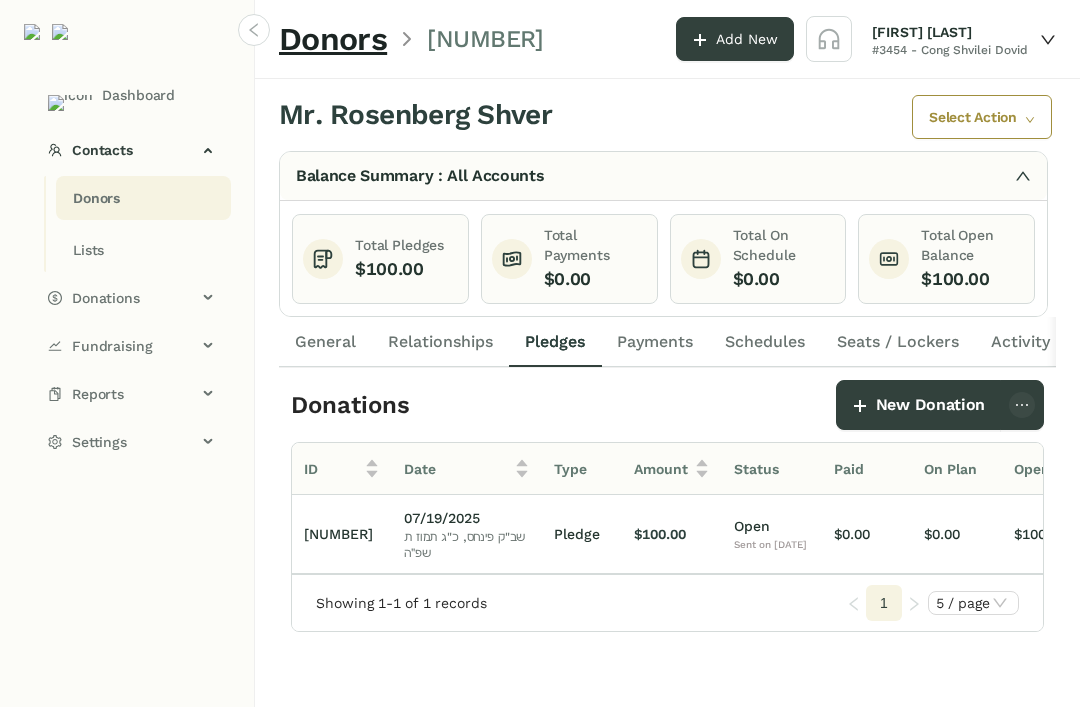 click 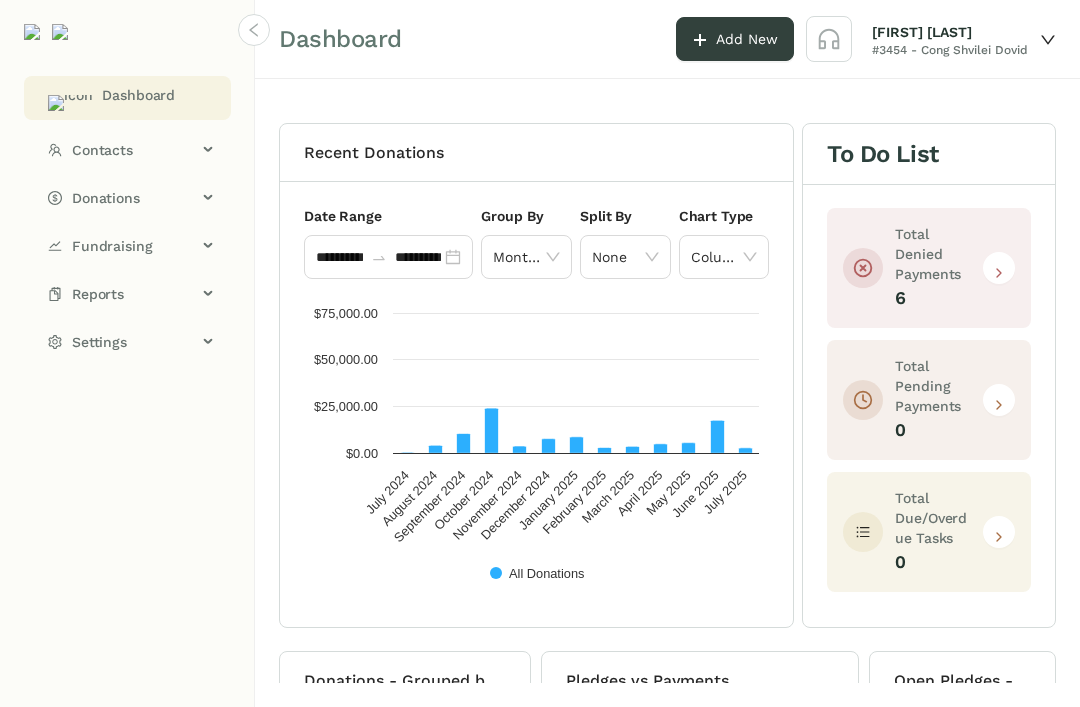 click on "Contacts" 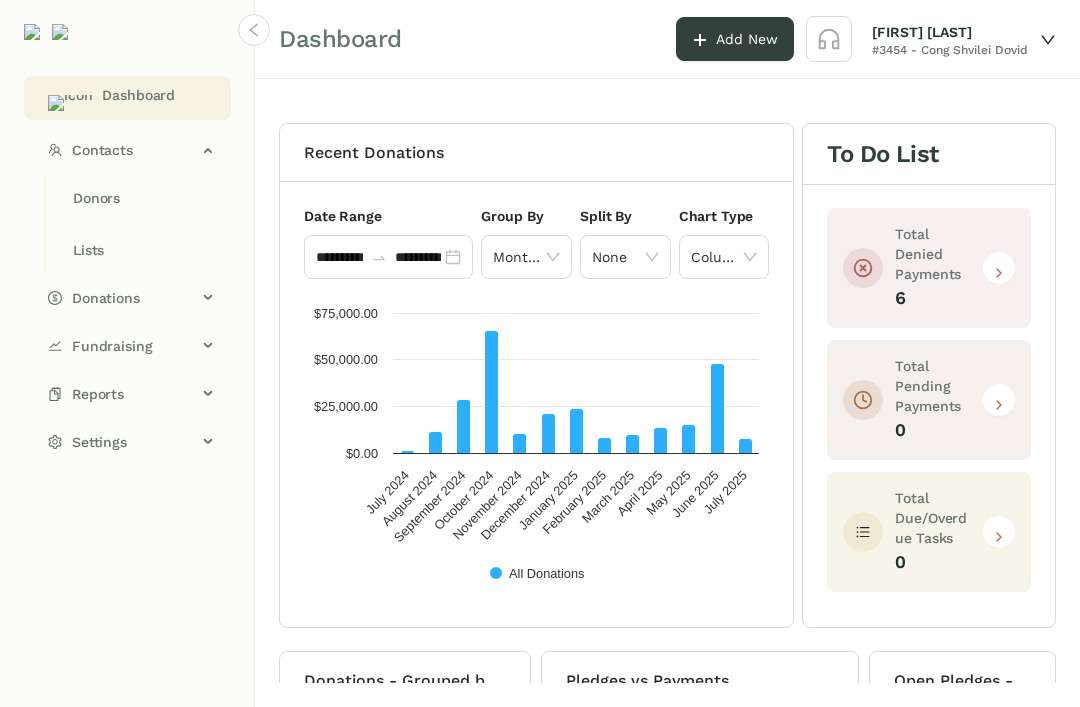 click on "Donors" 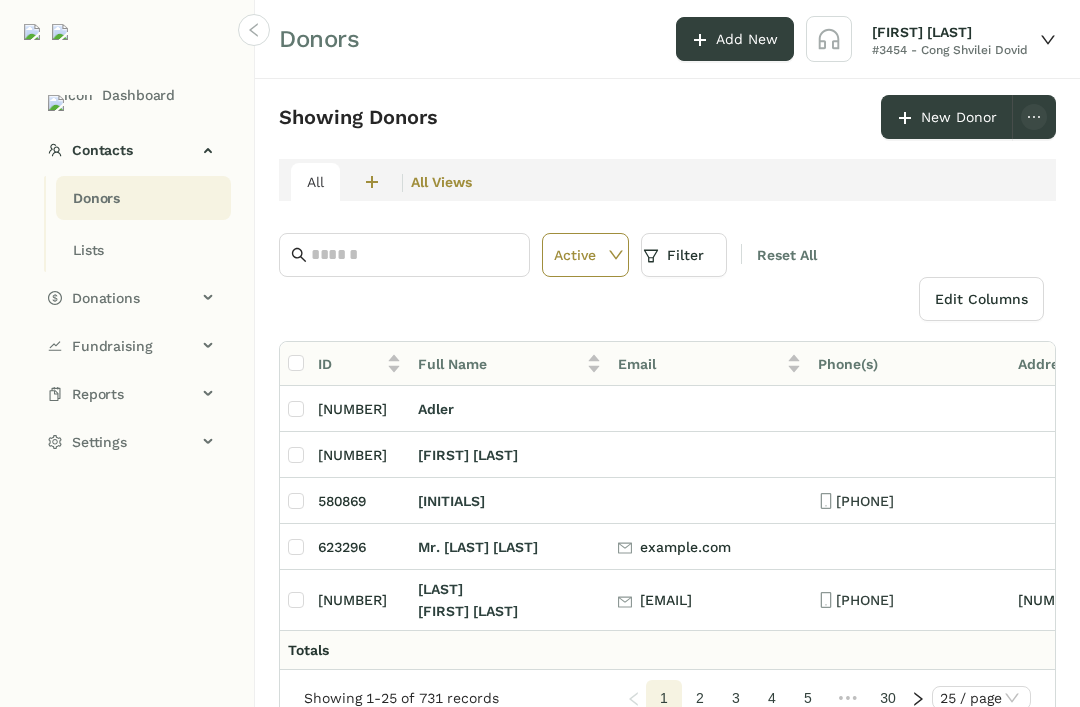click on "Donations" 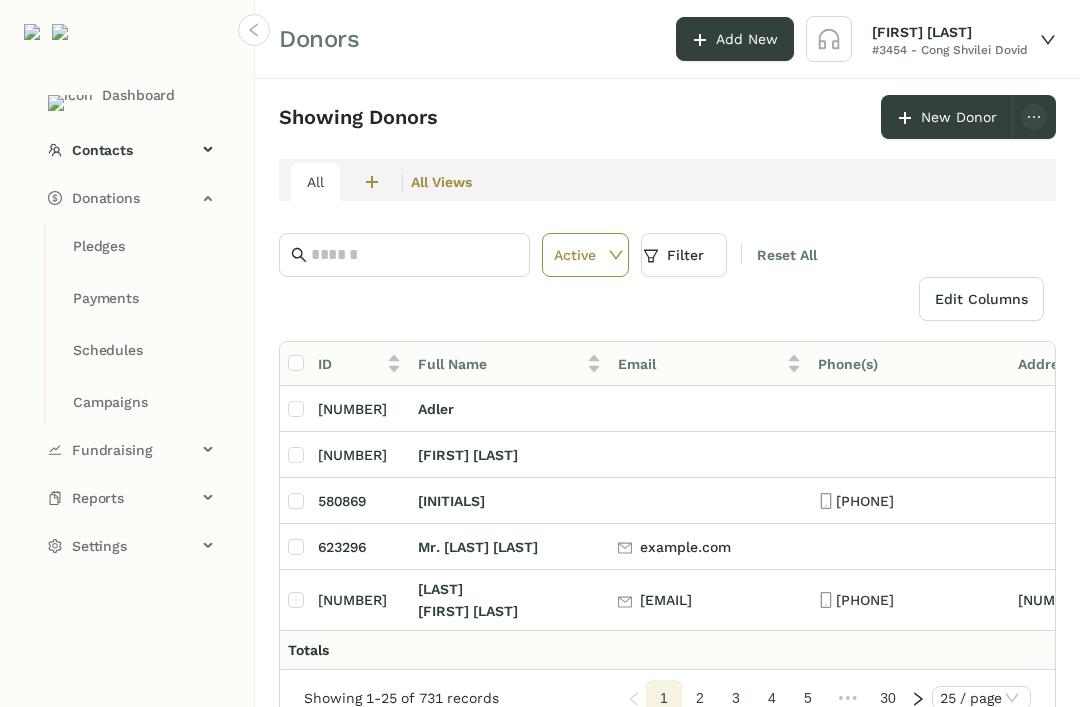 click on "Pledges" 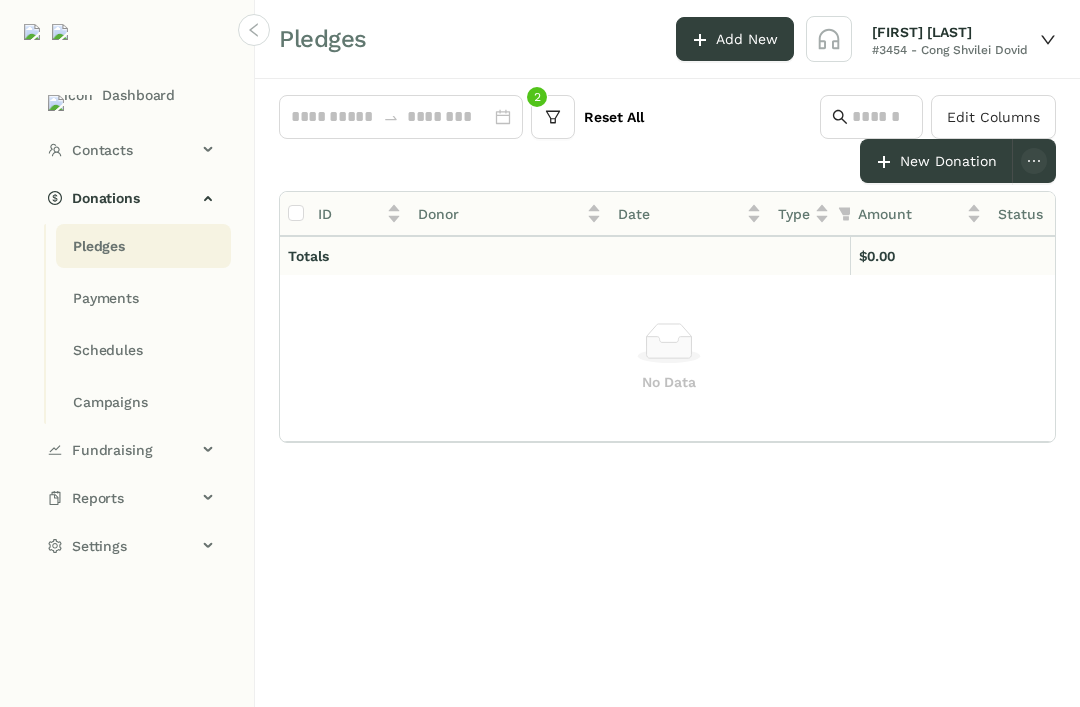 click on "Pledges" 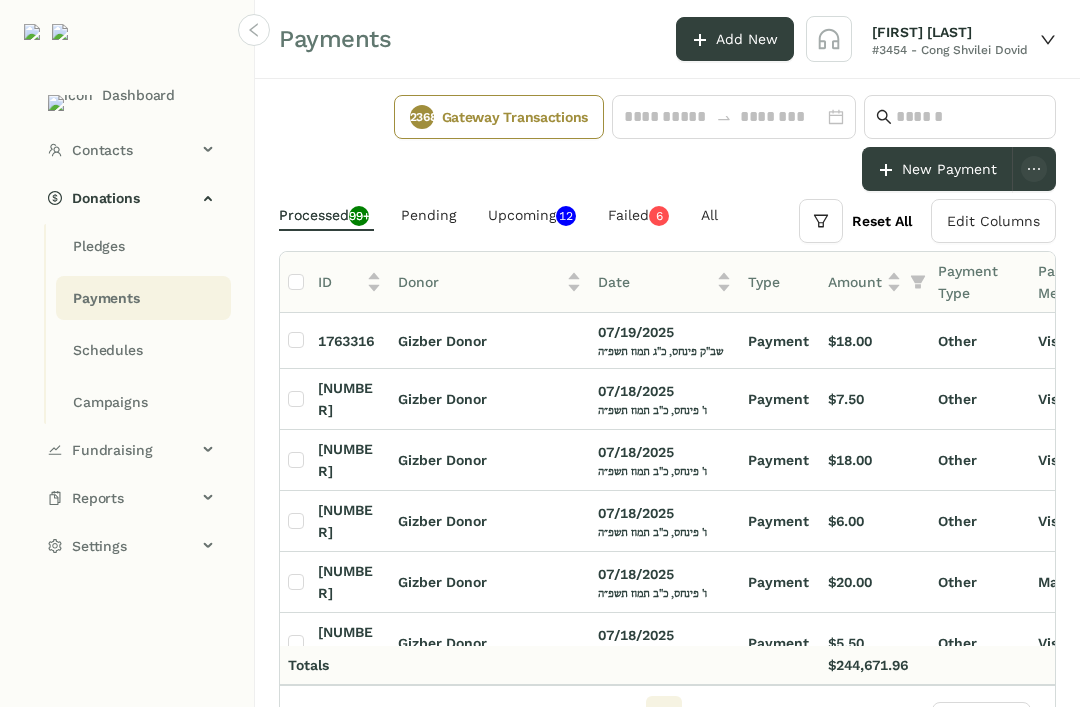 click on "Pledges" 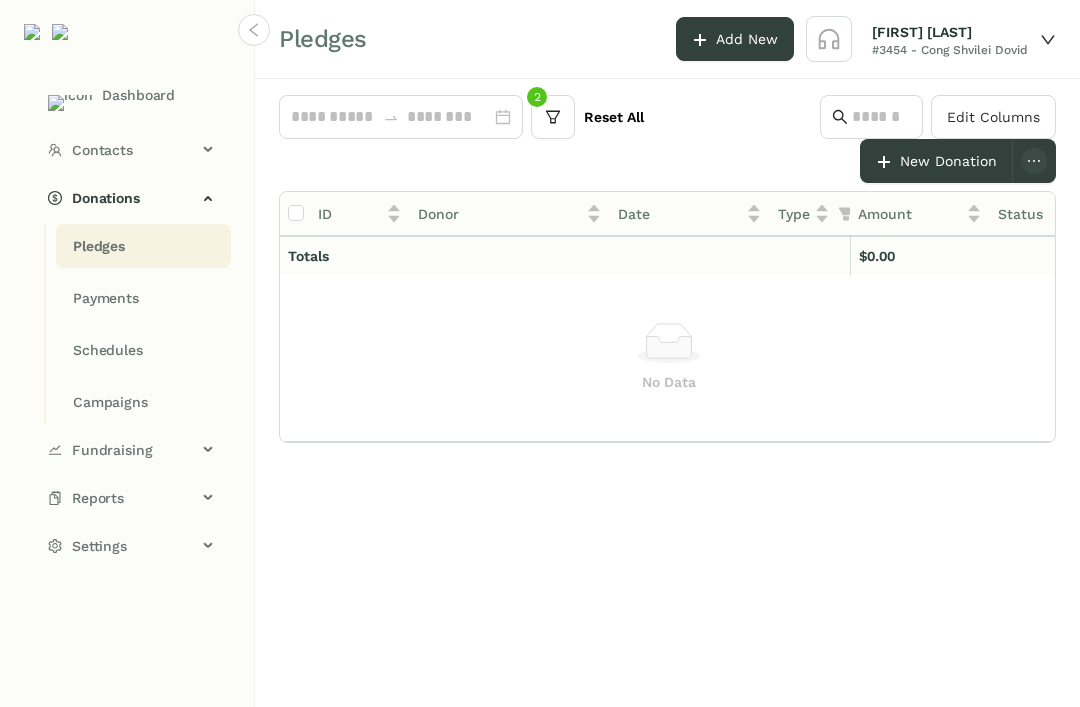 click on "Payments" 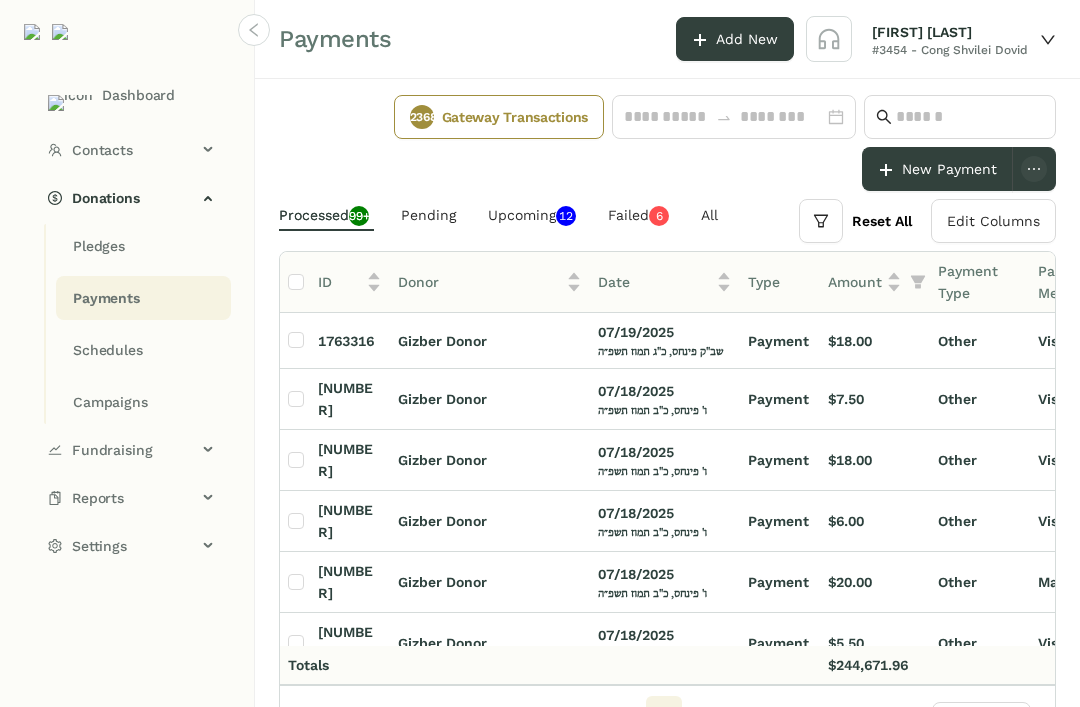 click on "Pledges" 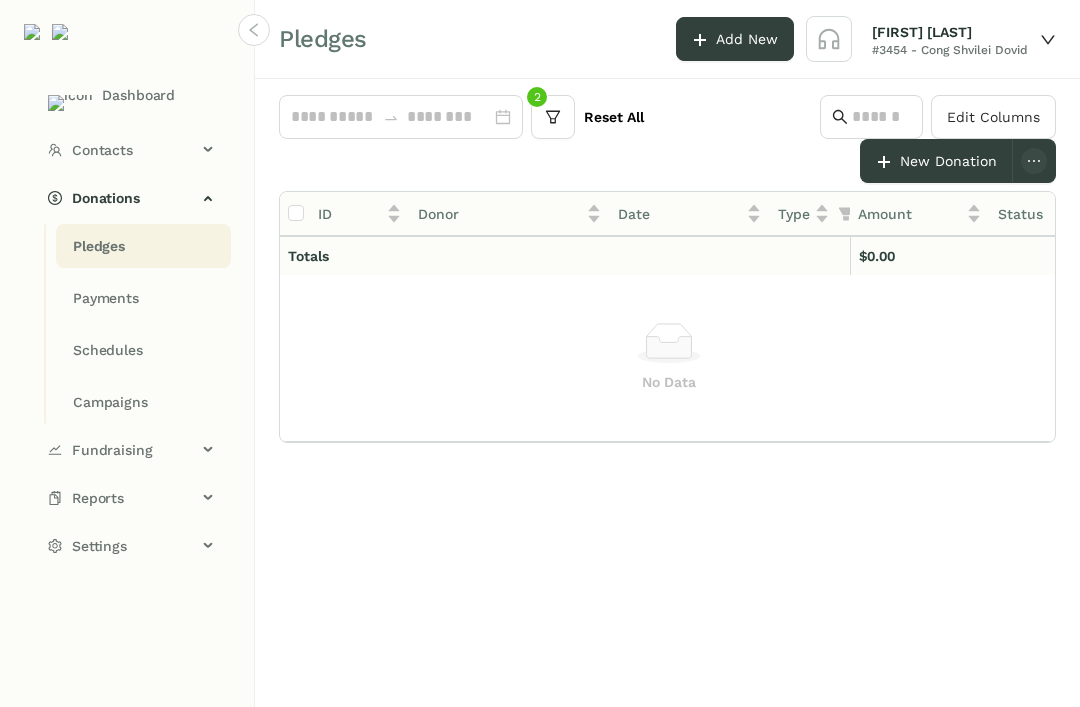 click on "Donations" 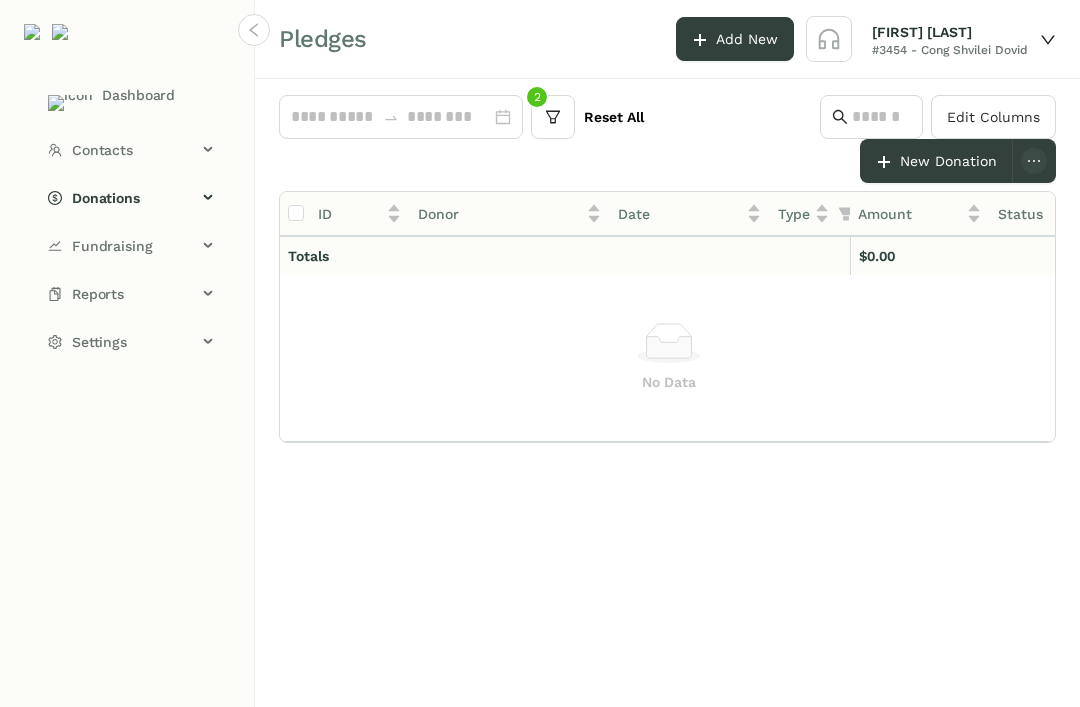 click on "Donations" 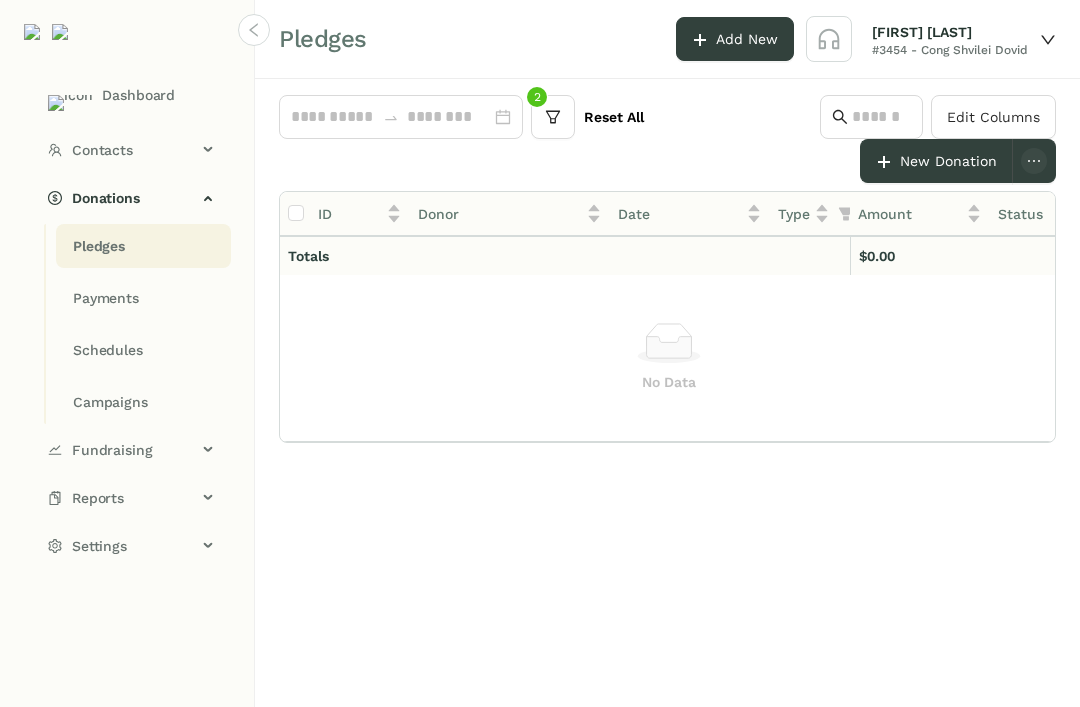 click on "Pledges" 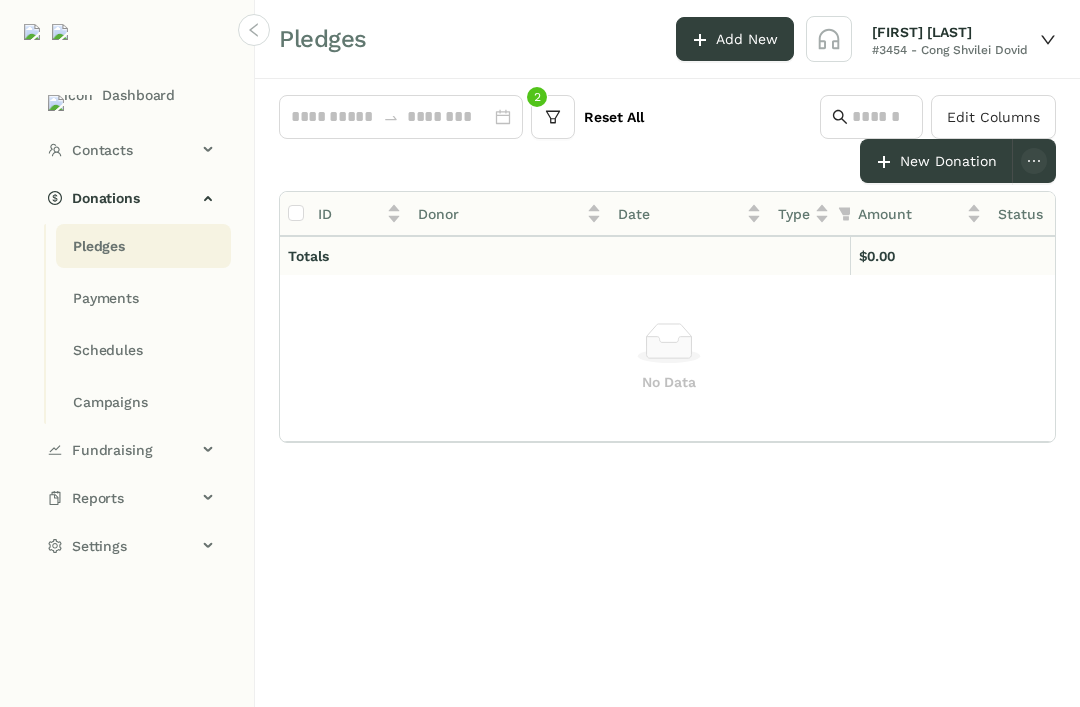 click on "Contacts" 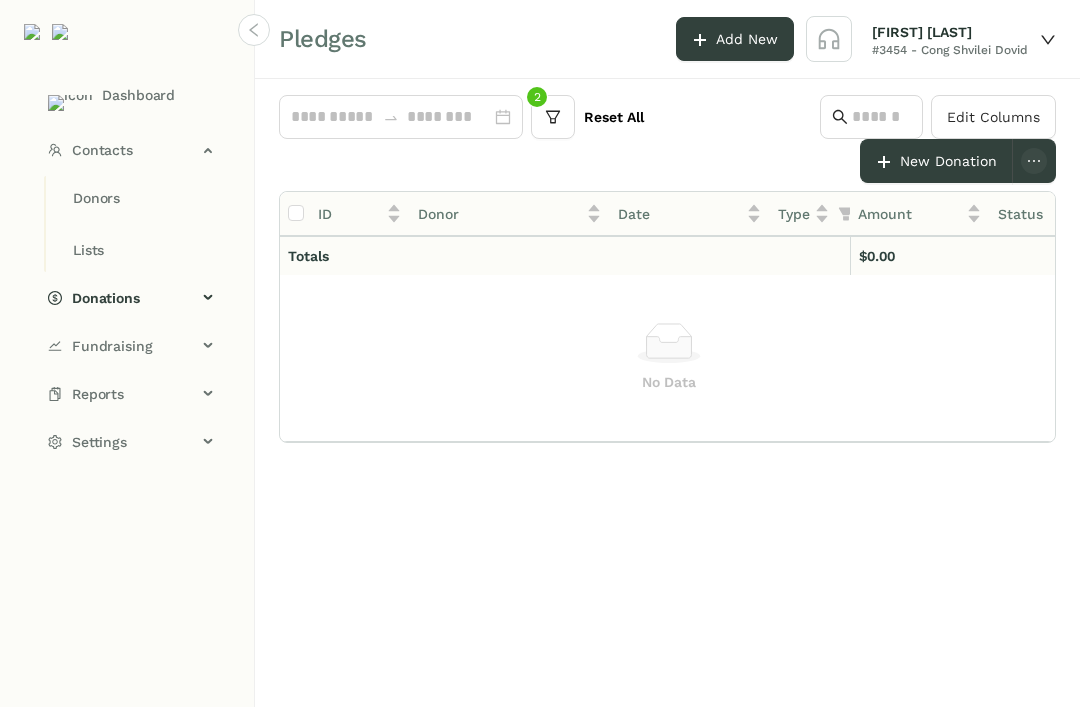 click 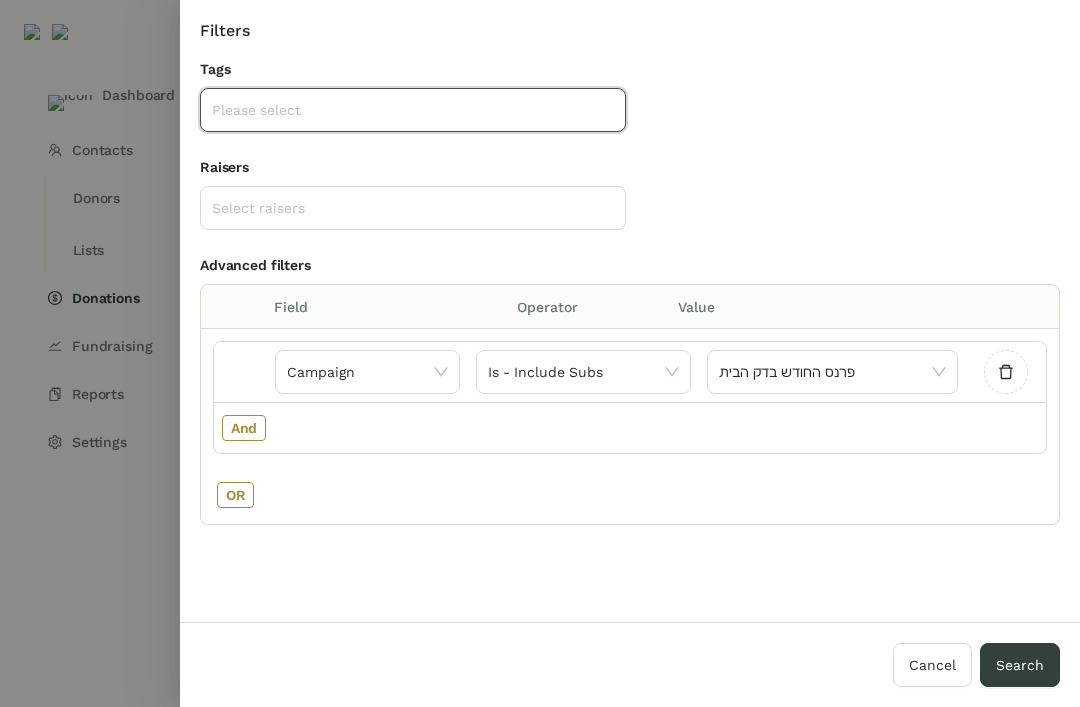 click on "Value" 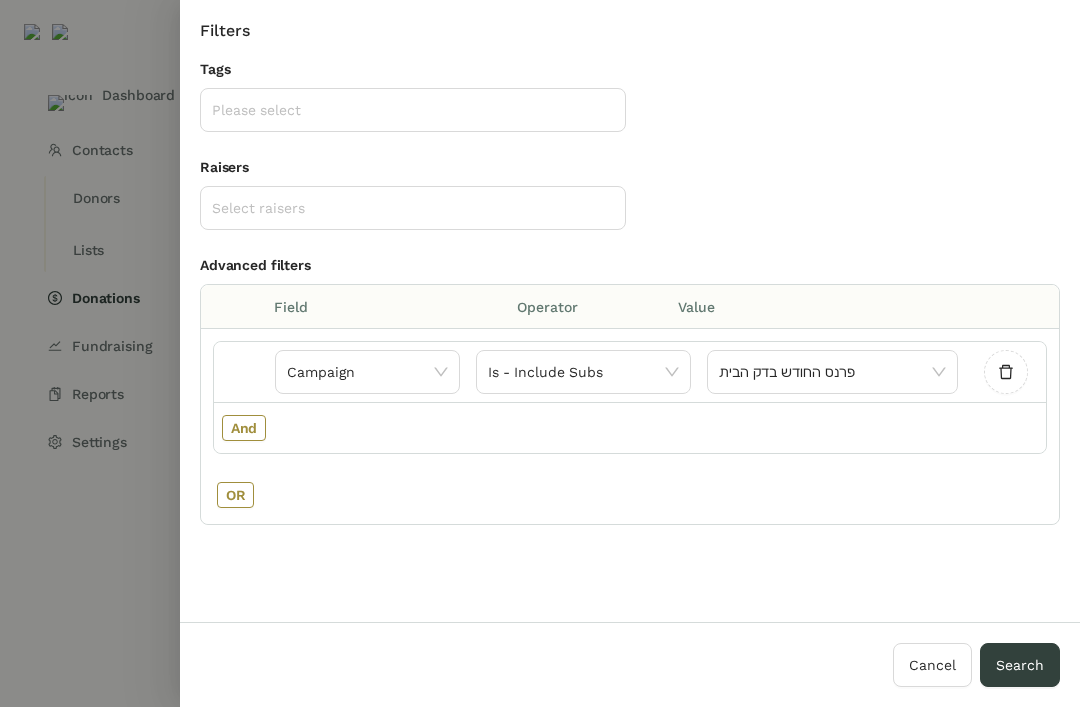 click on "Cancel" at bounding box center [932, 665] 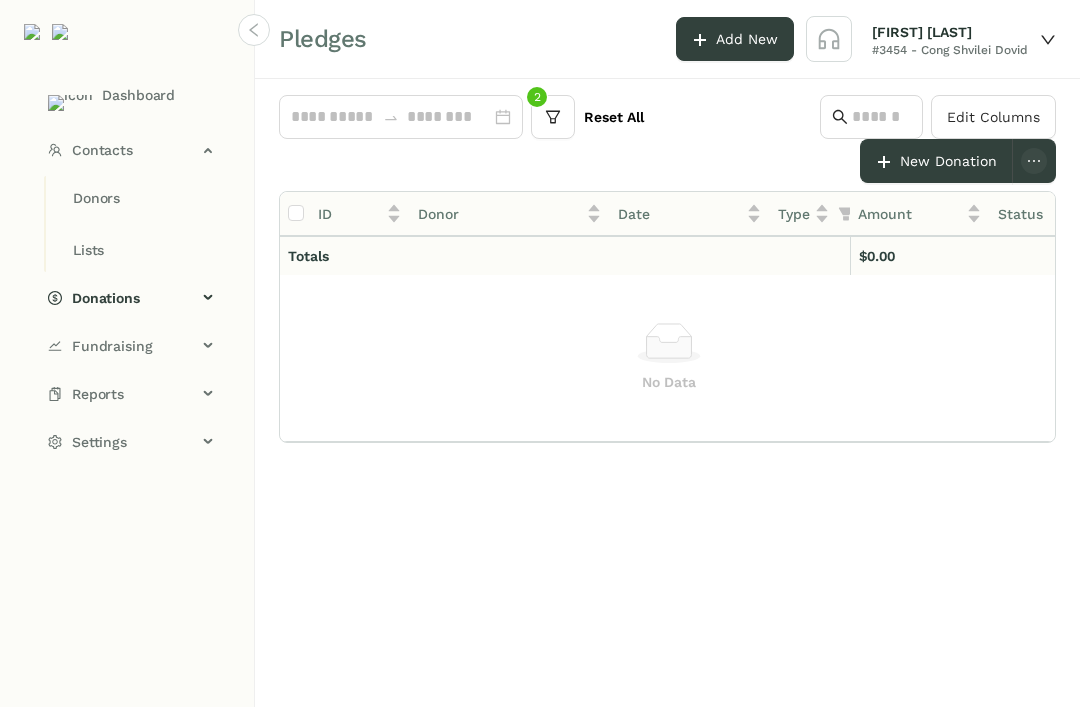 click on "Donations" 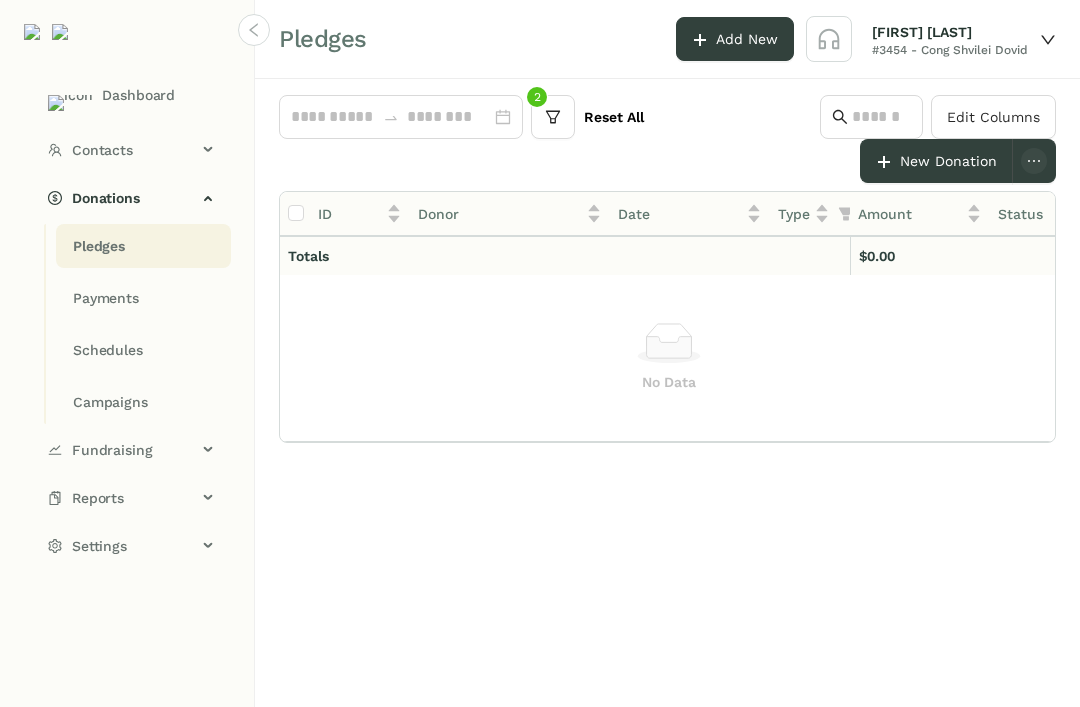 click on "Contacts" 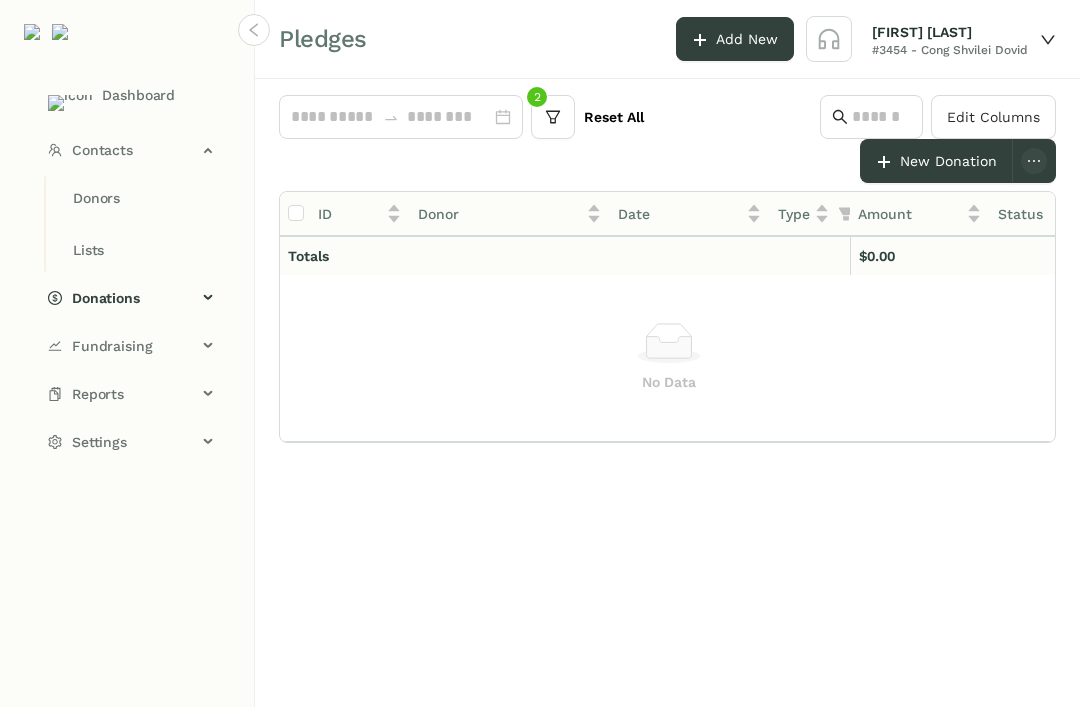 click on "Donors" 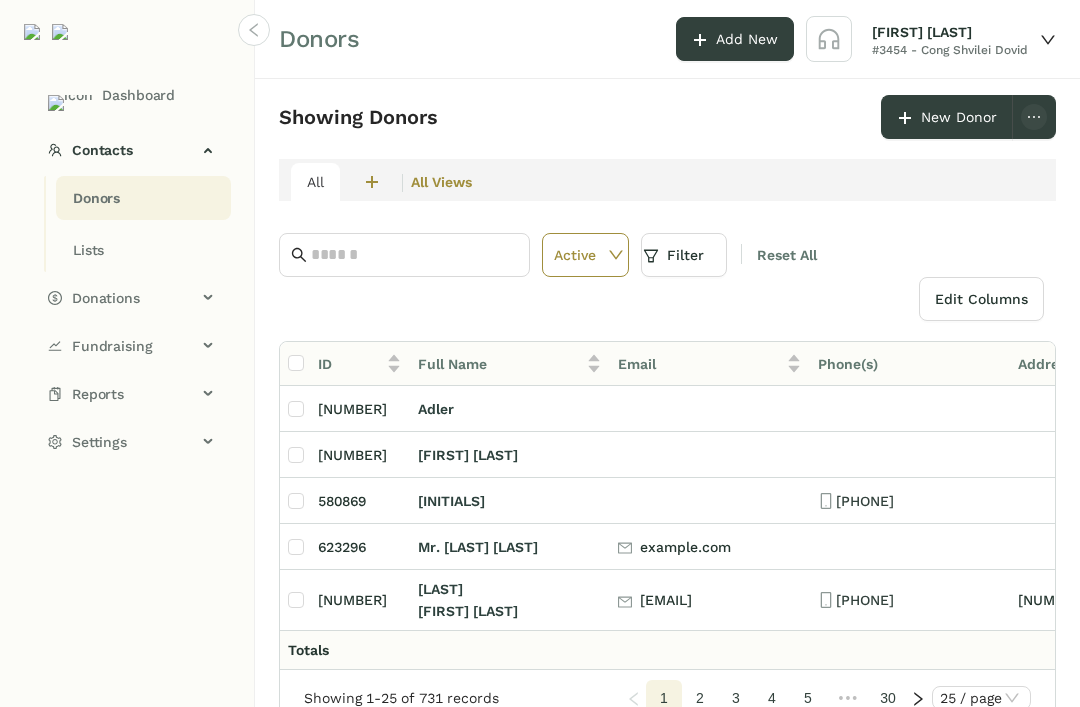 click 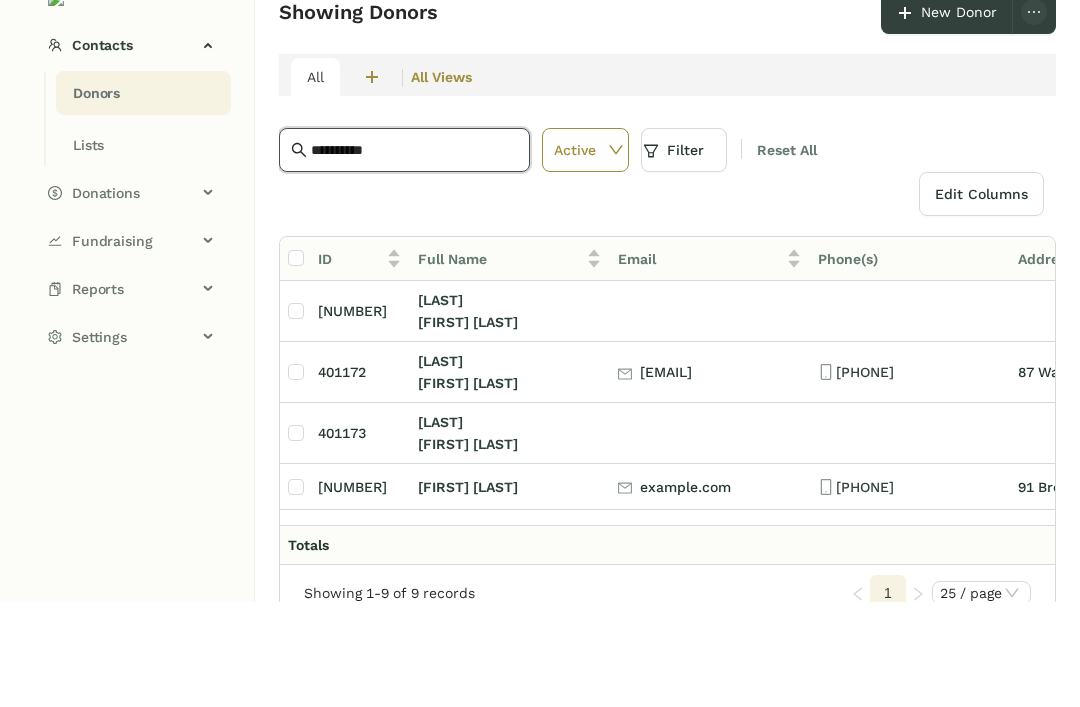 type on "*********" 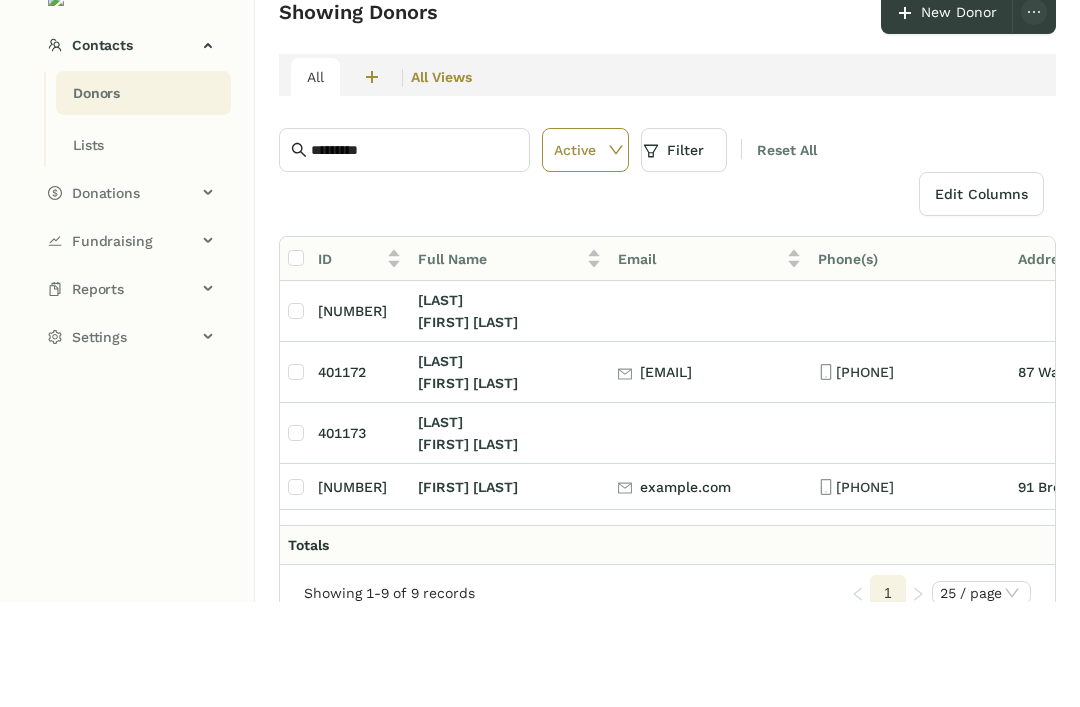 scroll, scrollTop: 64, scrollLeft: 0, axis: vertical 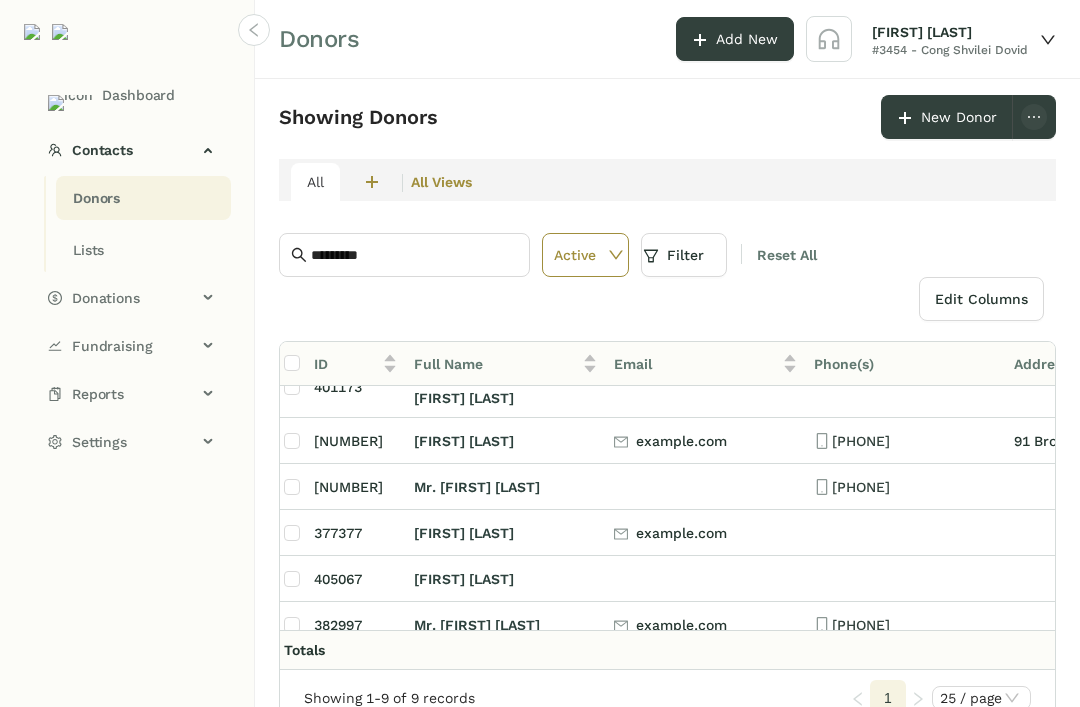 click on "Mr. [FIRST] [LAST]" 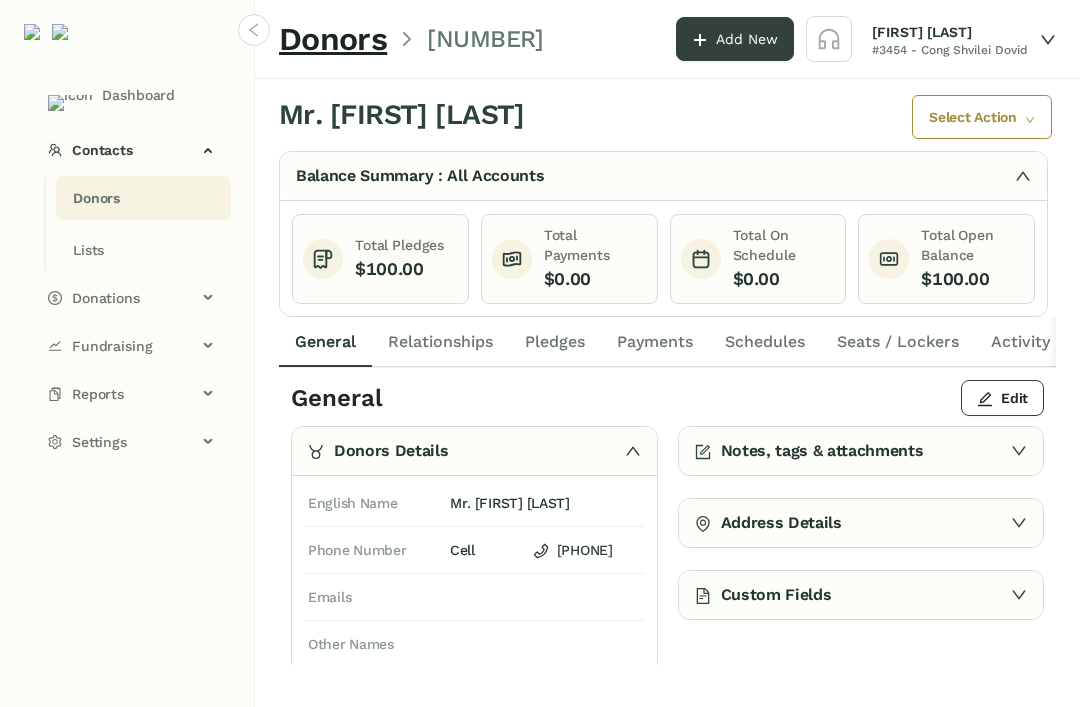 click on "Pledges" 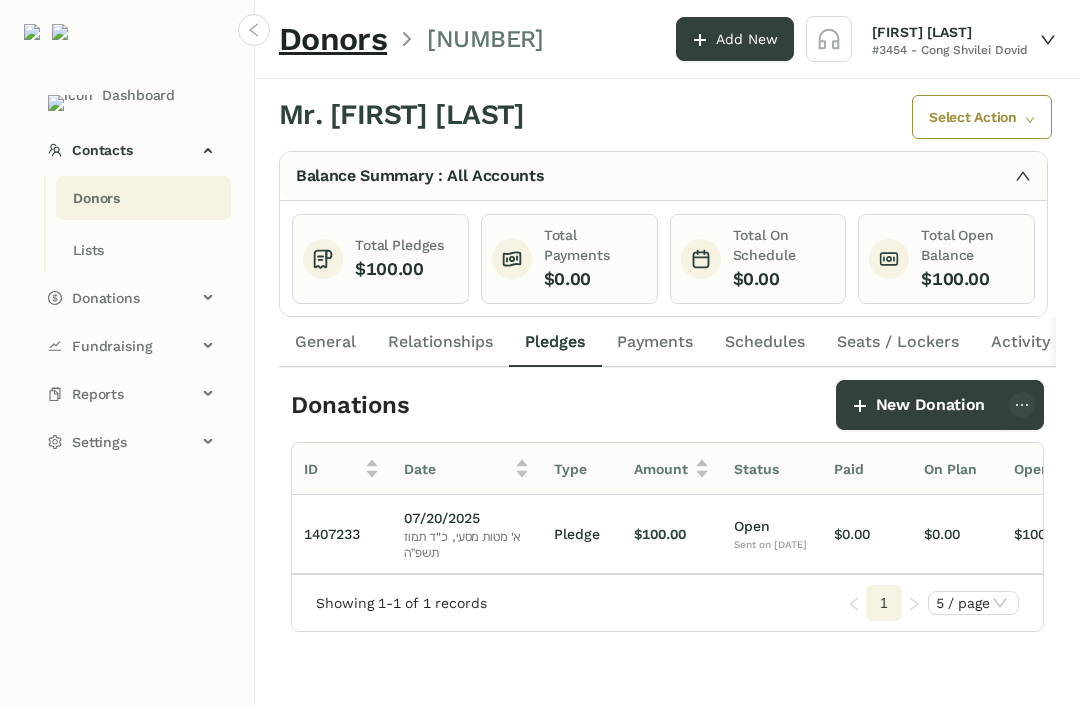 scroll, scrollTop: 0, scrollLeft: 196, axis: horizontal 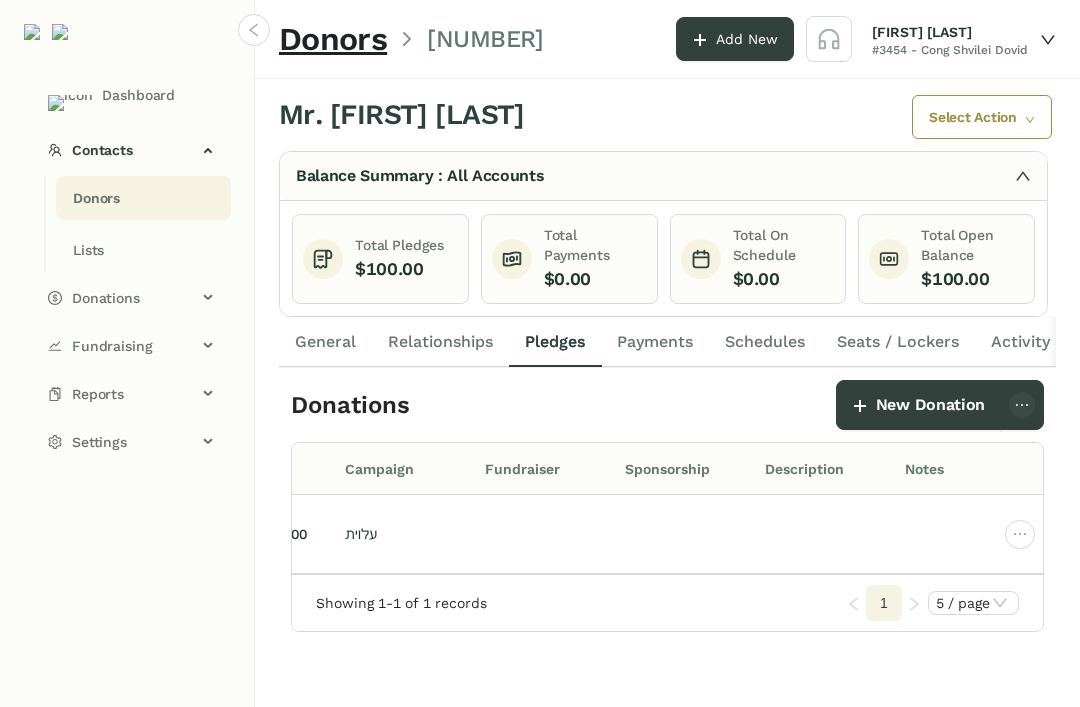 click 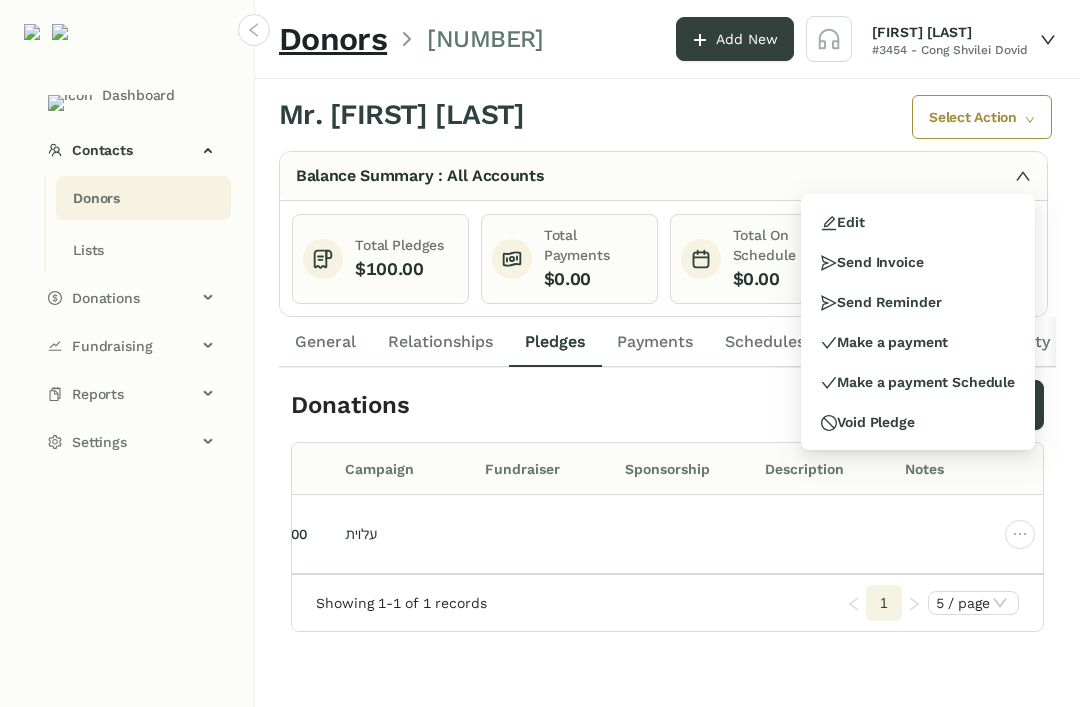 click on "Edit" at bounding box center (918, 222) 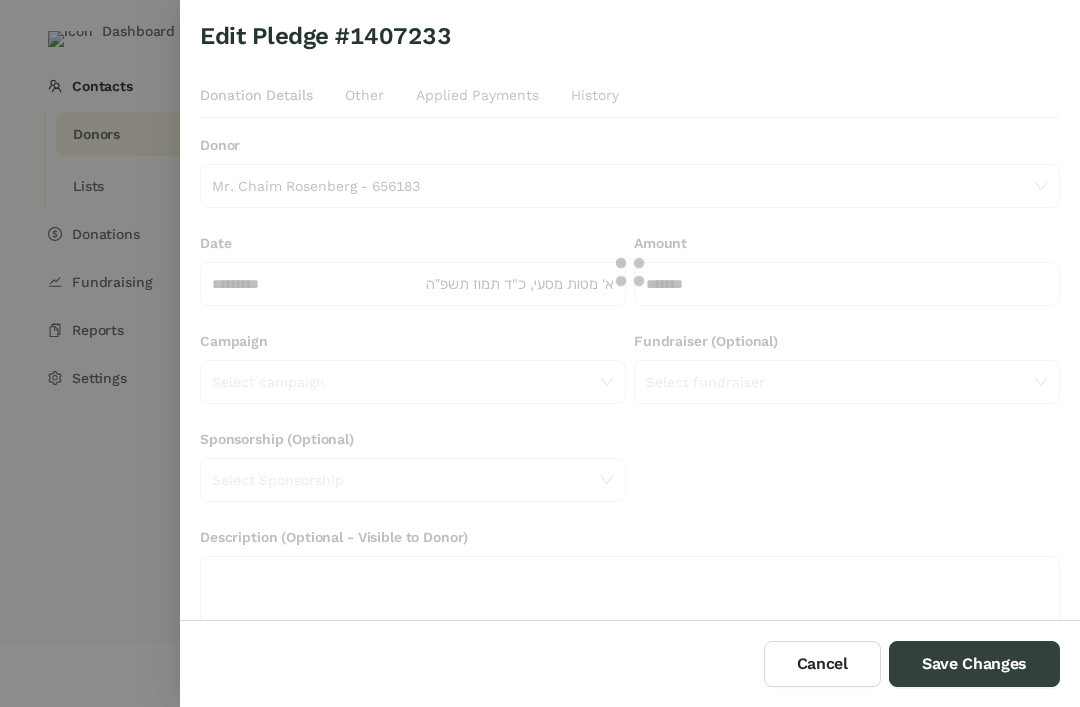 scroll, scrollTop: 0, scrollLeft: 0, axis: both 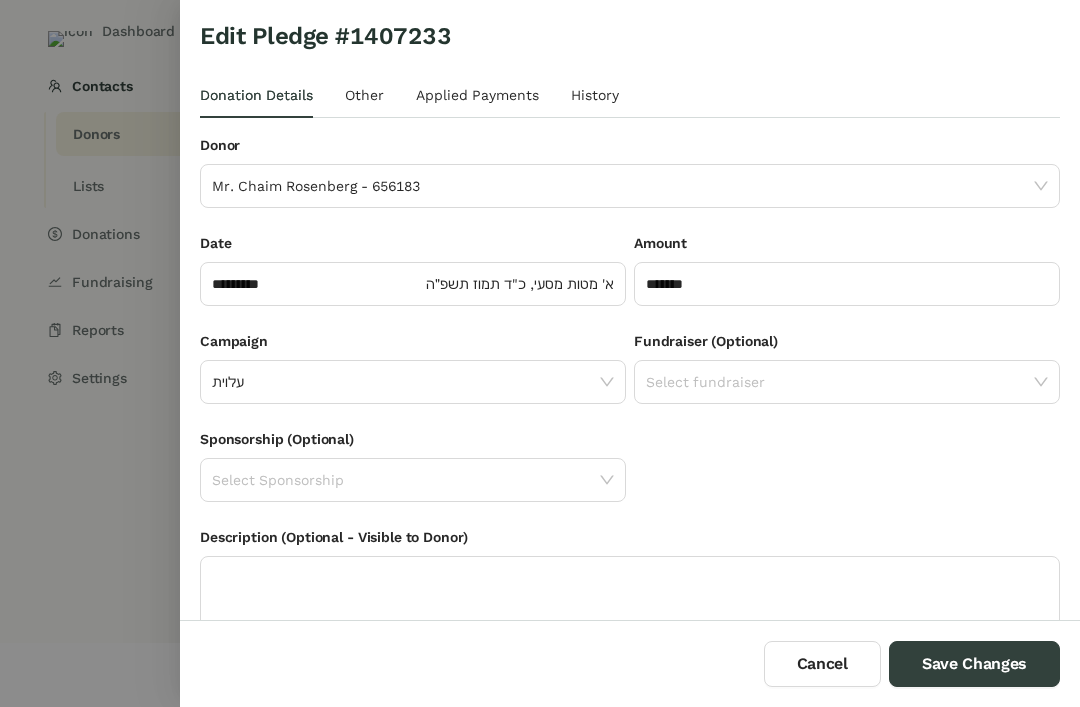 click on "Date ********* [HEBREW_DATE]" at bounding box center [413, 281] 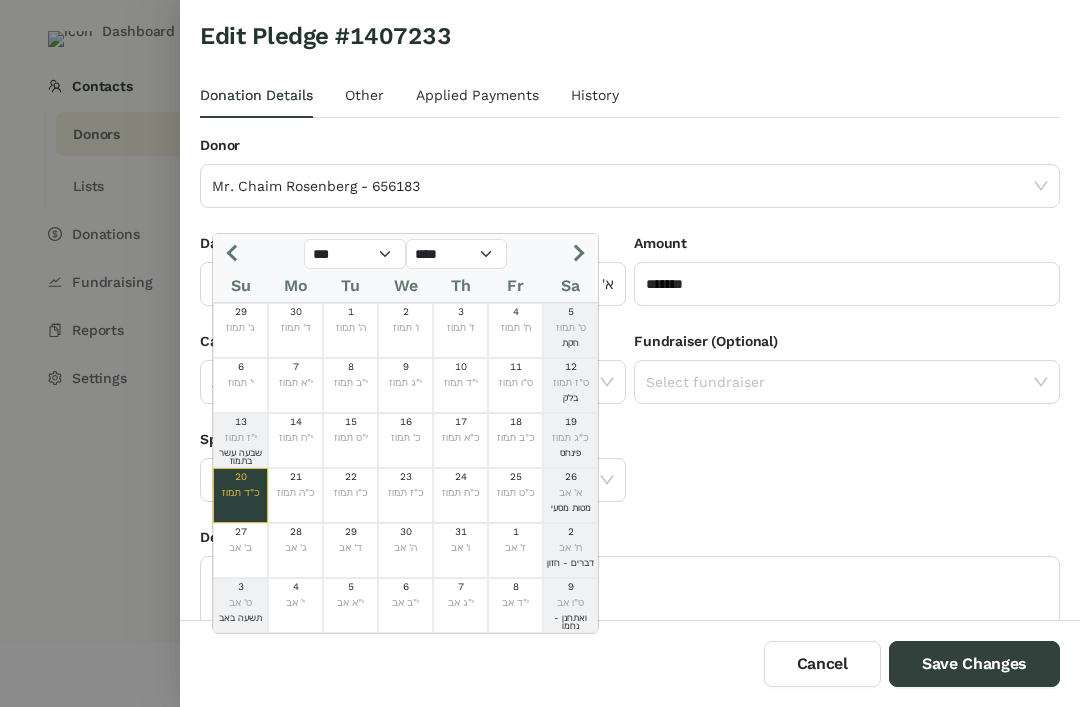 click on "פינחס" 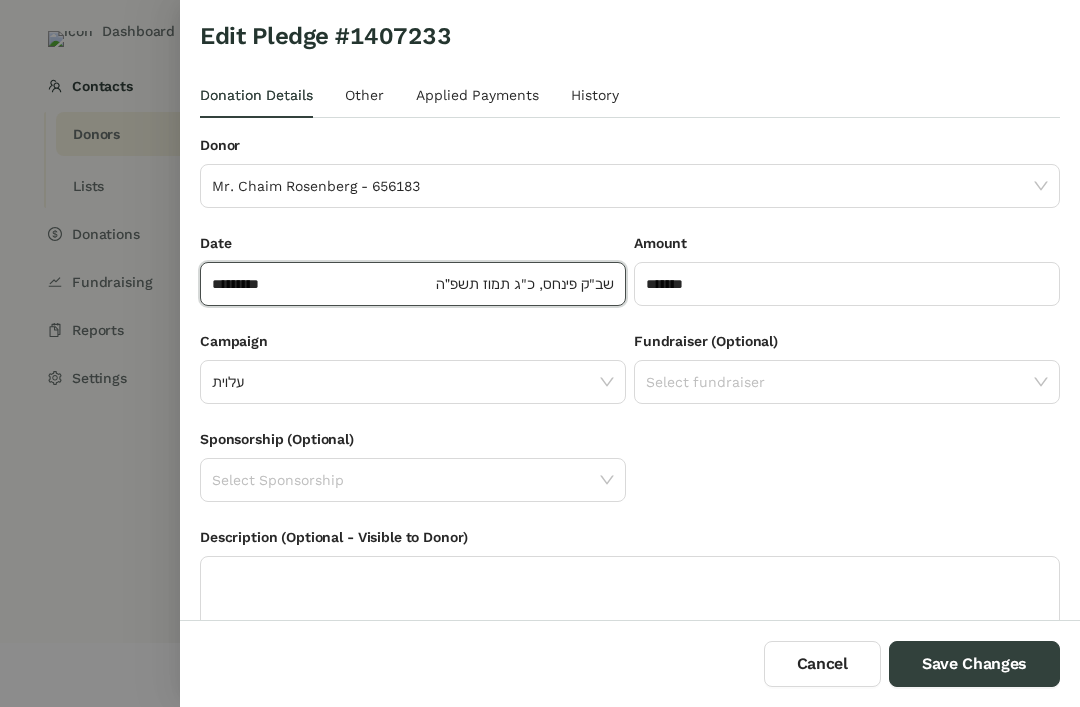 click on "Save Changes" at bounding box center [974, 664] 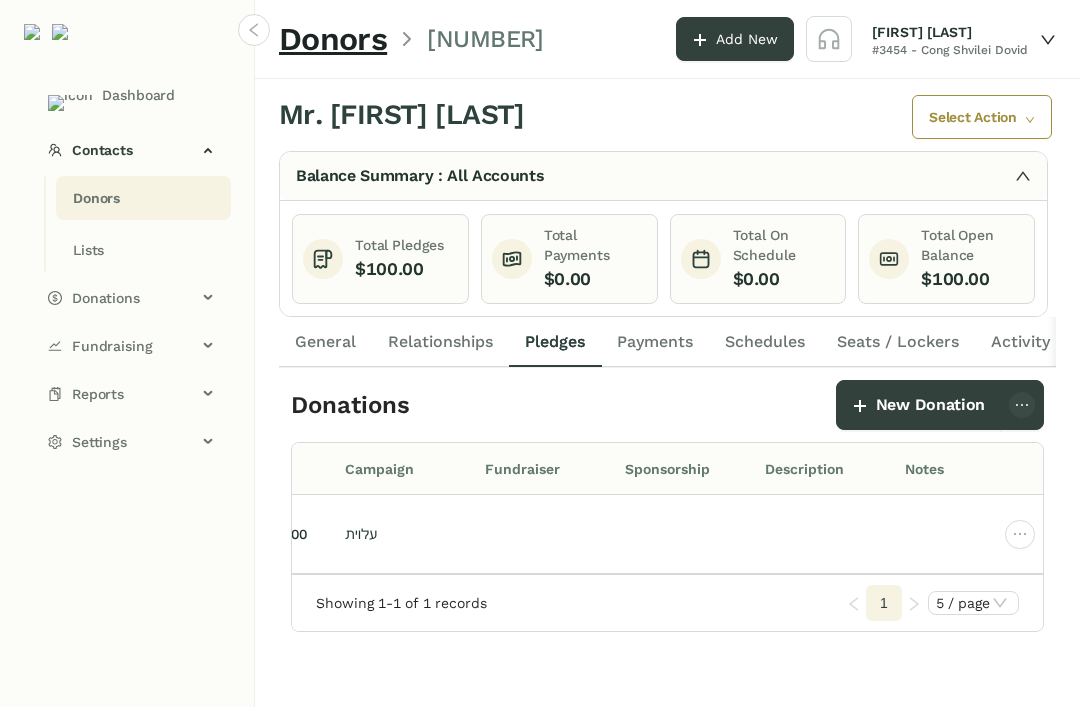click on "Donors" 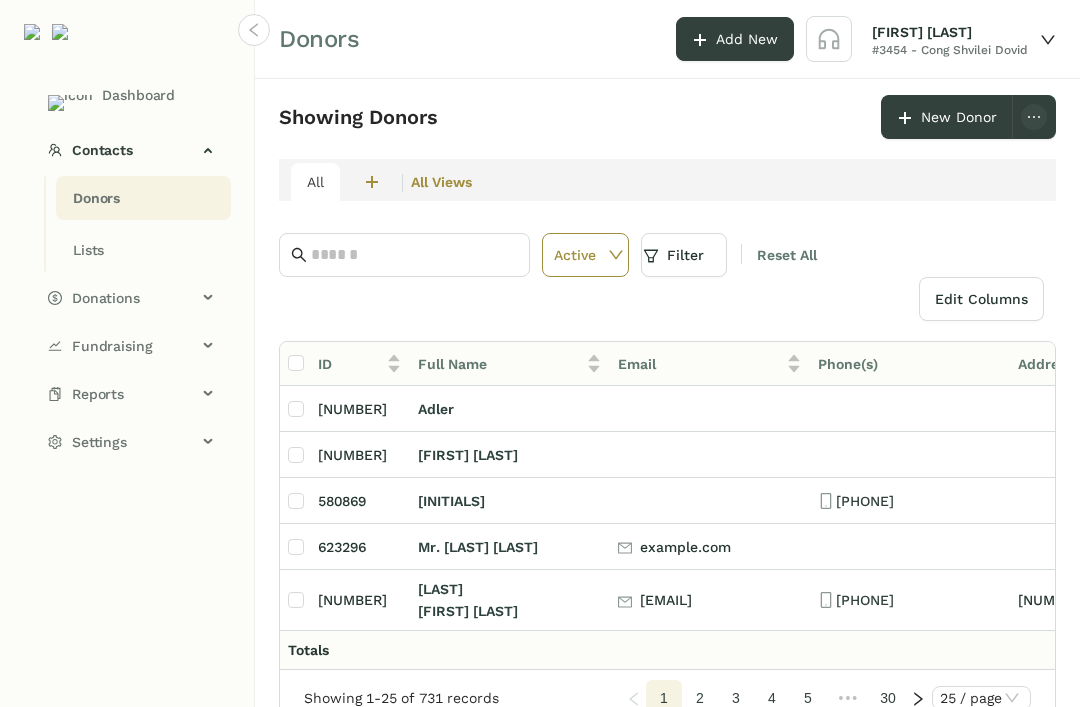 click 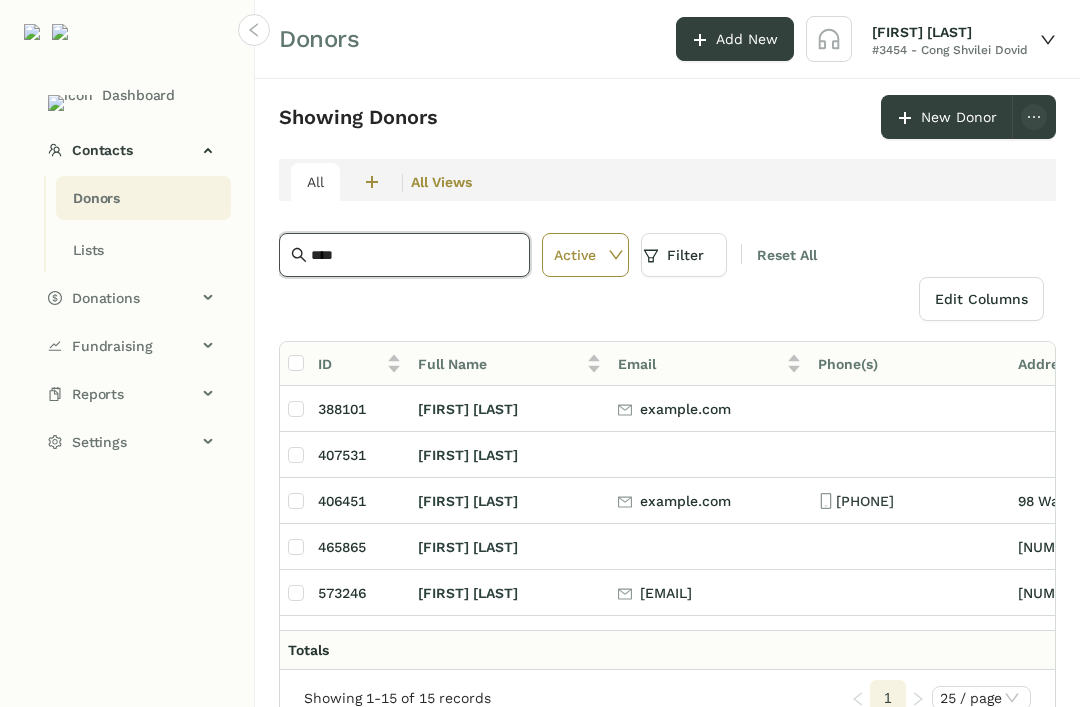 type on "*****" 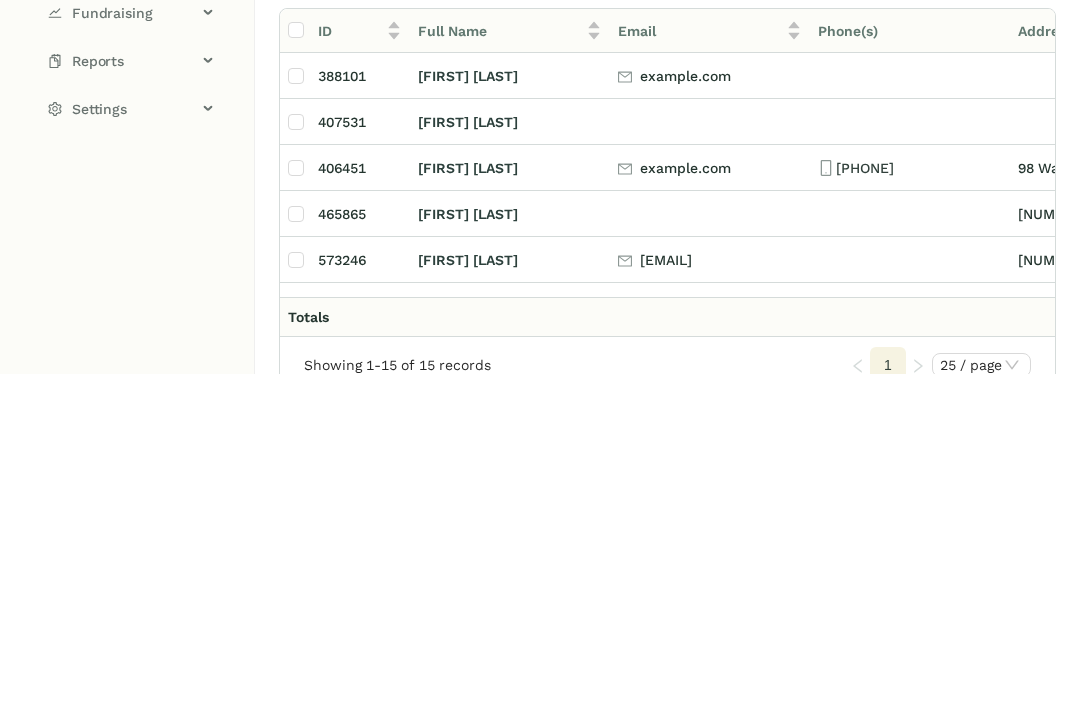 scroll, scrollTop: 55, scrollLeft: 6, axis: both 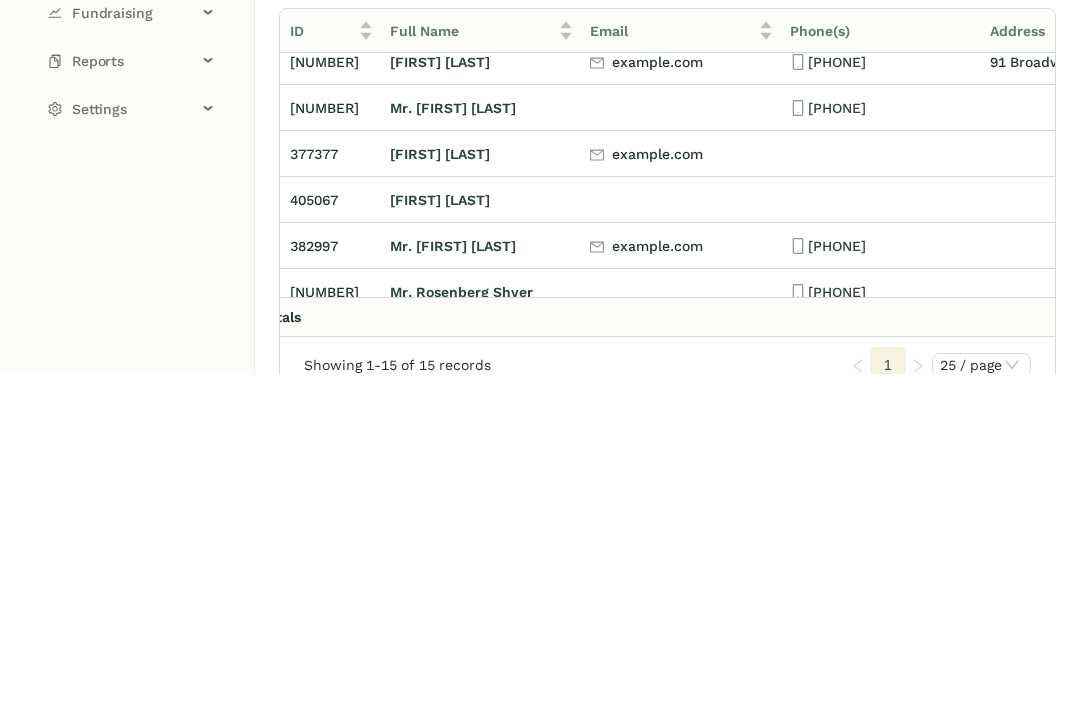 click on "Mr. [FIRST] [LAST]" 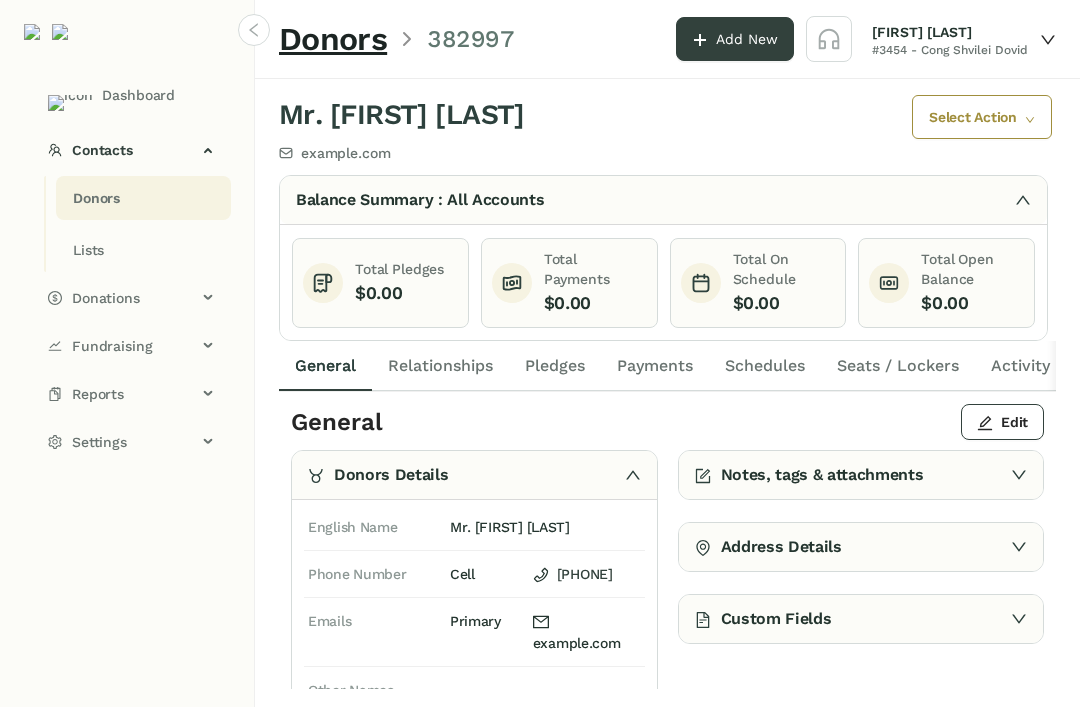 click on "Pledges" 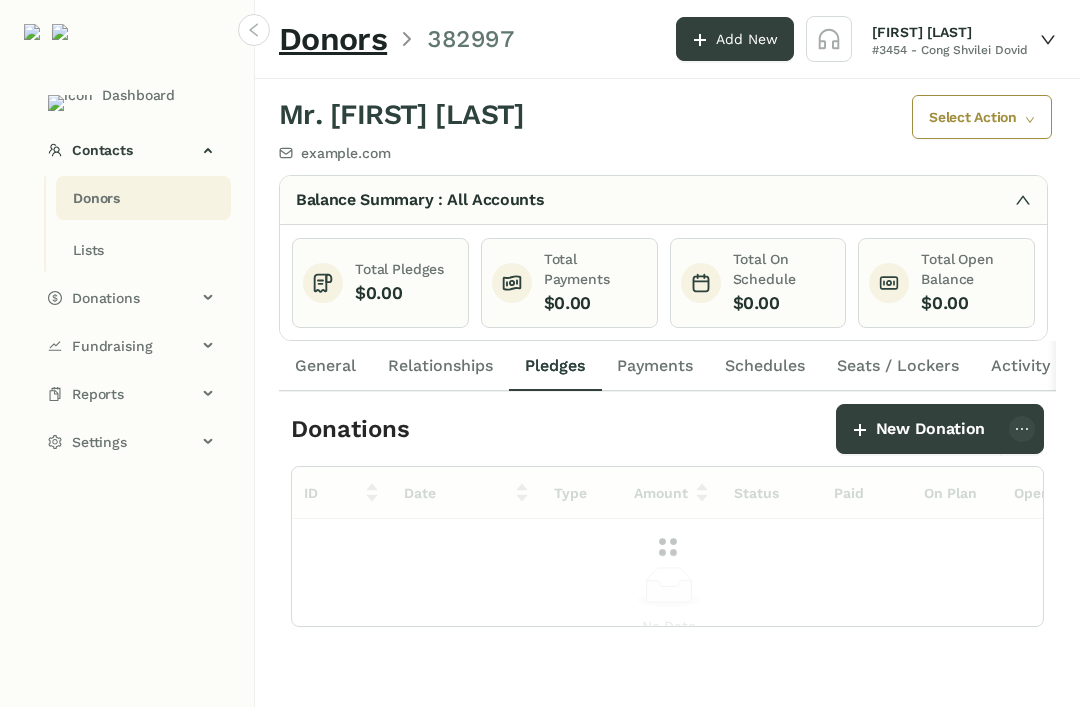 click on "Pledges" 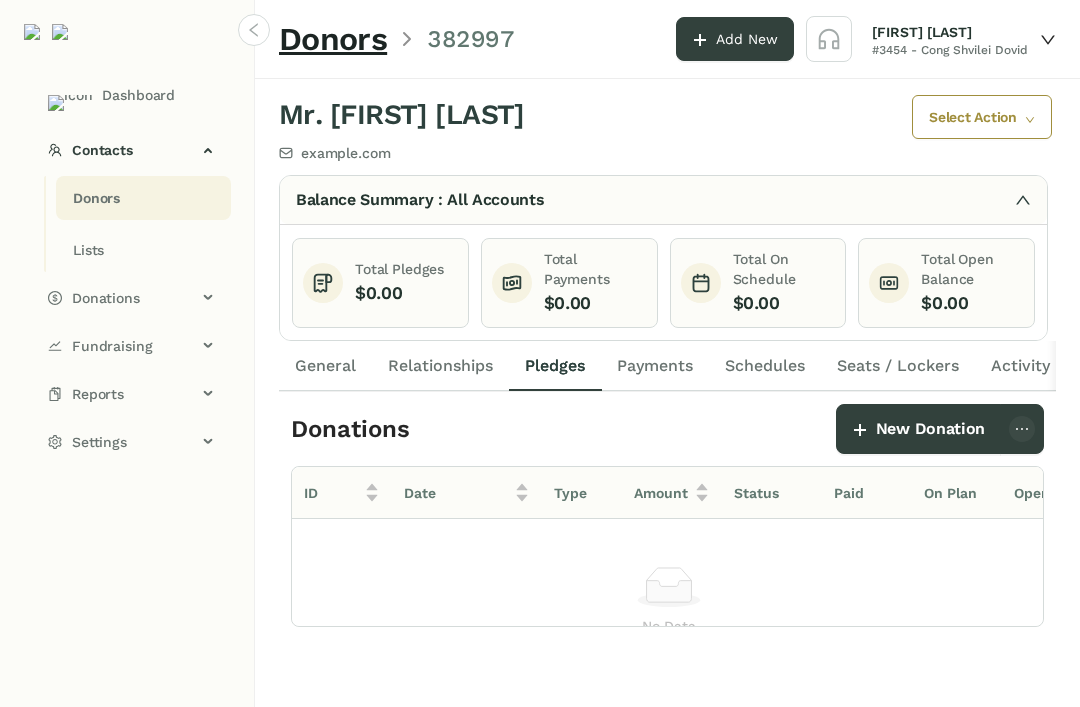click on "New Donation" 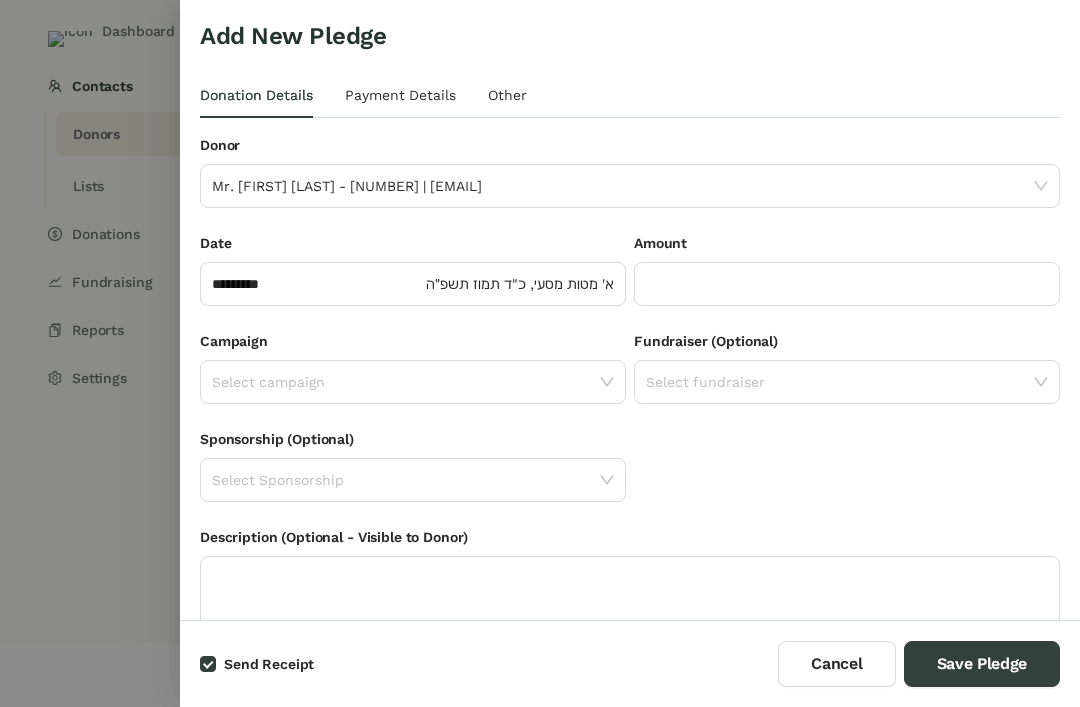 click on "*********" 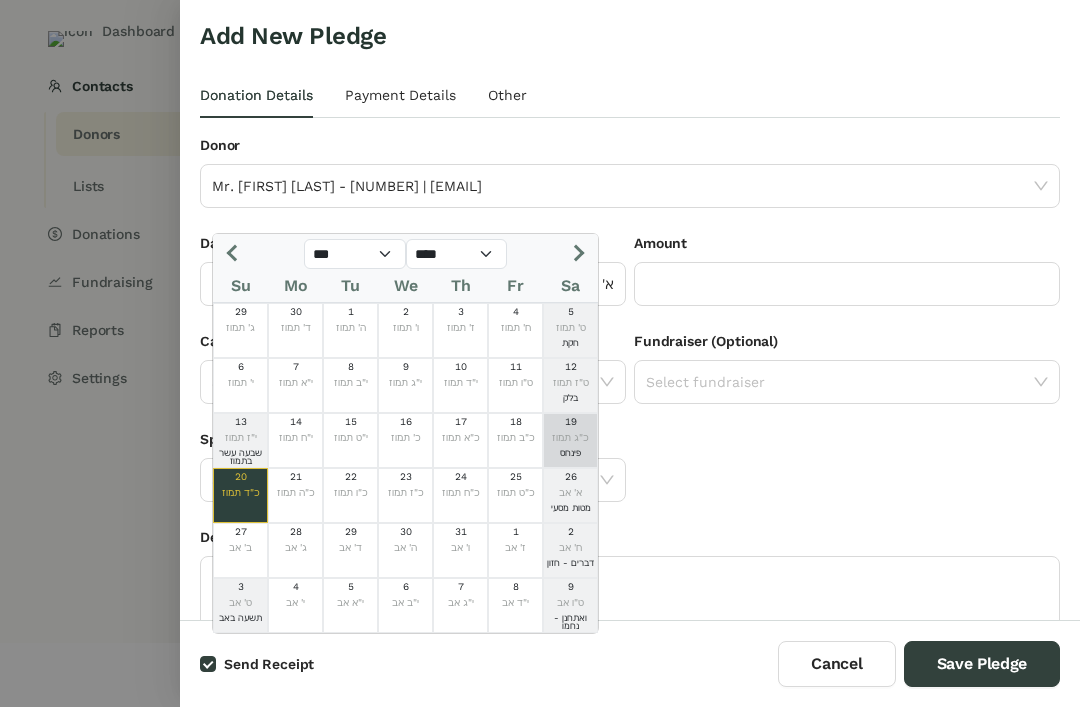 click on "19" 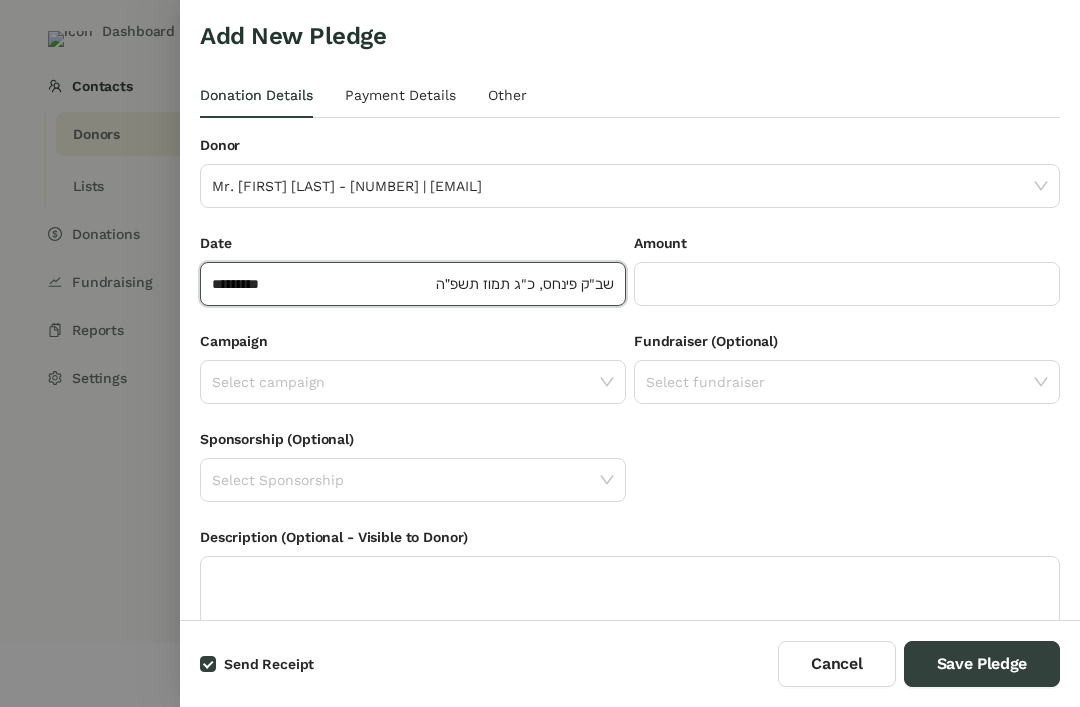click 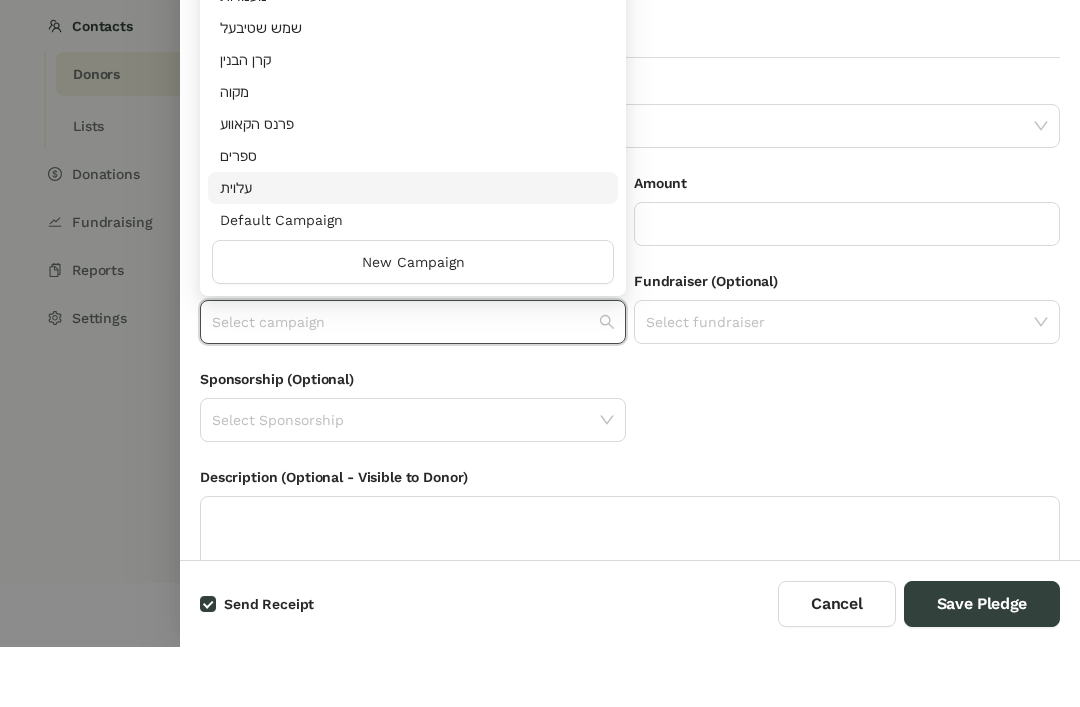 click on "‫עלוית‬" at bounding box center (413, 248) 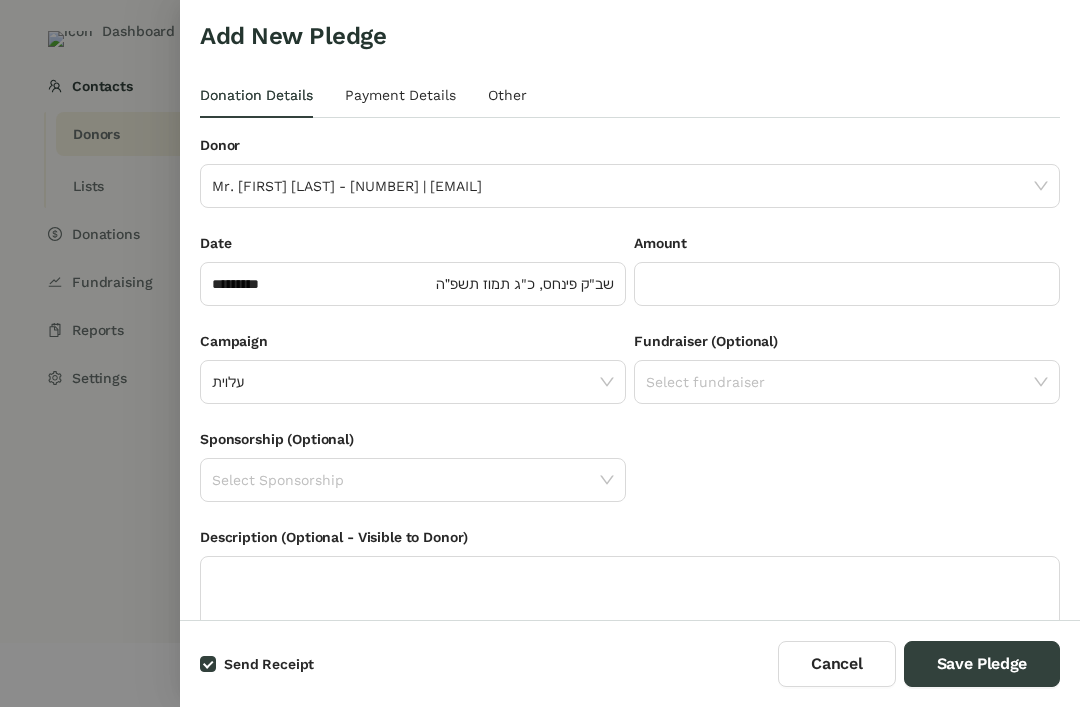 click 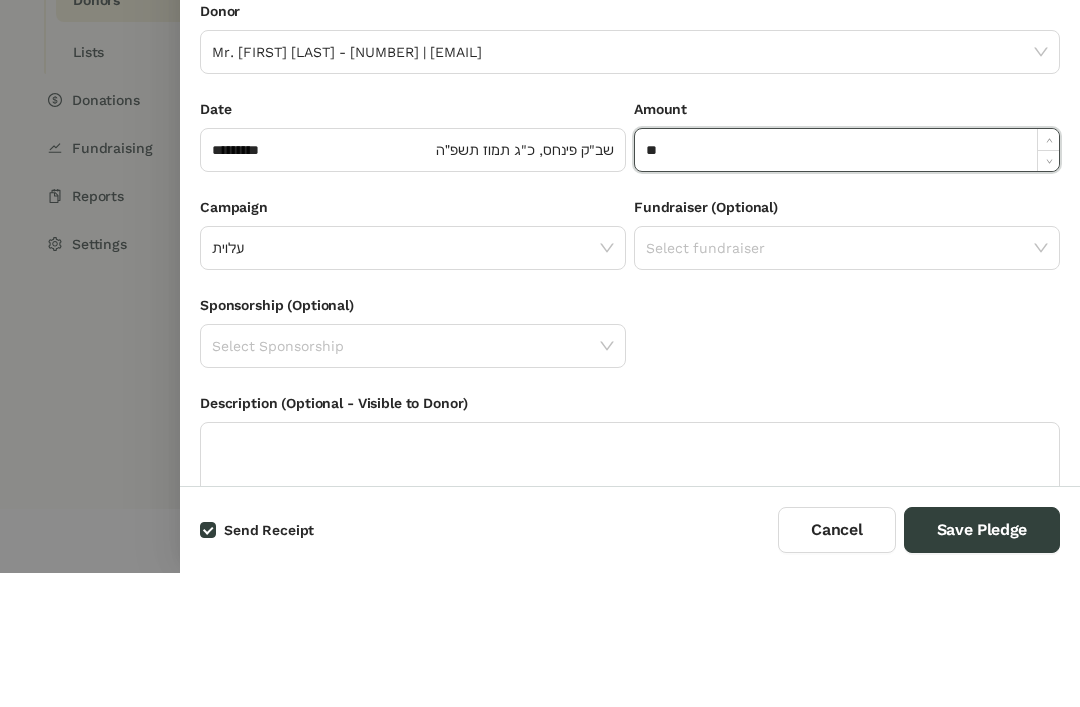 click on "Fundraiser (Optional)" at bounding box center (847, 345) 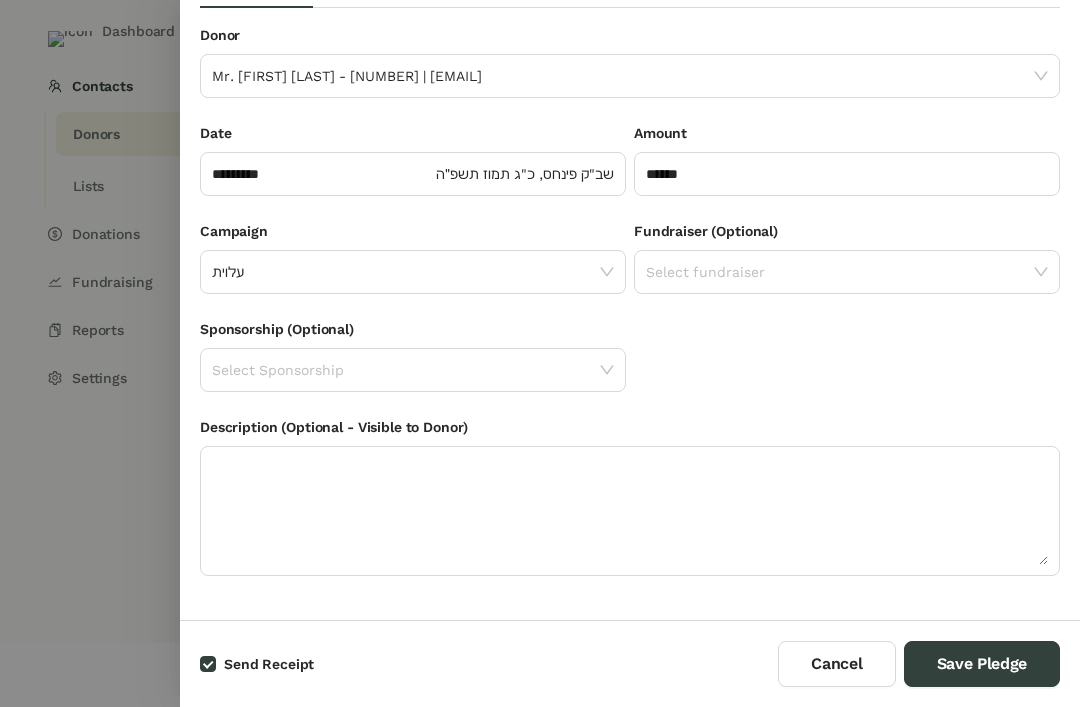 scroll, scrollTop: 110, scrollLeft: 0, axis: vertical 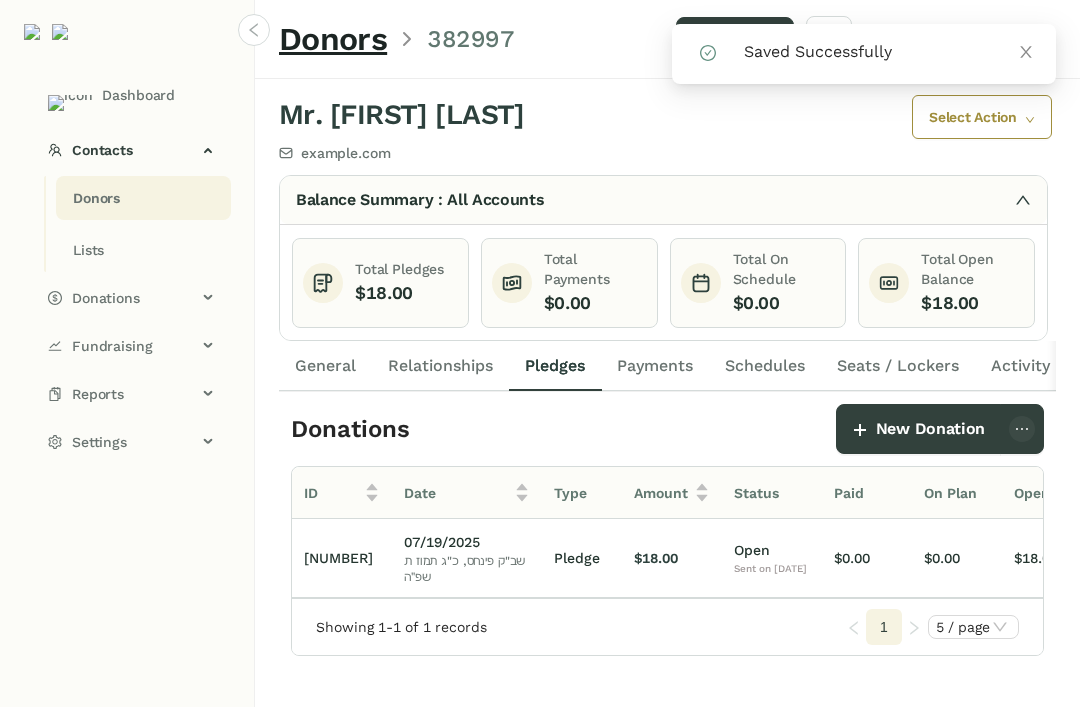 click on "General" 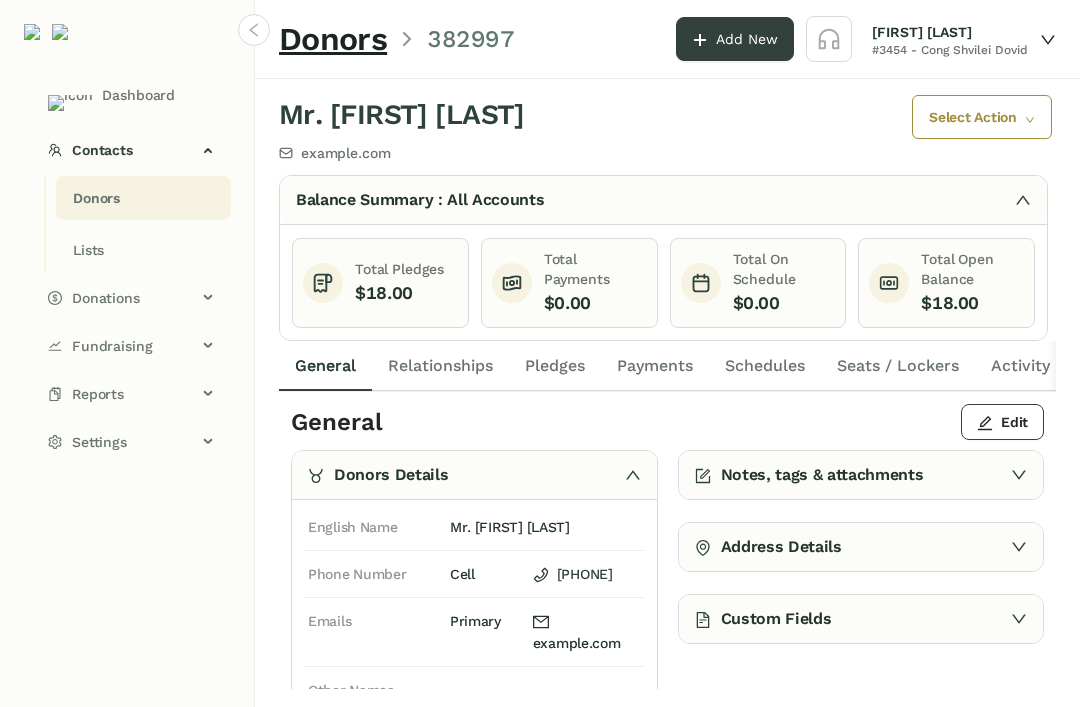 click on "Edit" 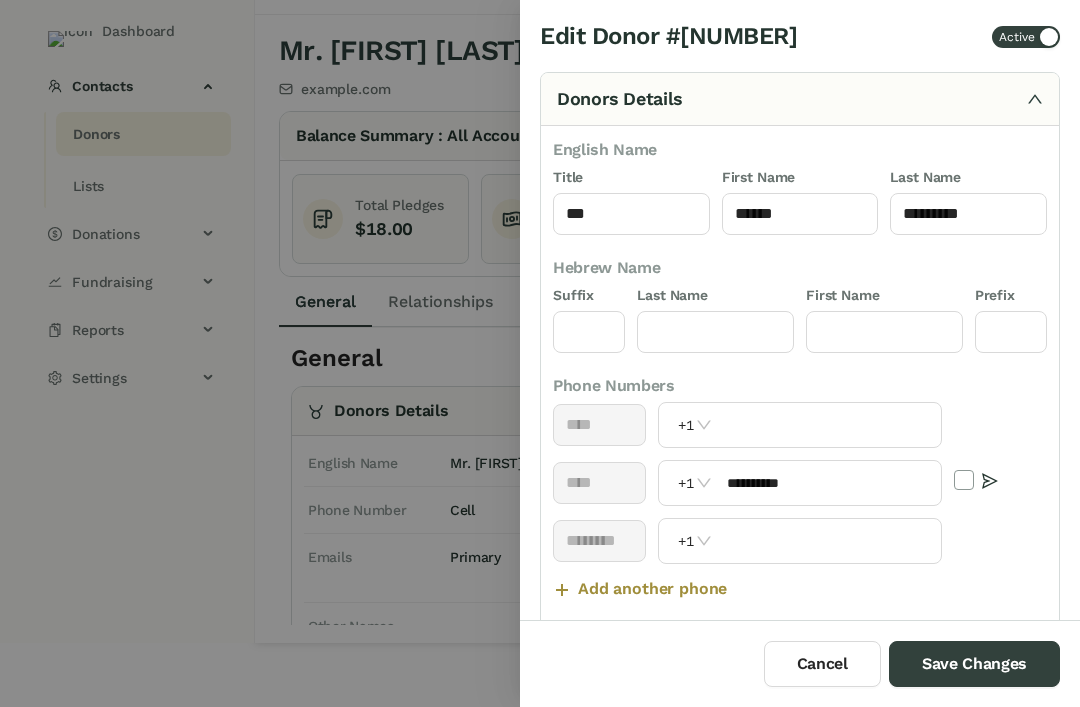 scroll, scrollTop: 0, scrollLeft: 0, axis: both 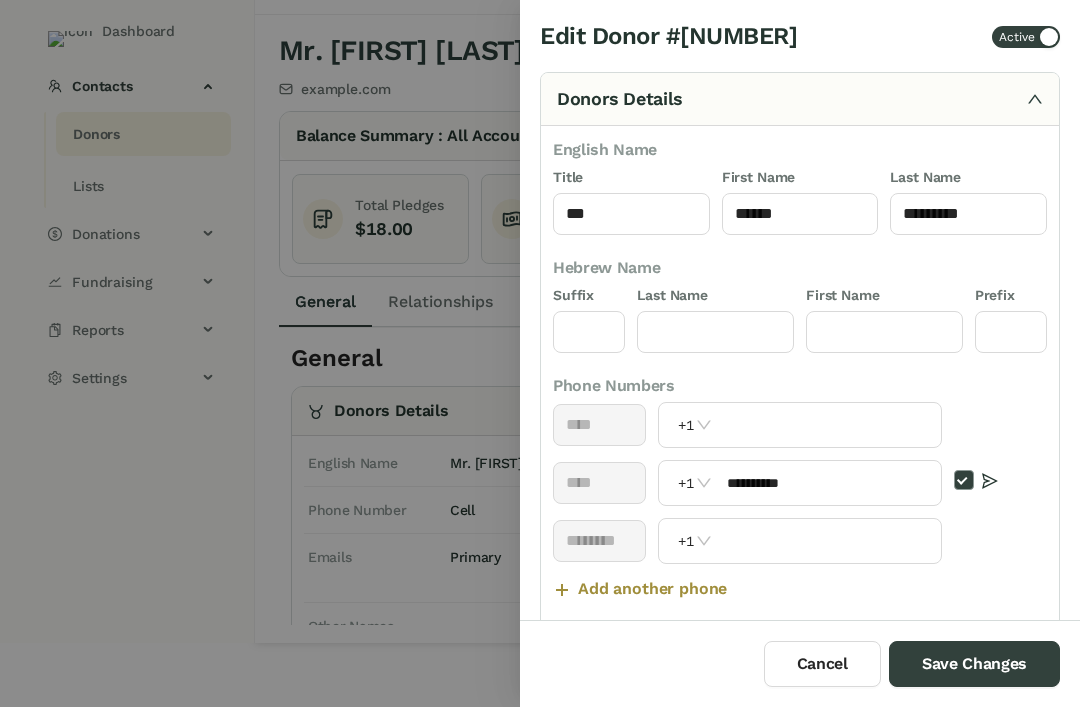 click on "Save Changes" at bounding box center [974, 664] 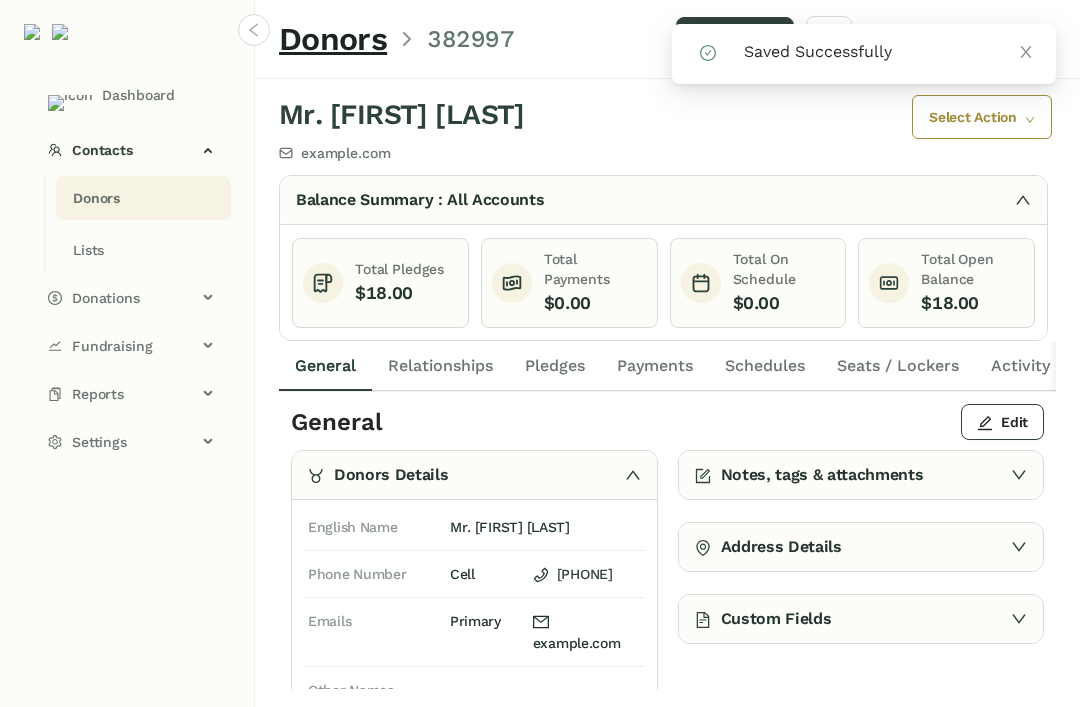 scroll, scrollTop: 64, scrollLeft: 0, axis: vertical 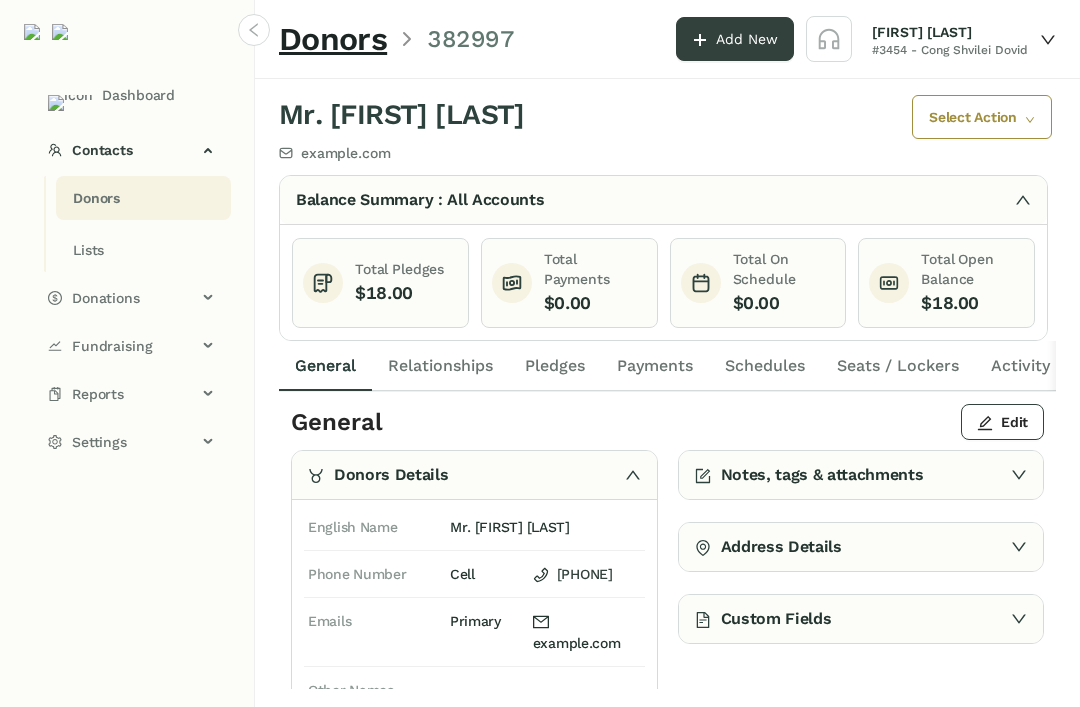 click on "Pledges" 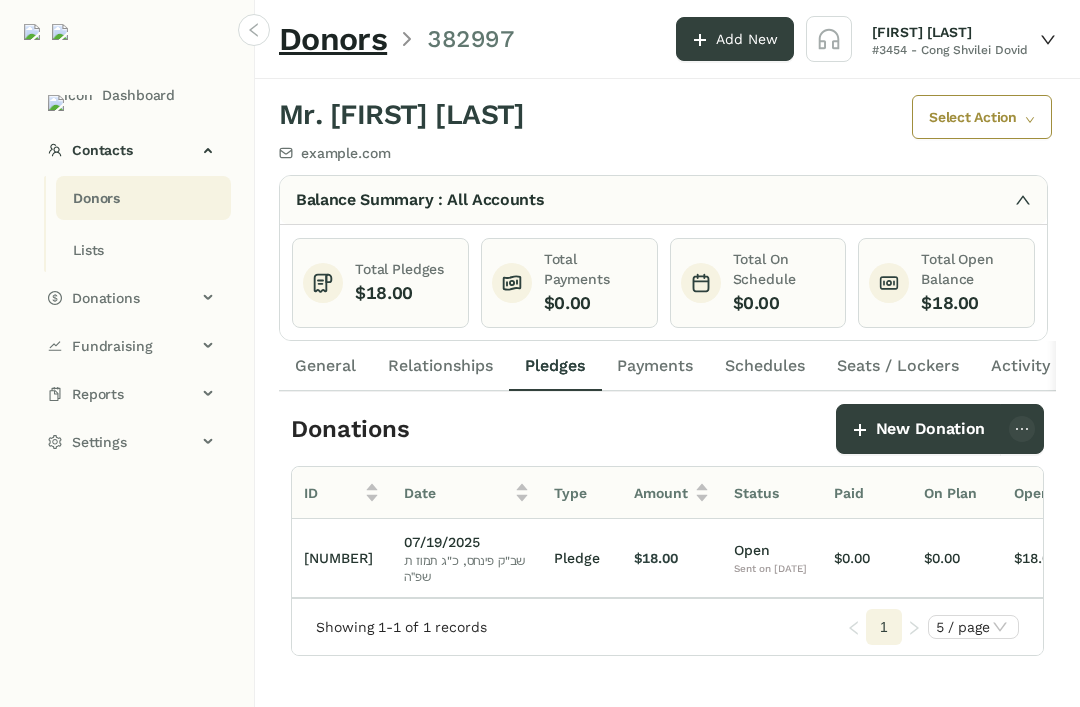 scroll, scrollTop: 0, scrollLeft: 224, axis: horizontal 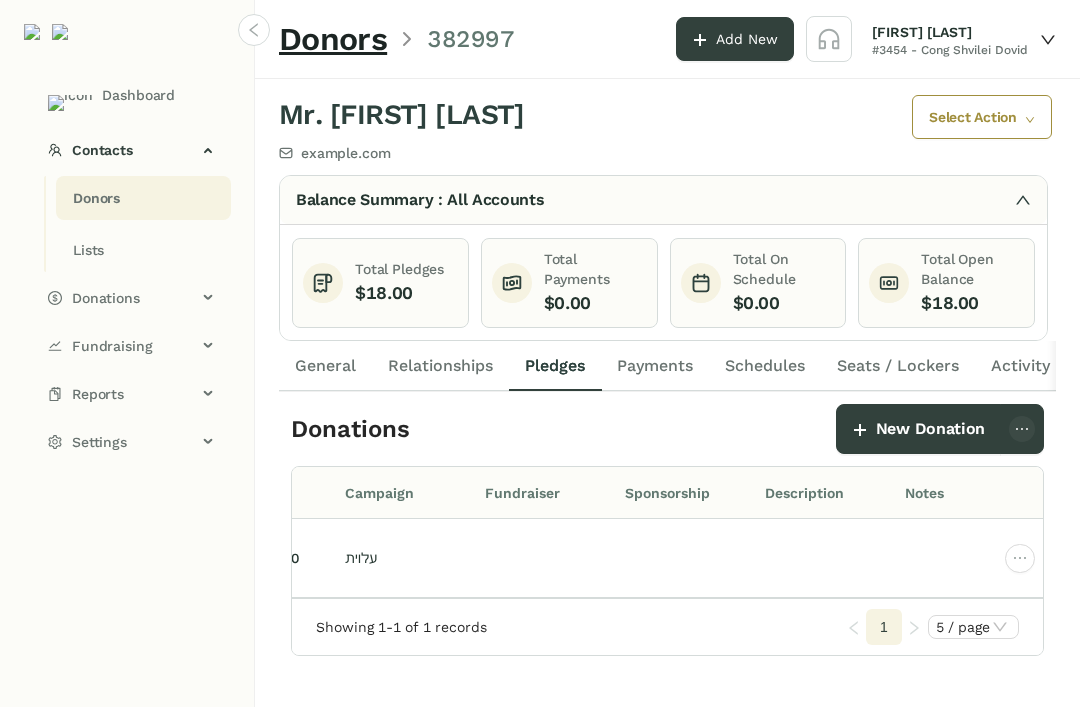 click 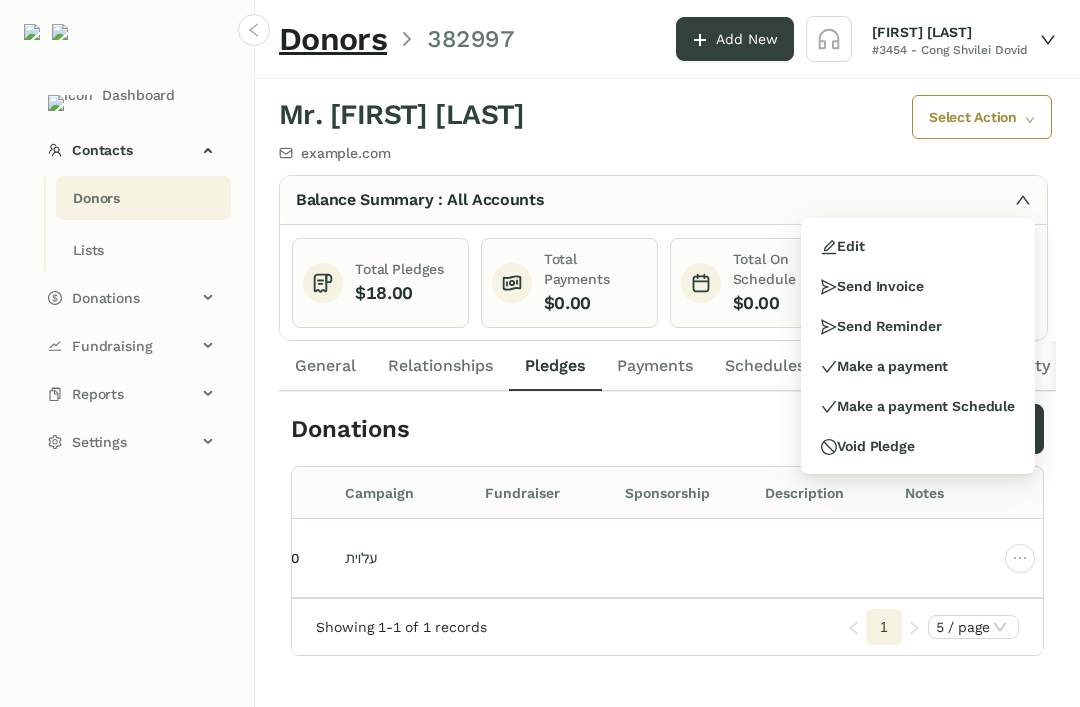 click on "Send Invoice" at bounding box center (872, 286) 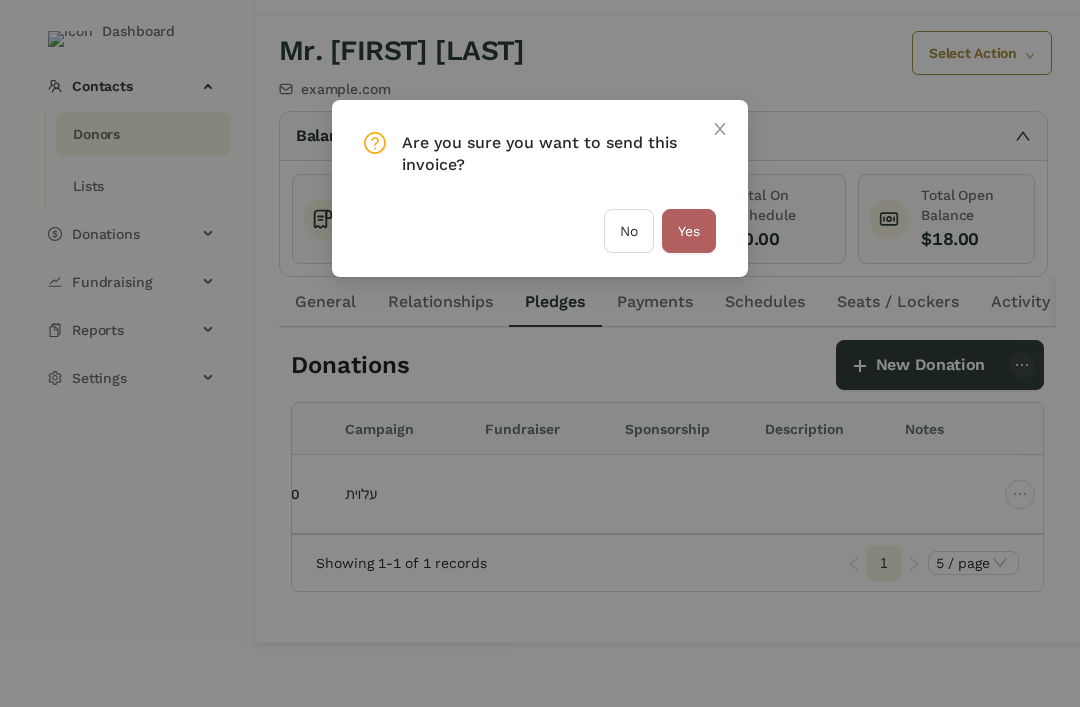 click on "Yes" at bounding box center (689, 231) 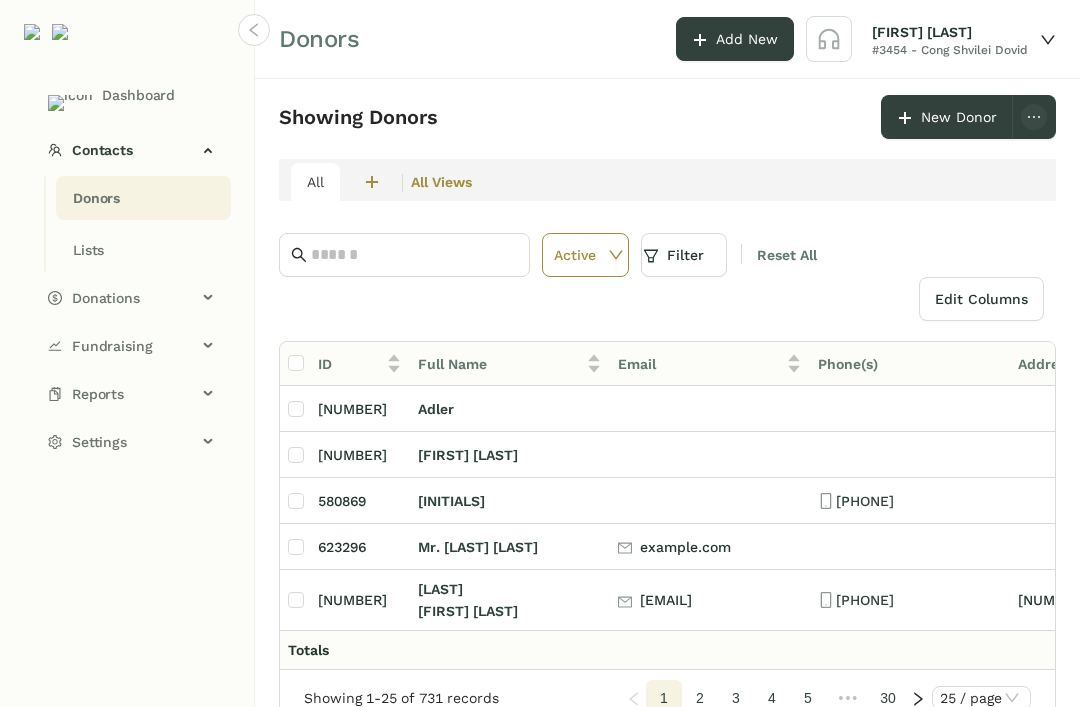 click on "Fundraising" 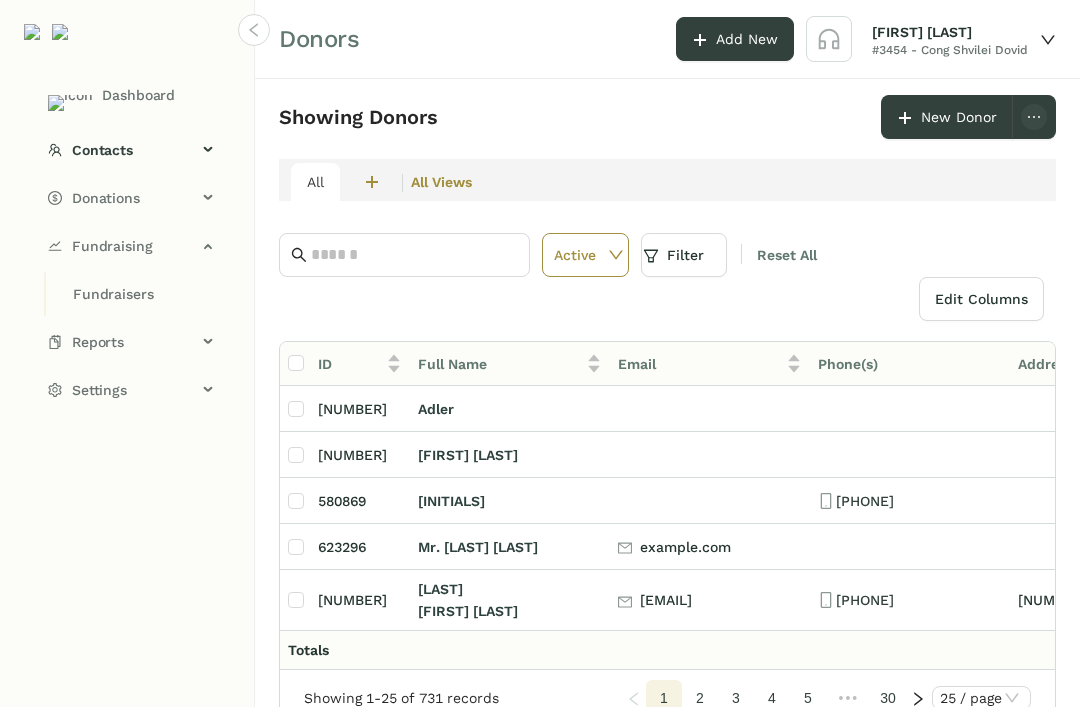 click on "Donations" 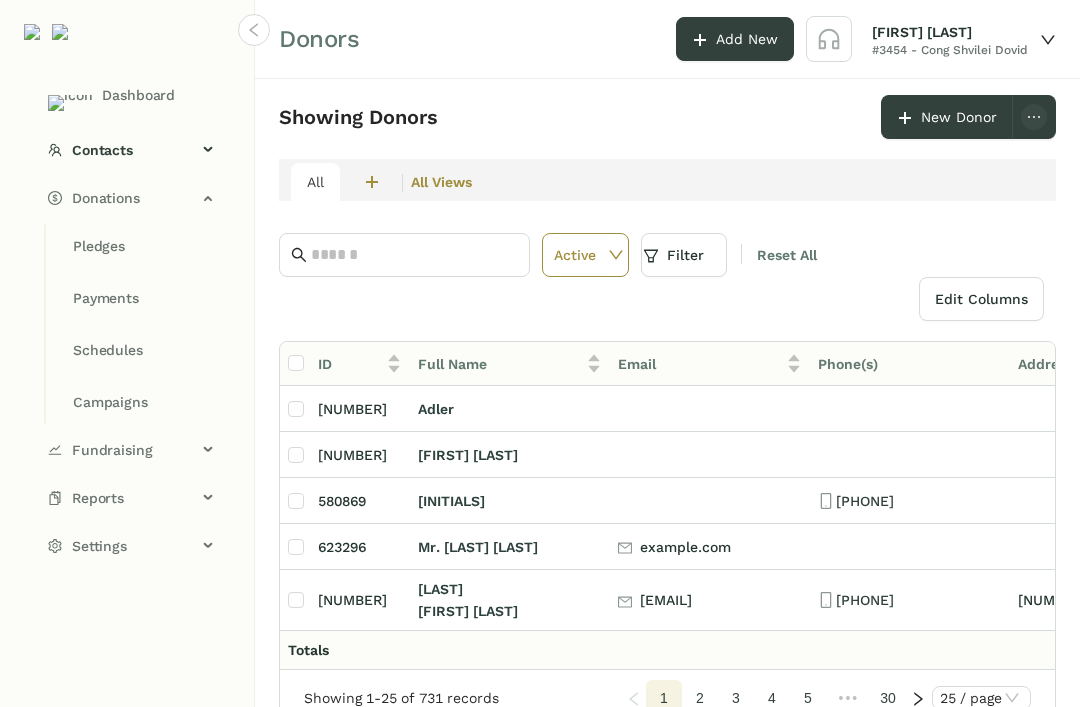 click on "Payments" 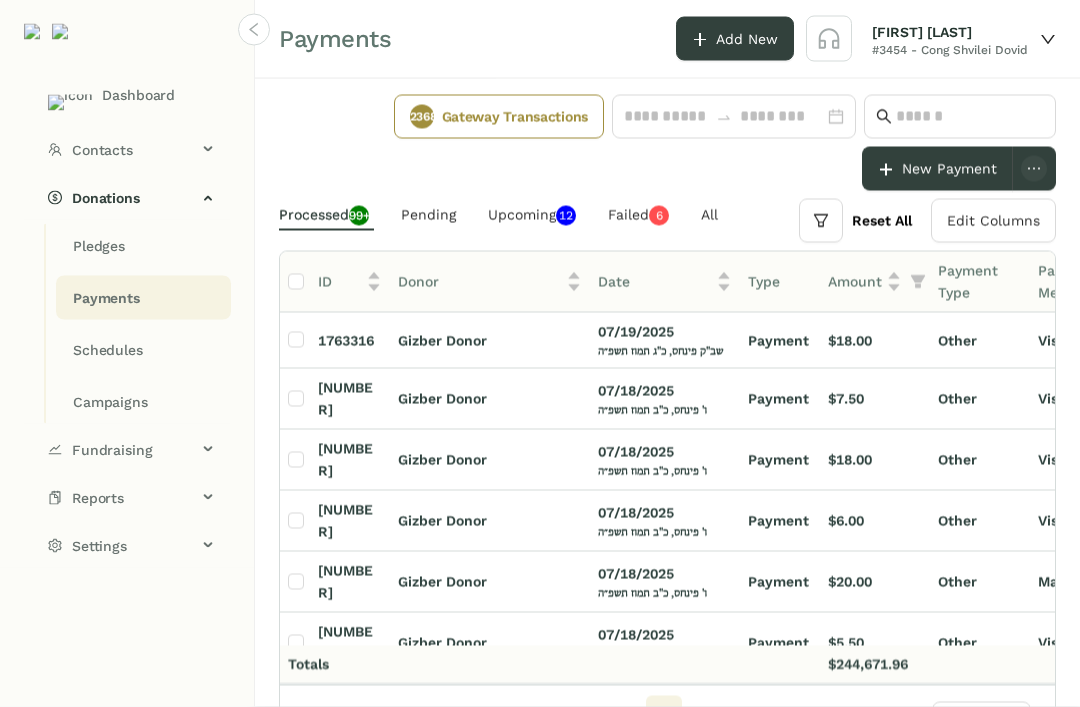 scroll, scrollTop: 32, scrollLeft: 0, axis: vertical 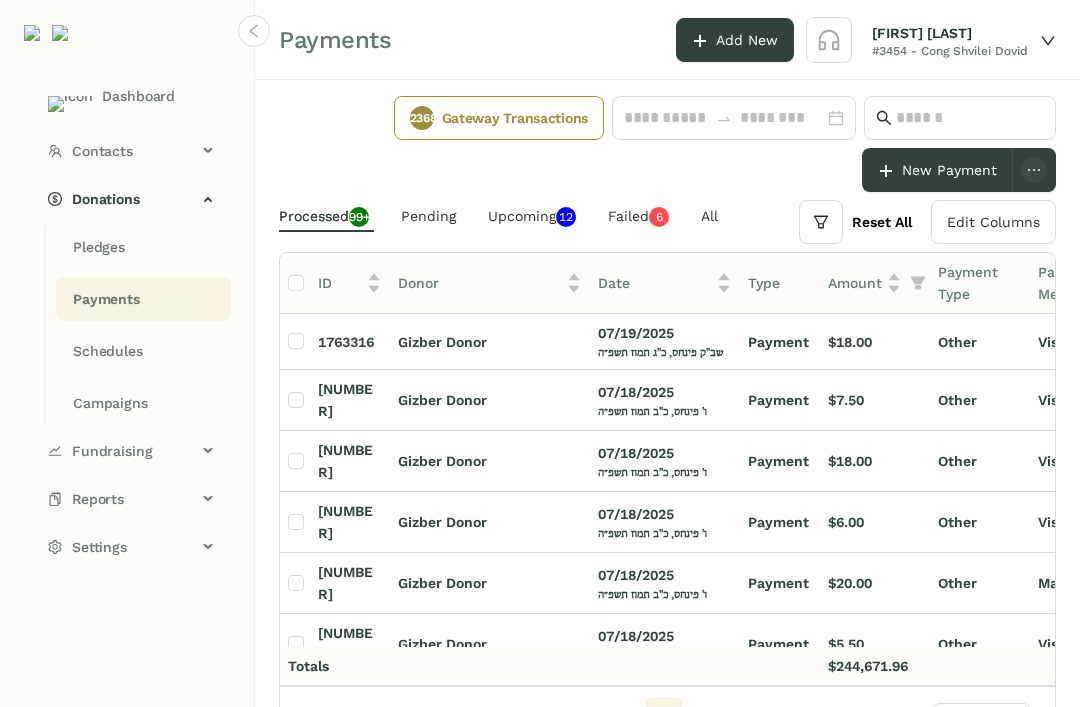 click on "[NUMBER] [TEXT]" 